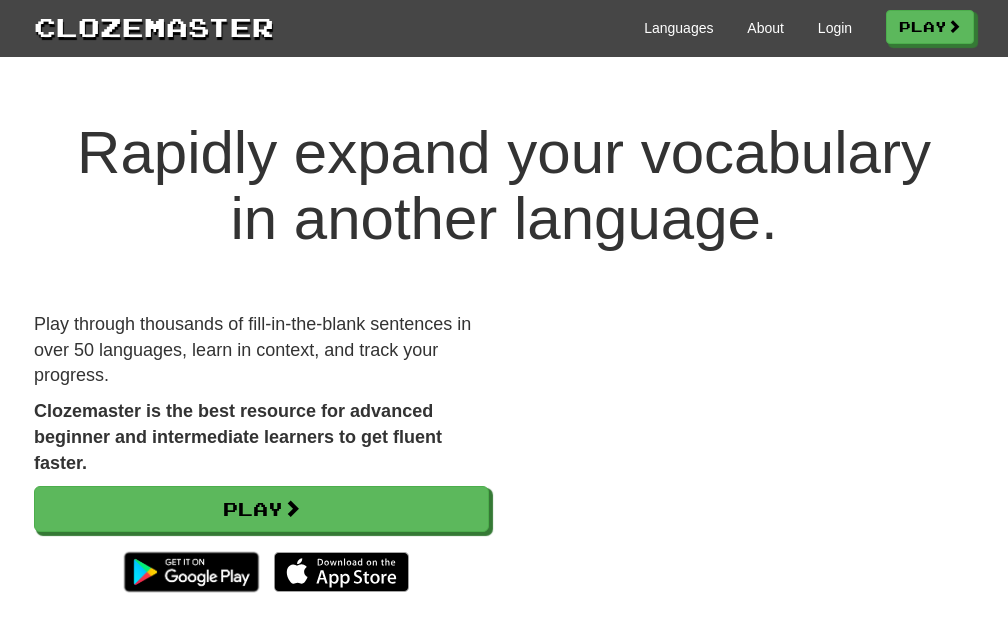 scroll, scrollTop: 0, scrollLeft: 0, axis: both 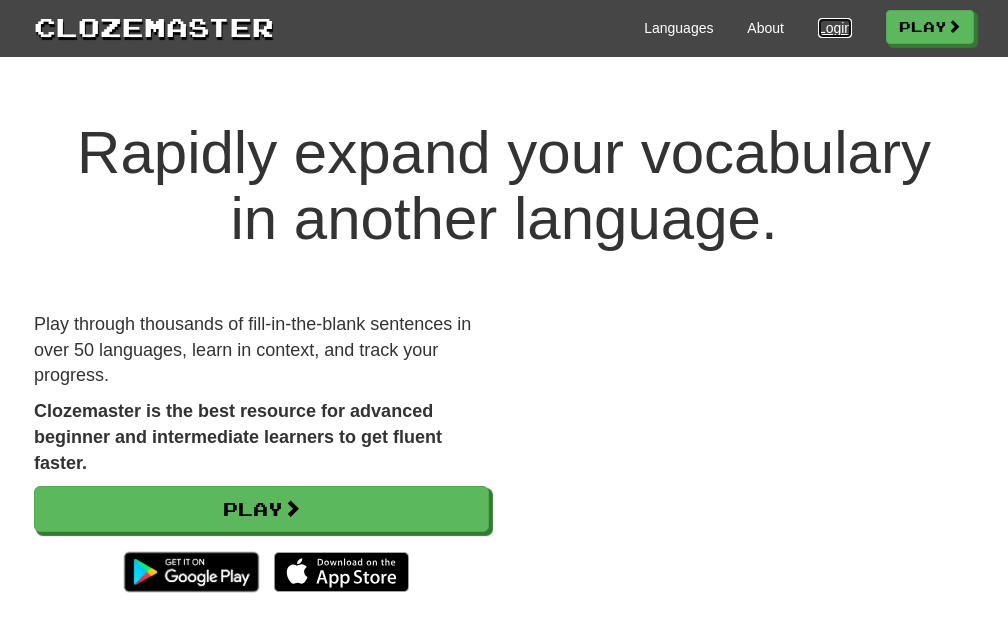 click on "Login" at bounding box center [835, 28] 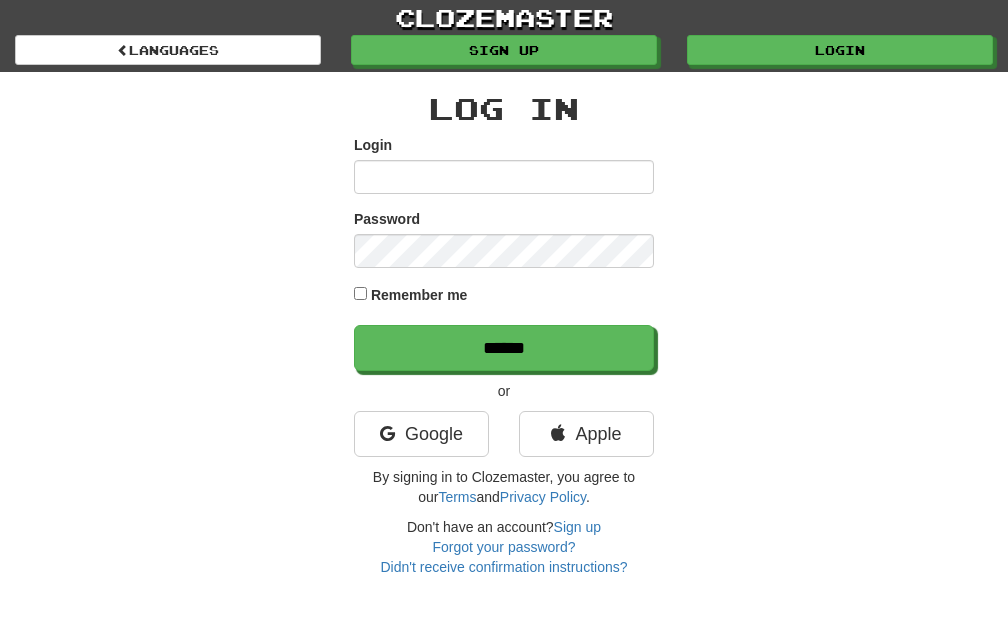 scroll, scrollTop: 0, scrollLeft: 0, axis: both 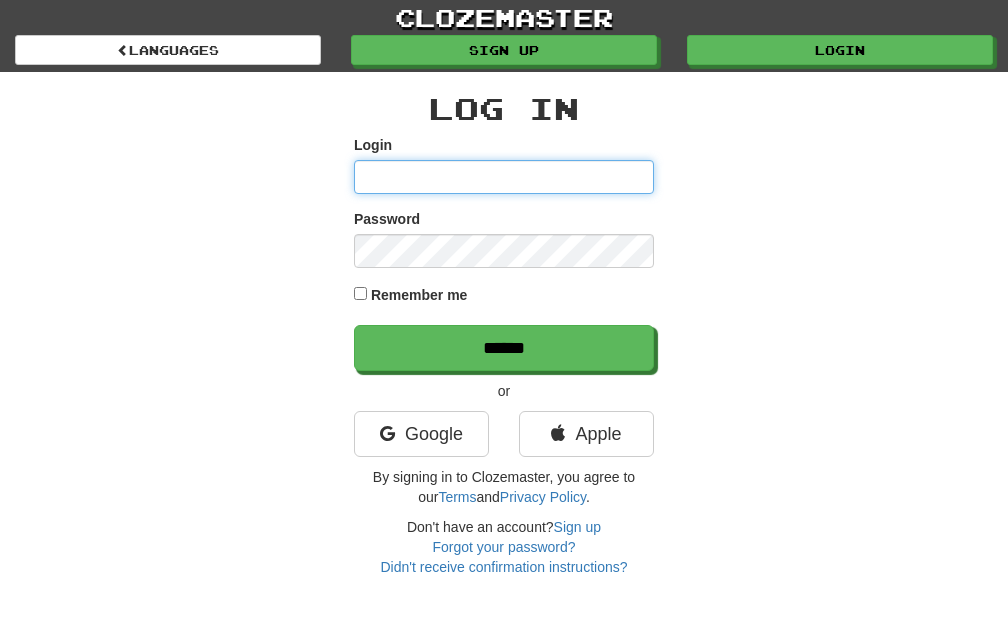 click on "Login" at bounding box center [504, 177] 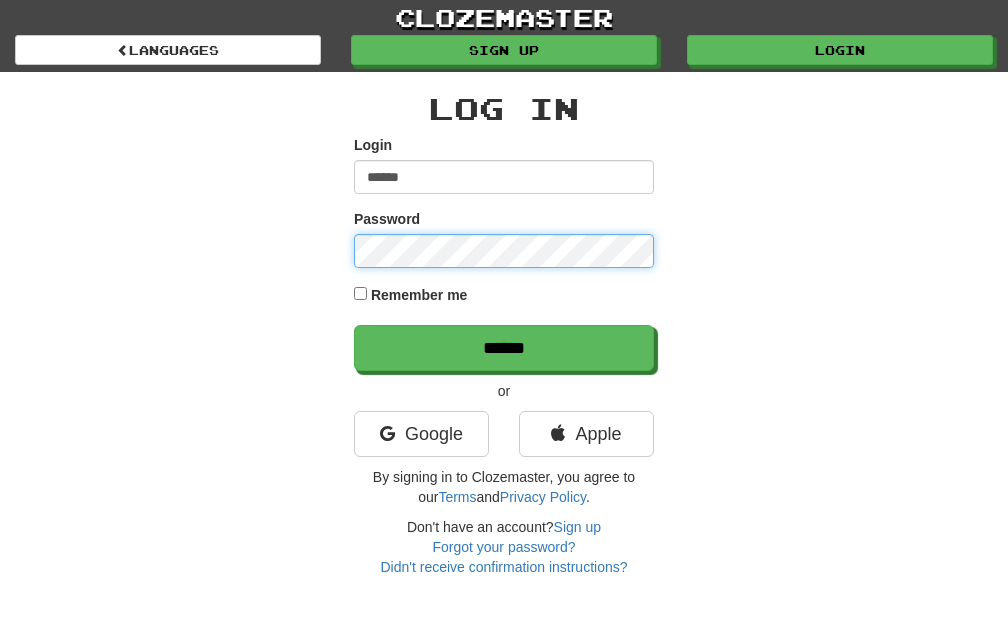 click on "******" at bounding box center (504, 348) 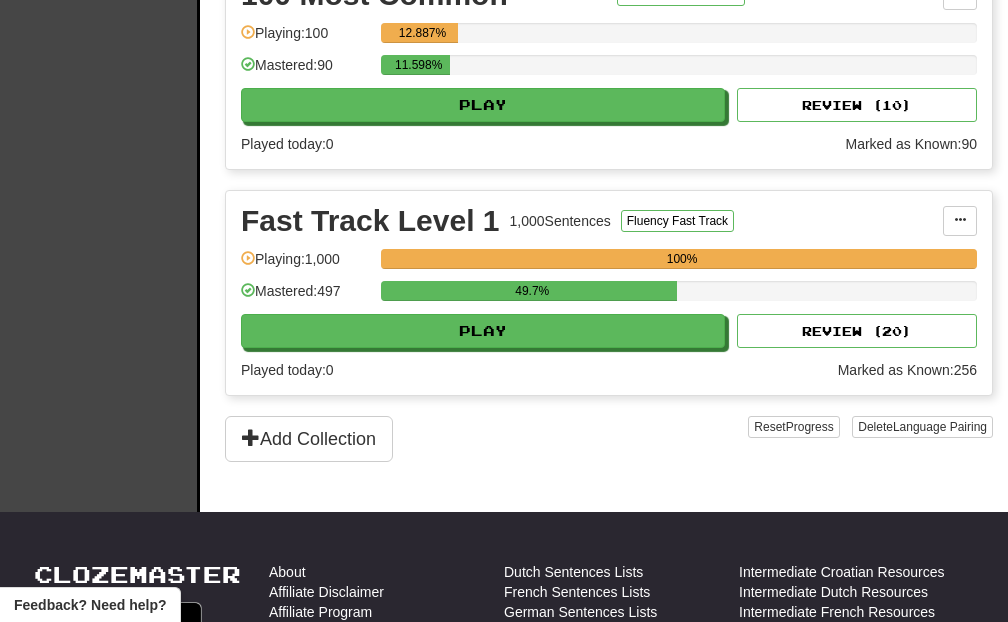 scroll, scrollTop: 640, scrollLeft: 0, axis: vertical 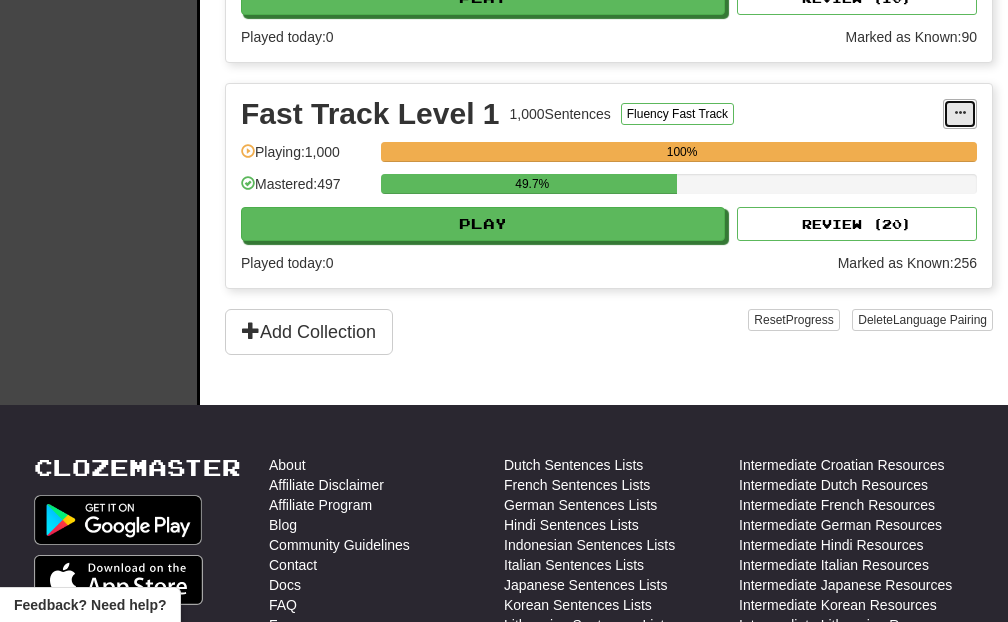click at bounding box center [960, 114] 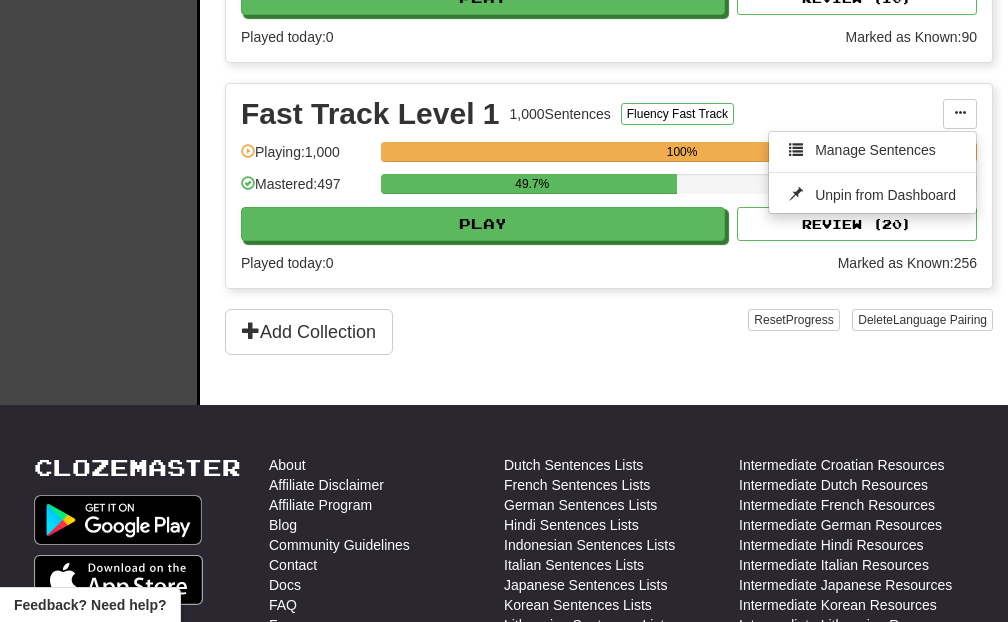 click on "Fast Track Level 1 1,000  Sentences Fluency Fast Track Manage Sentences Unpin from Dashboard  Playing:  1,000 100%  Mastered:  497 49.7% Play Review ( 20 ) Played today:  0 Marked as Known:  256" at bounding box center [609, 186] 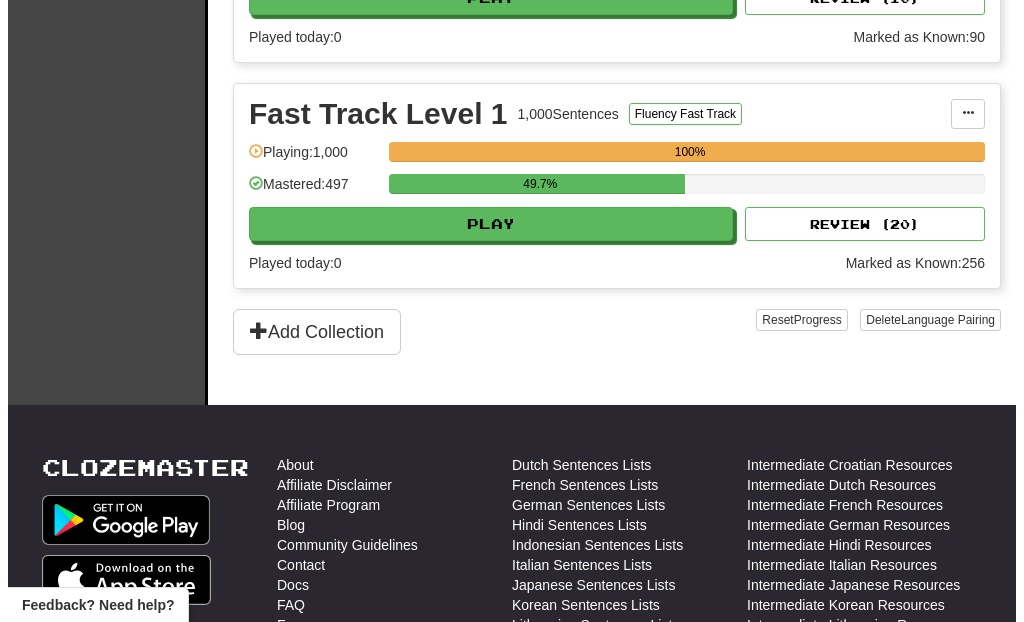 scroll, scrollTop: 320, scrollLeft: 0, axis: vertical 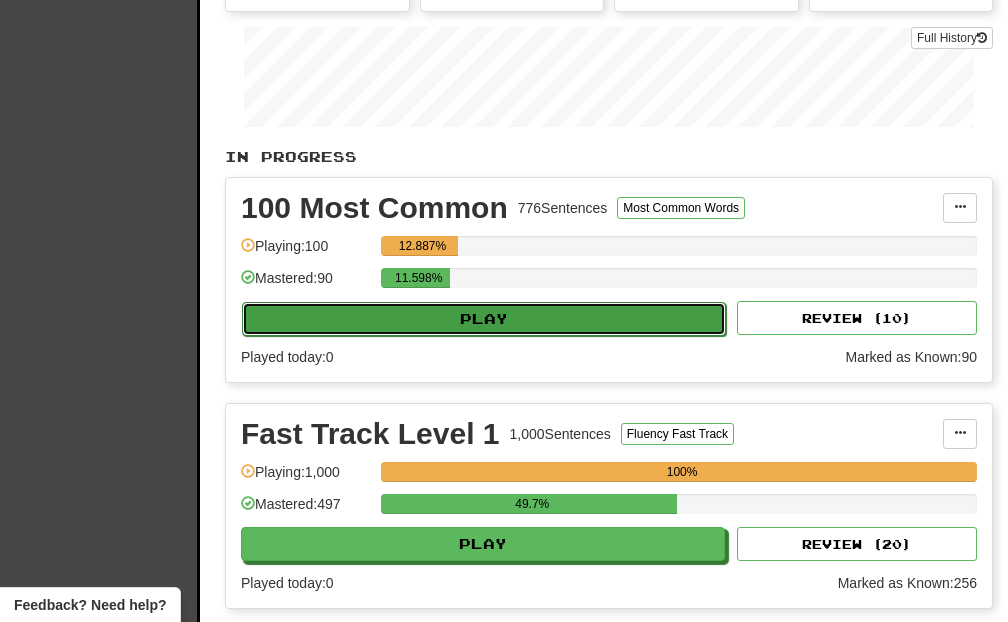 click on "Play" at bounding box center [484, 319] 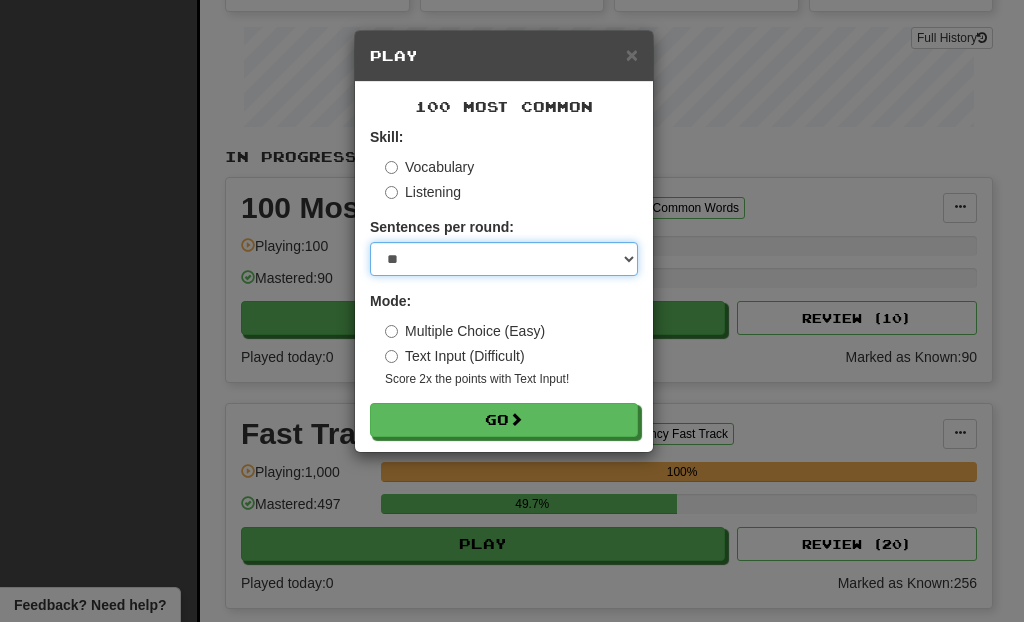 click on "* ** ** ** ** ** *** ********" at bounding box center [504, 259] 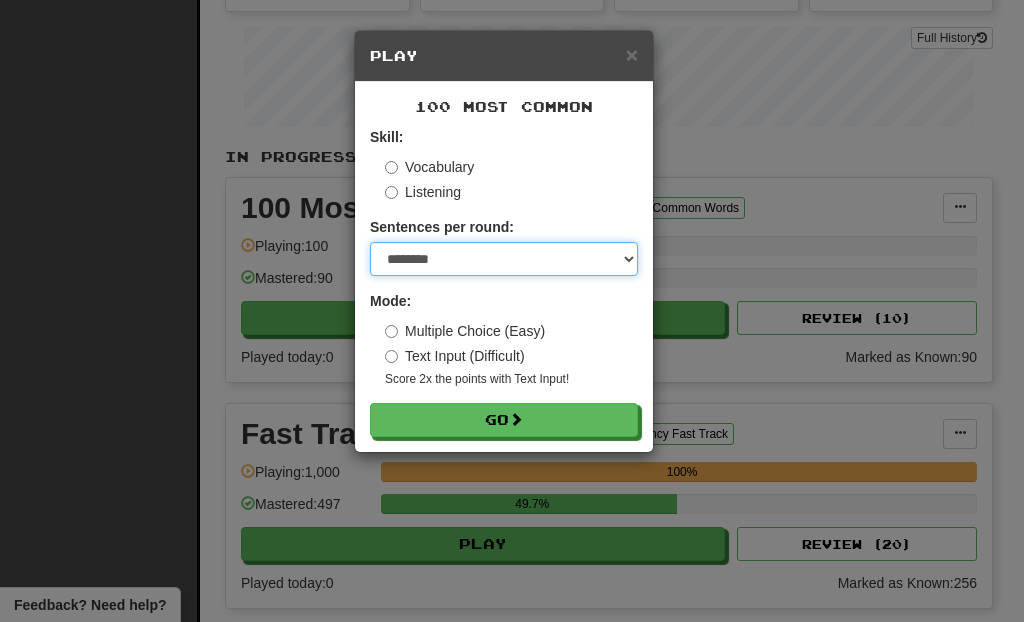 click on "* ** ** ** ** ** *** ********" at bounding box center [504, 259] 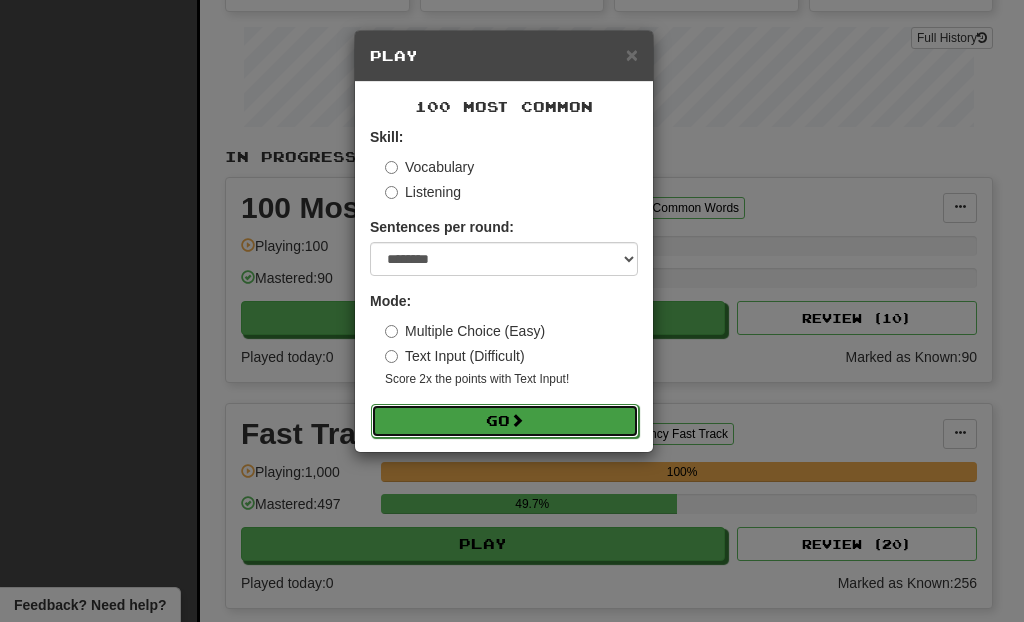 click on "Go" at bounding box center (505, 421) 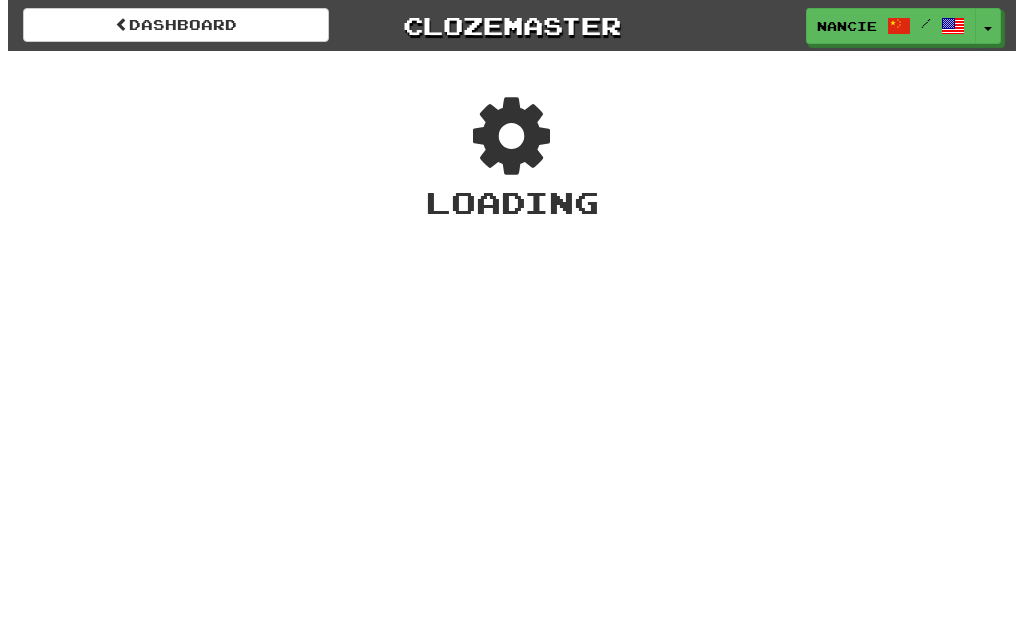 scroll, scrollTop: 0, scrollLeft: 0, axis: both 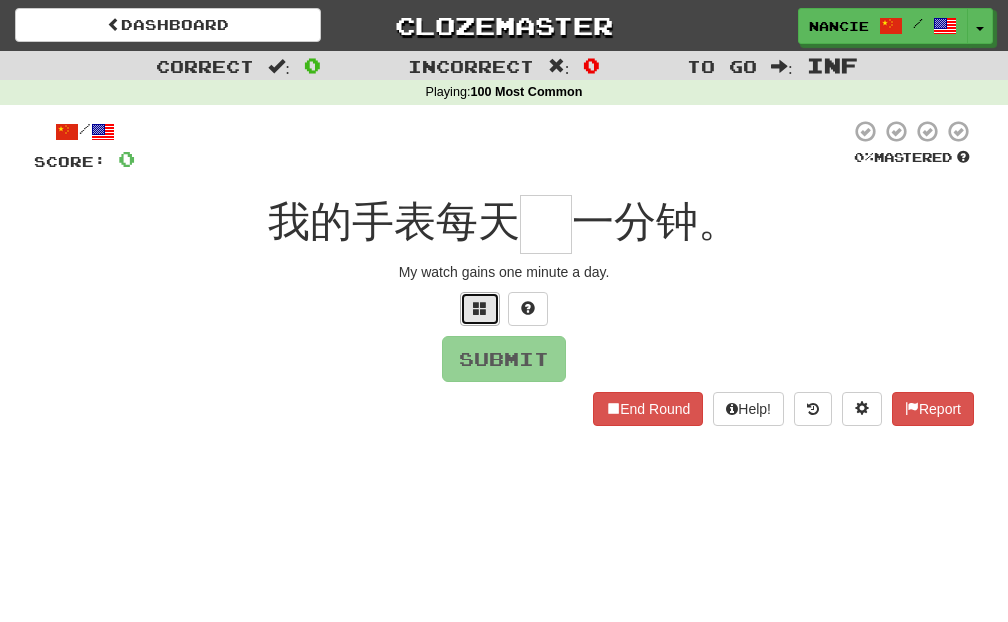 click at bounding box center (480, 309) 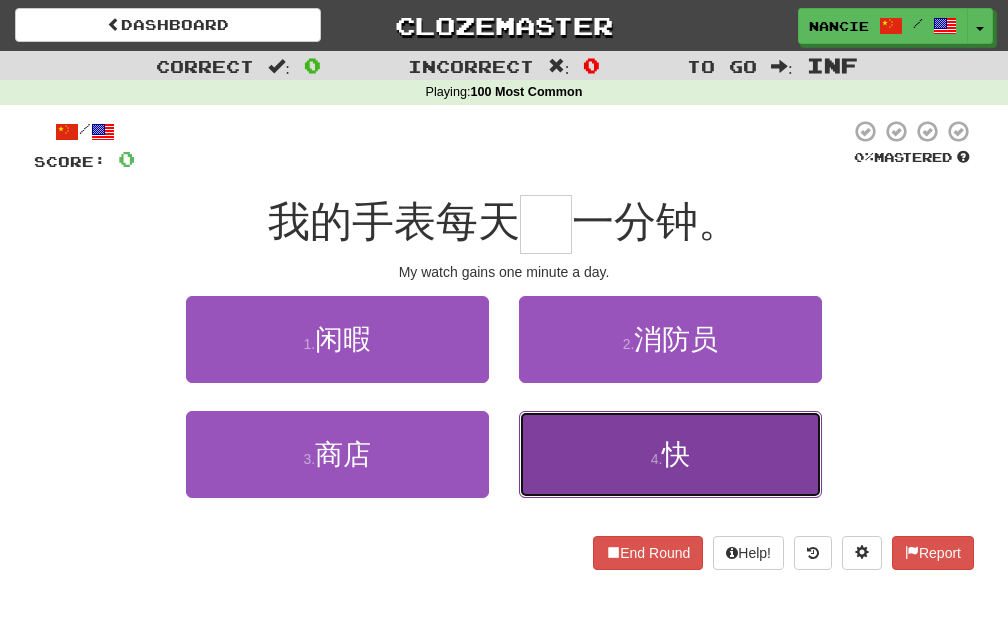 click on "4 .  快" at bounding box center [670, 454] 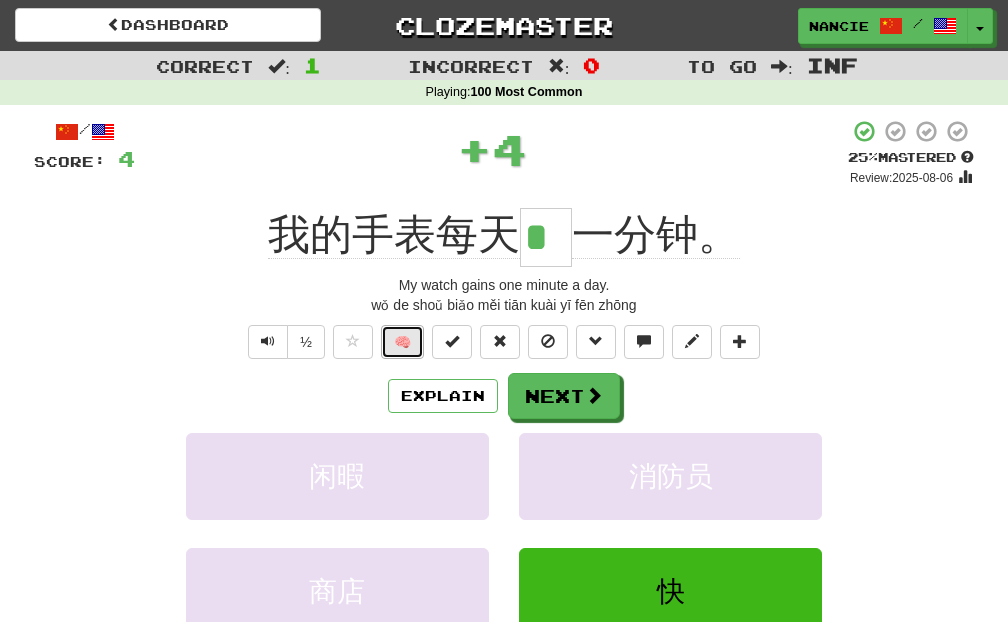click on "🧠" at bounding box center [402, 342] 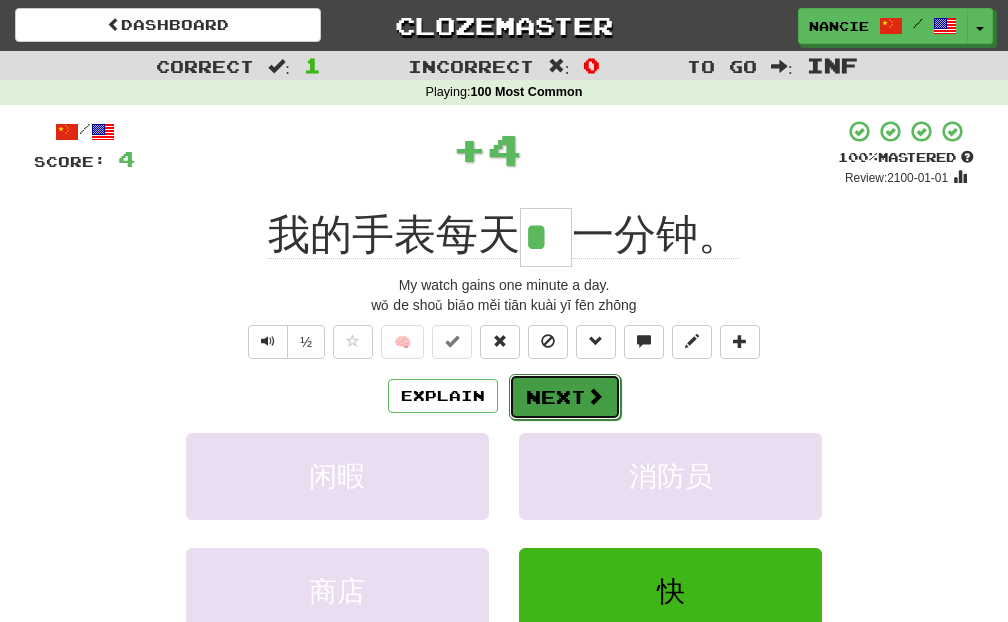 click on "Next" at bounding box center [565, 397] 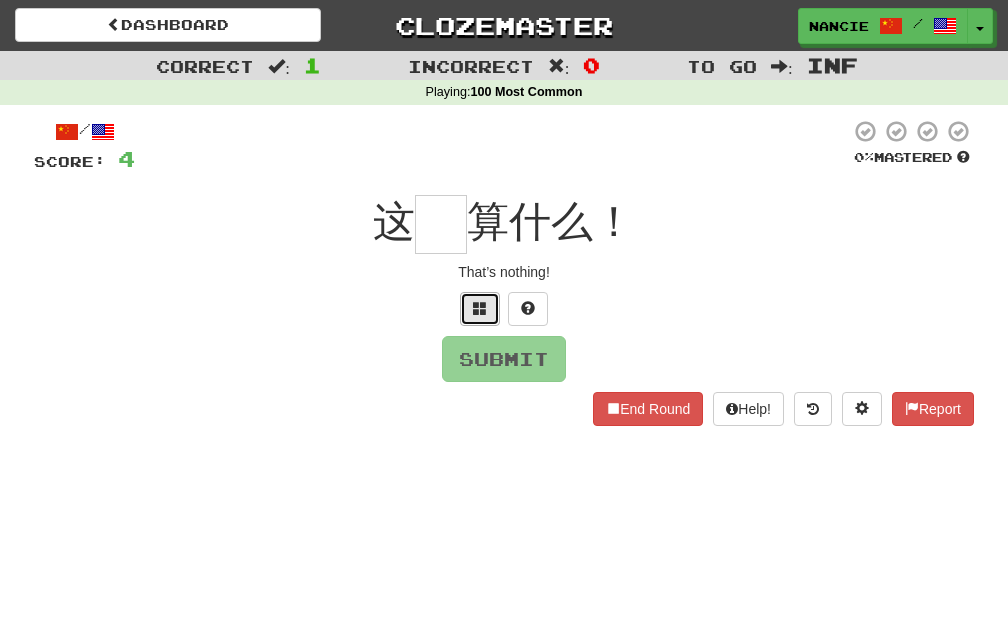 click at bounding box center (480, 309) 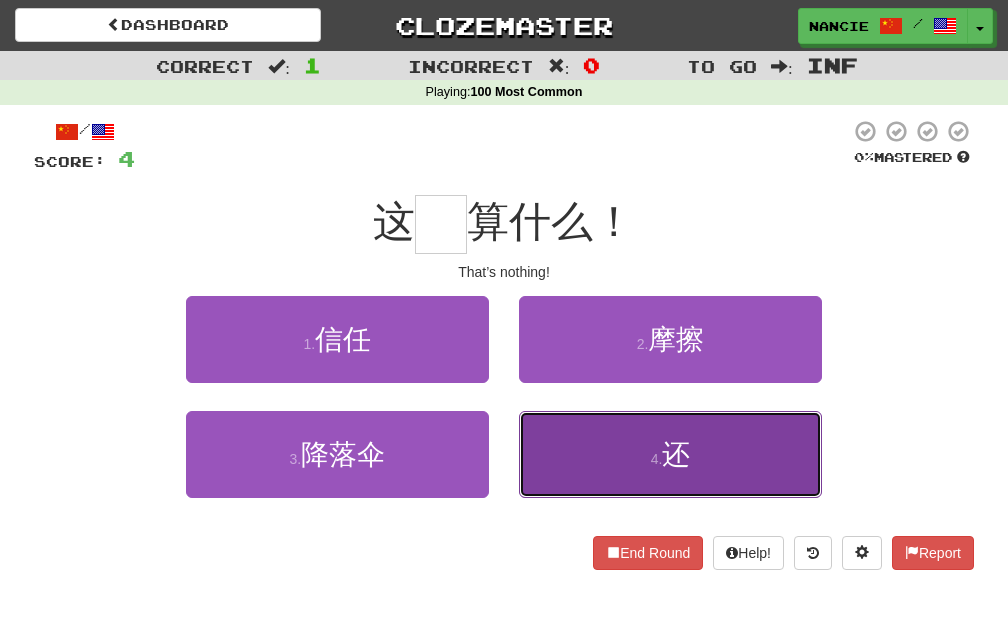 click on "4 .  还" at bounding box center (670, 454) 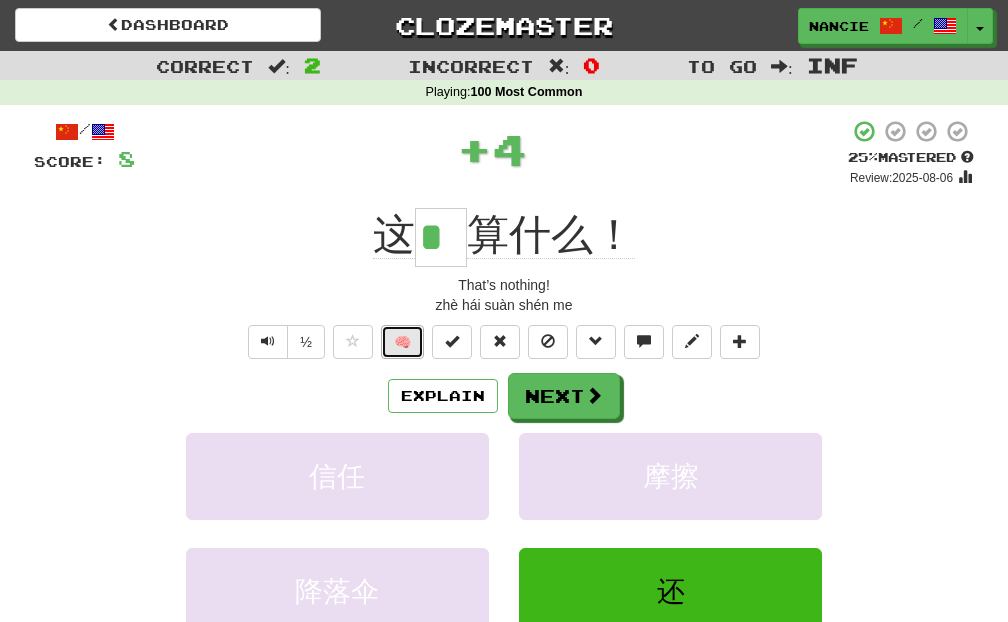 click on "🧠" at bounding box center (402, 342) 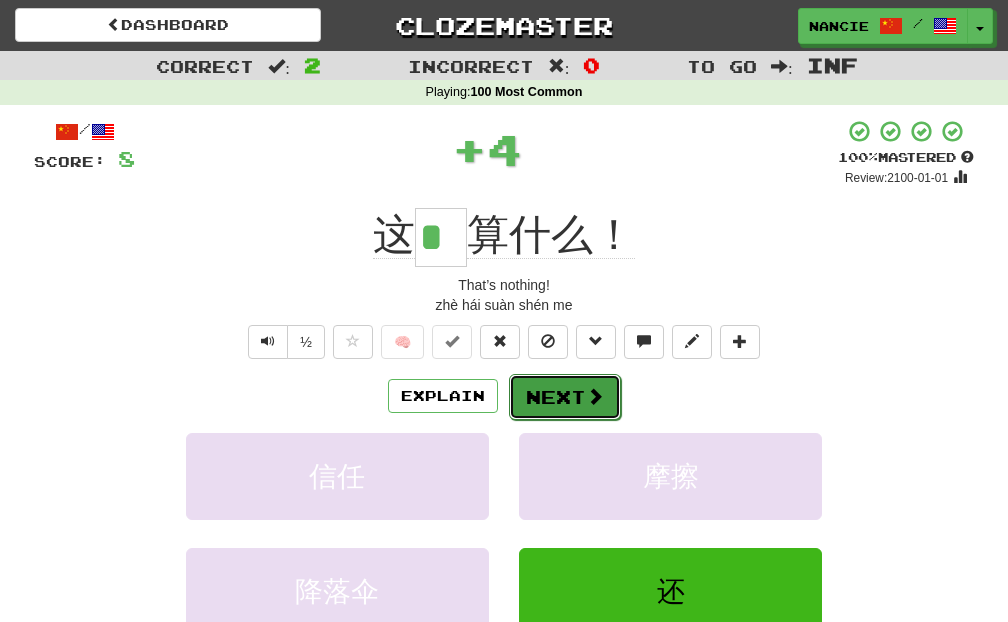 click on "Next" at bounding box center [565, 397] 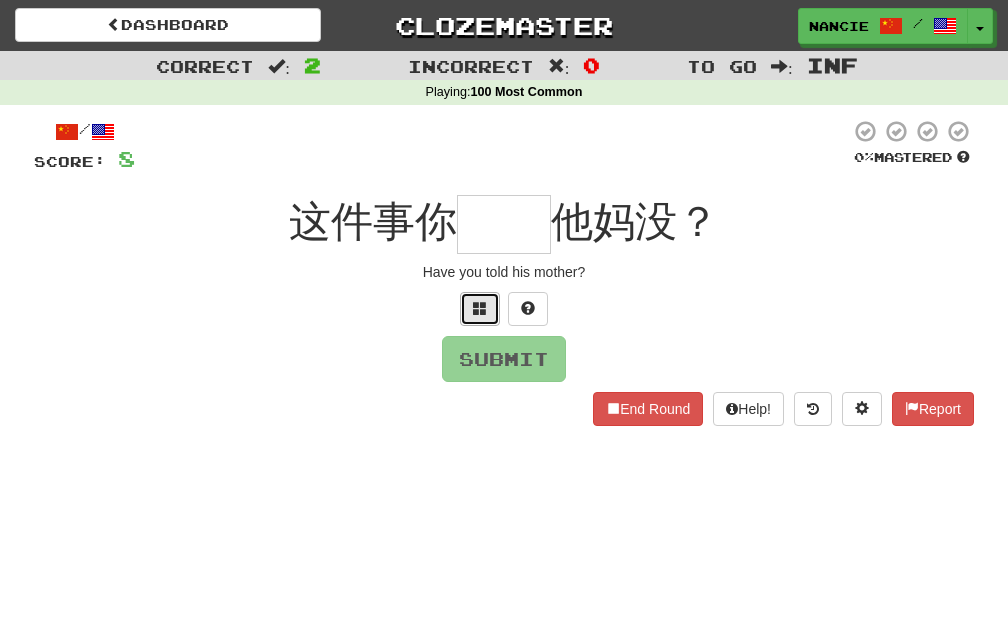 click at bounding box center [480, 309] 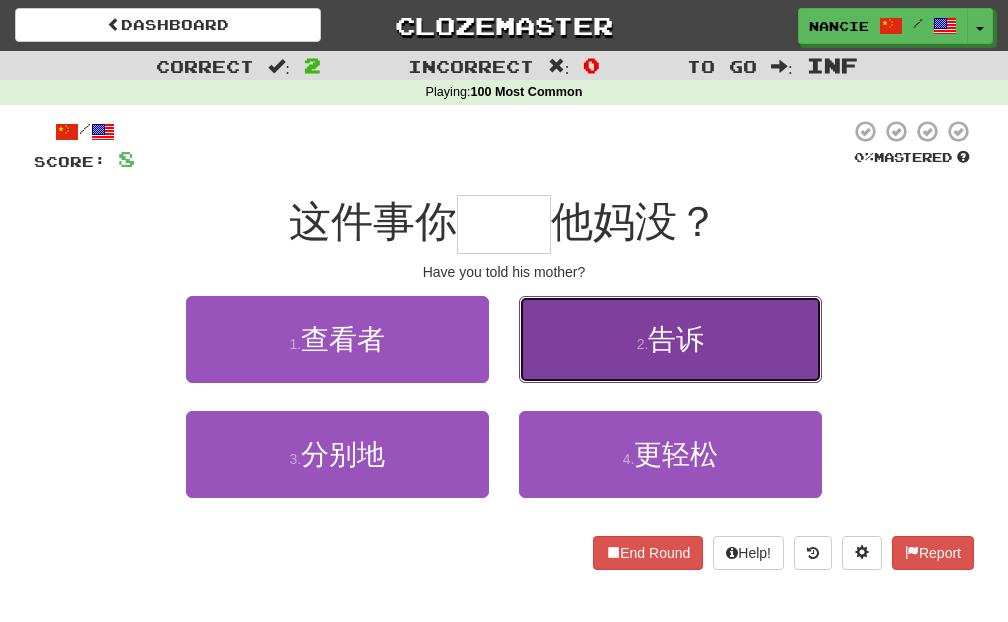 click on "2 .  告诉" at bounding box center [670, 339] 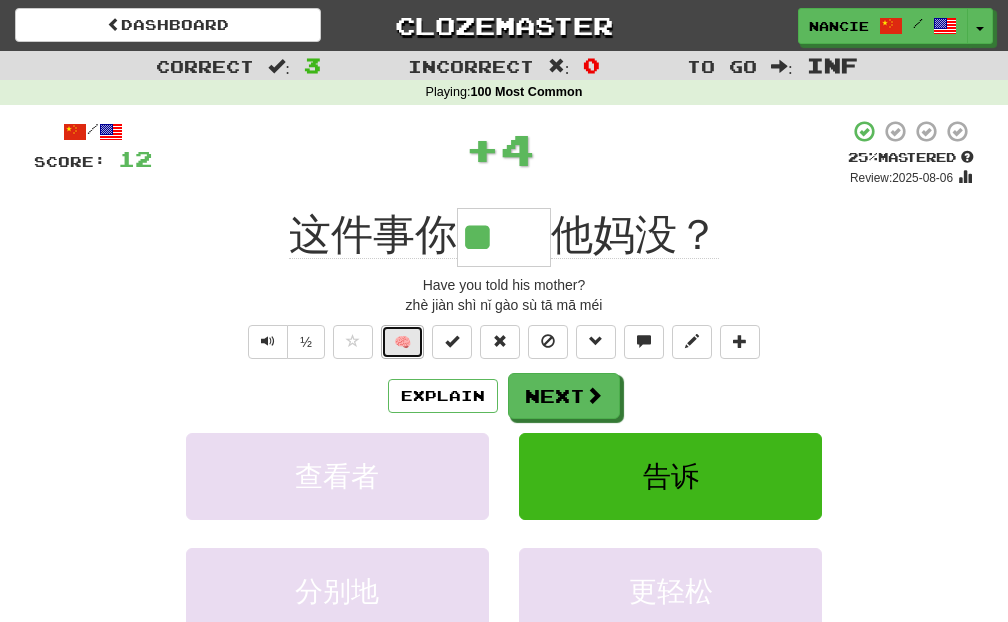 click on "🧠" at bounding box center [402, 342] 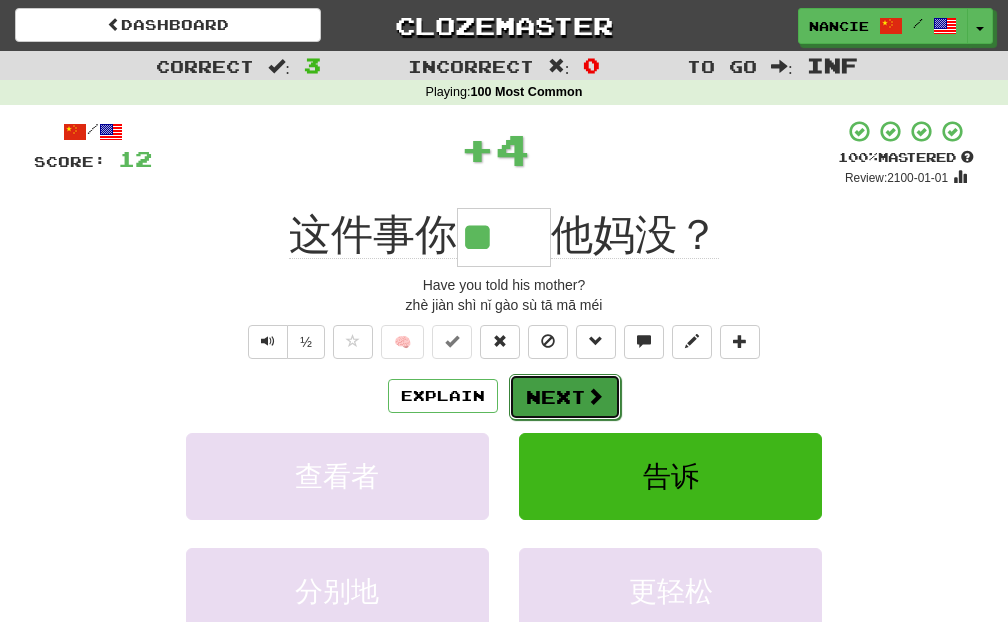 click on "Next" at bounding box center [565, 397] 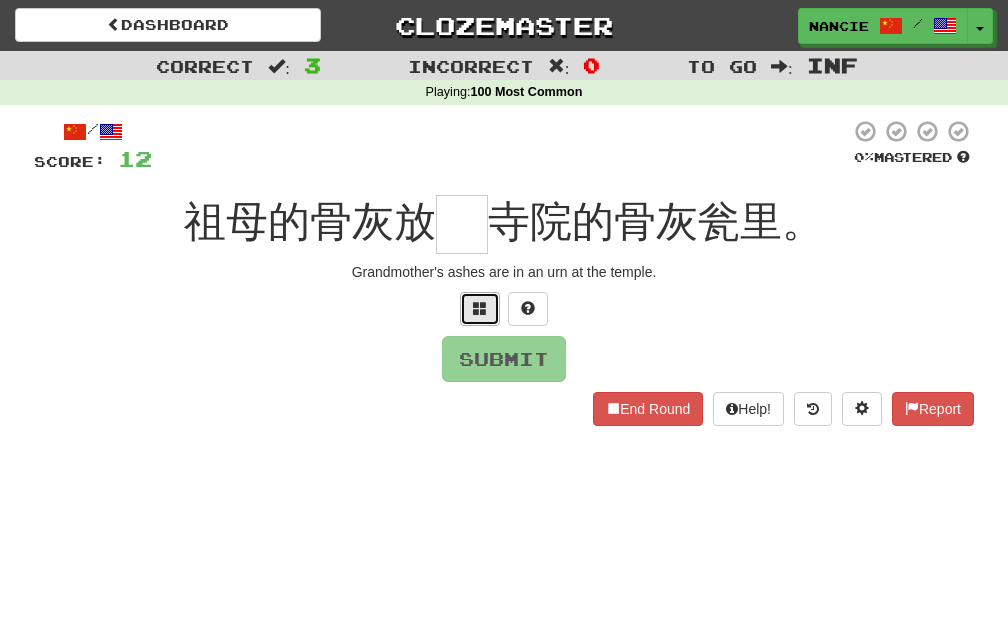 click at bounding box center [480, 309] 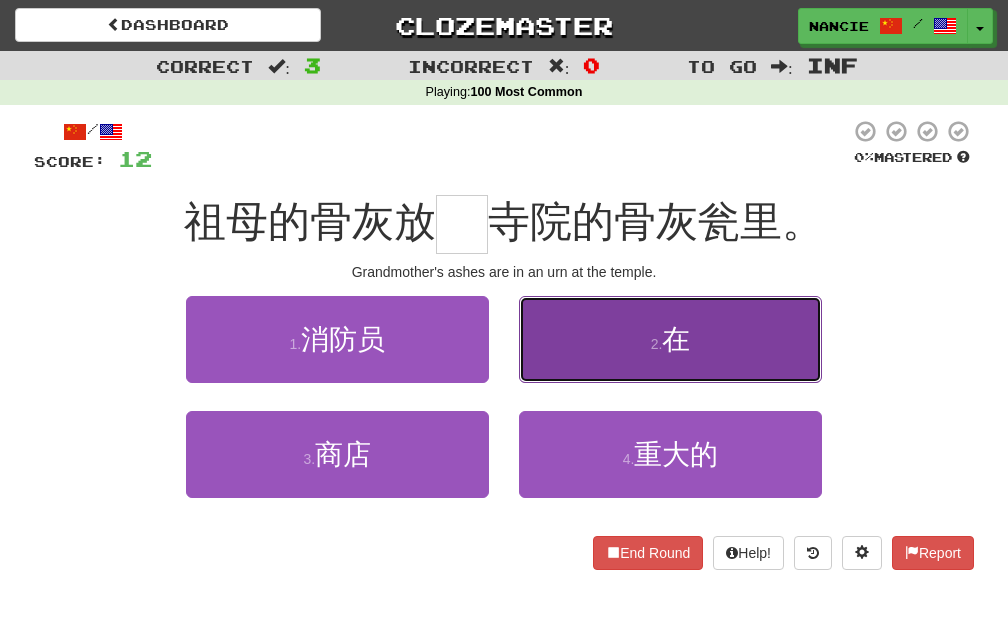 click on "2 .  在" at bounding box center [670, 339] 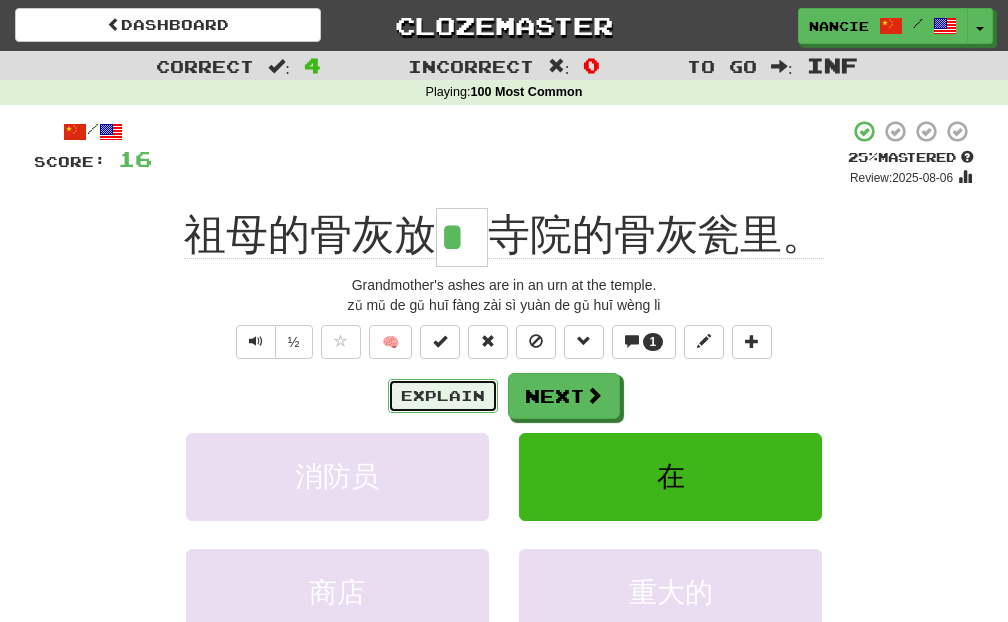 click on "Explain" at bounding box center (443, 396) 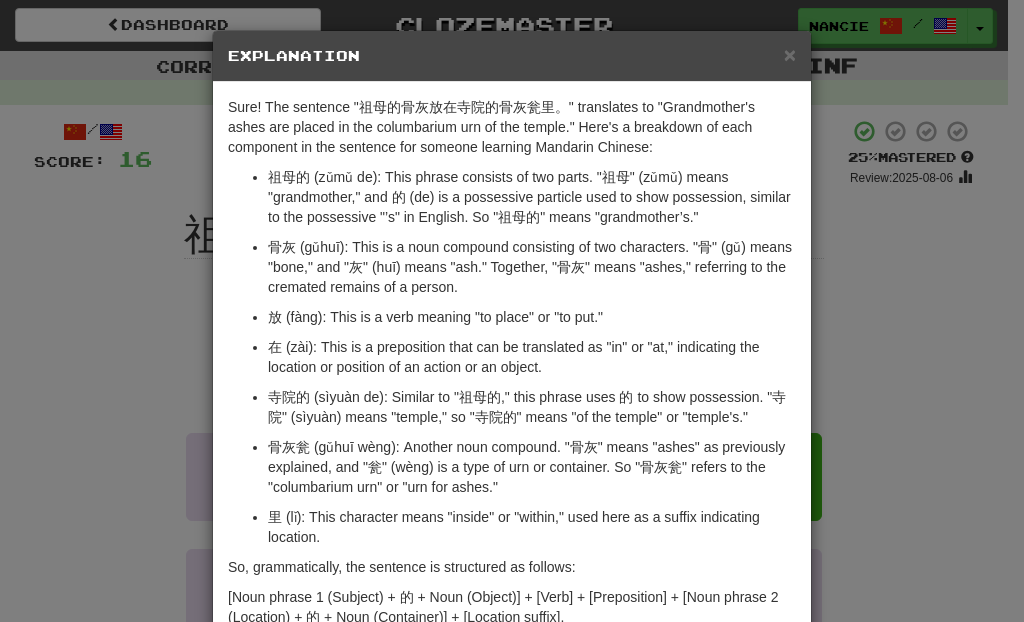 click on "Explanation" at bounding box center (512, 56) 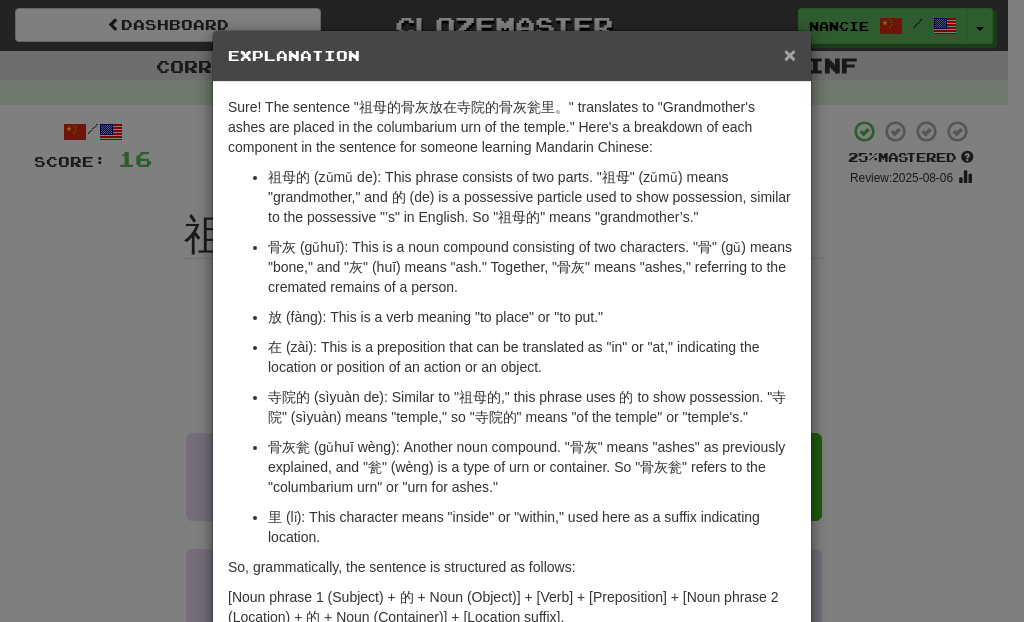 click on "×" at bounding box center [790, 54] 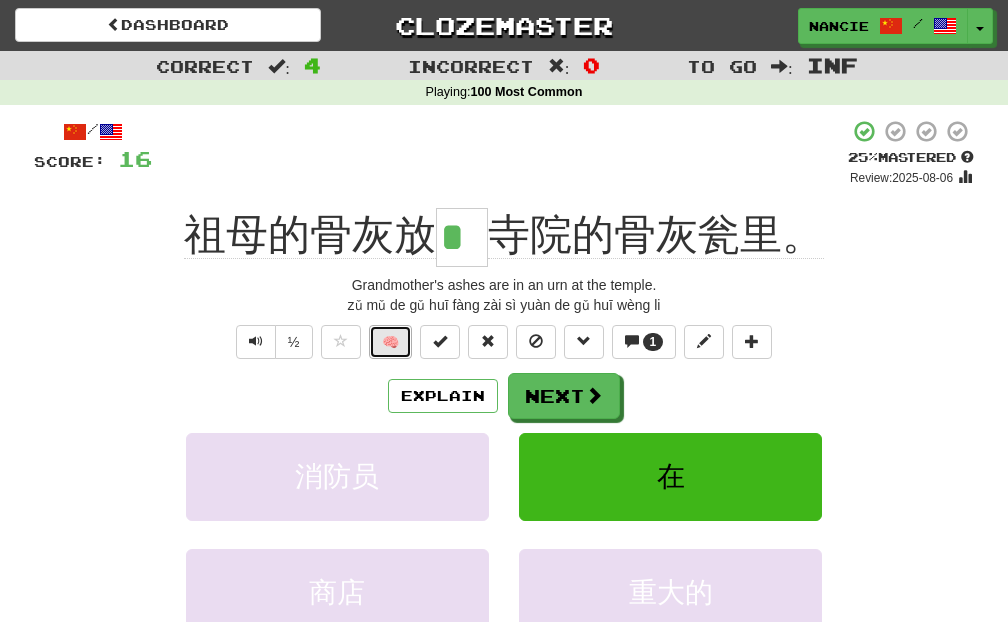 click on "🧠" at bounding box center [390, 342] 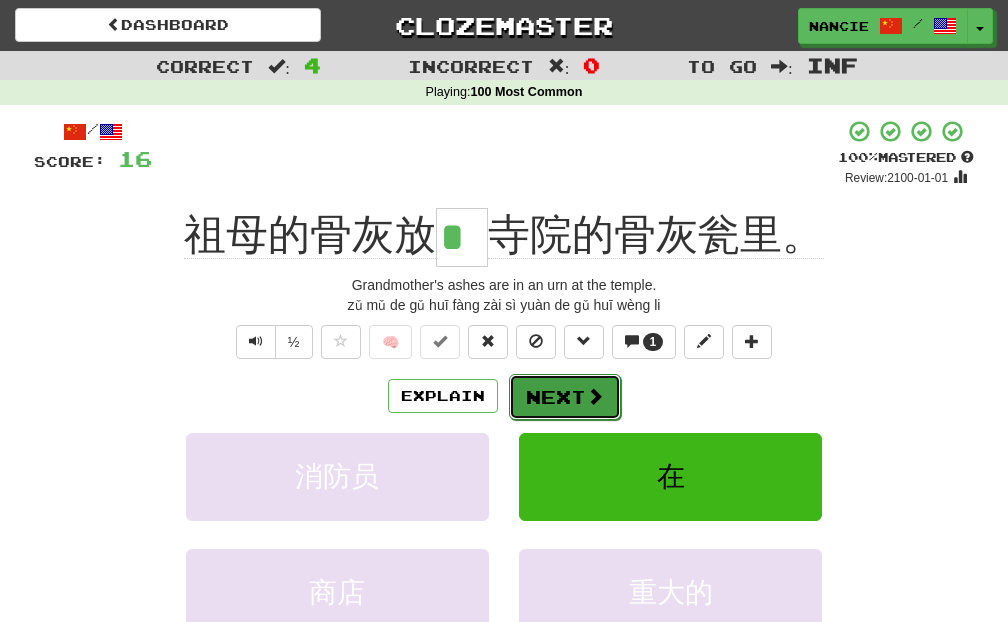 click on "Next" at bounding box center [565, 397] 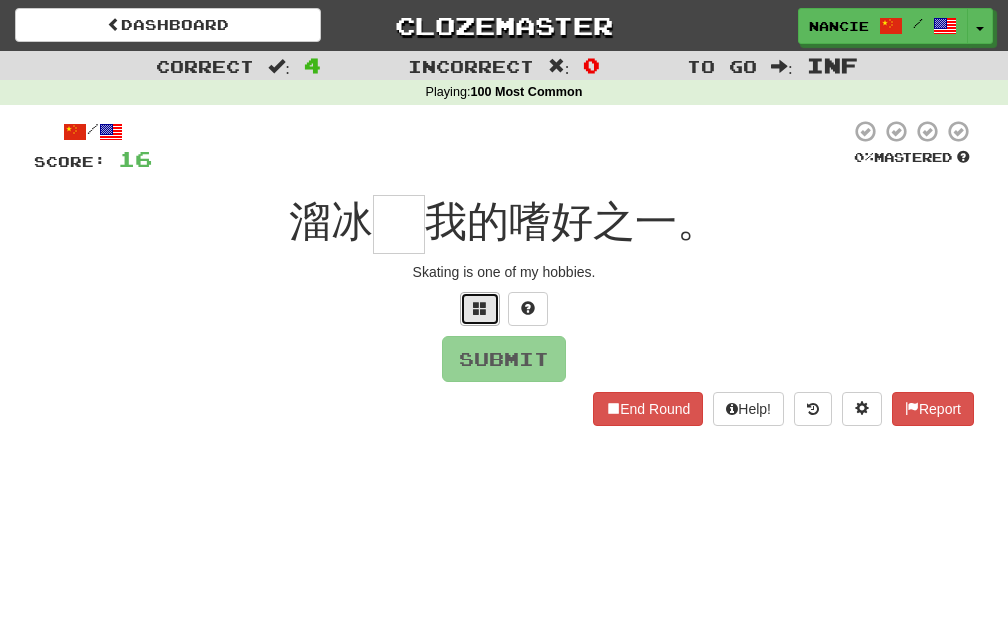 click at bounding box center (480, 309) 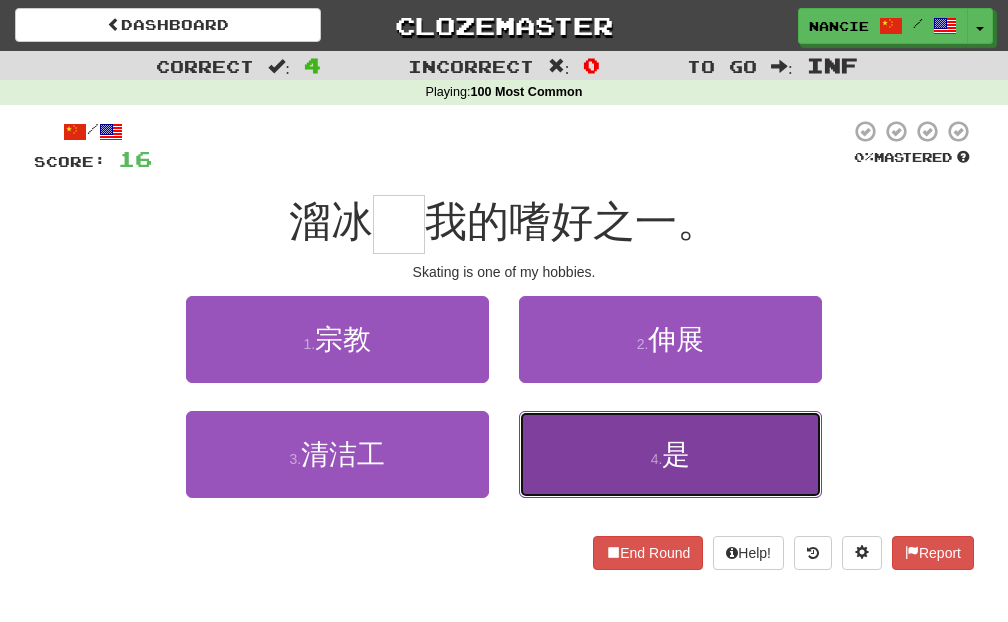click on "4 .  是" at bounding box center [670, 454] 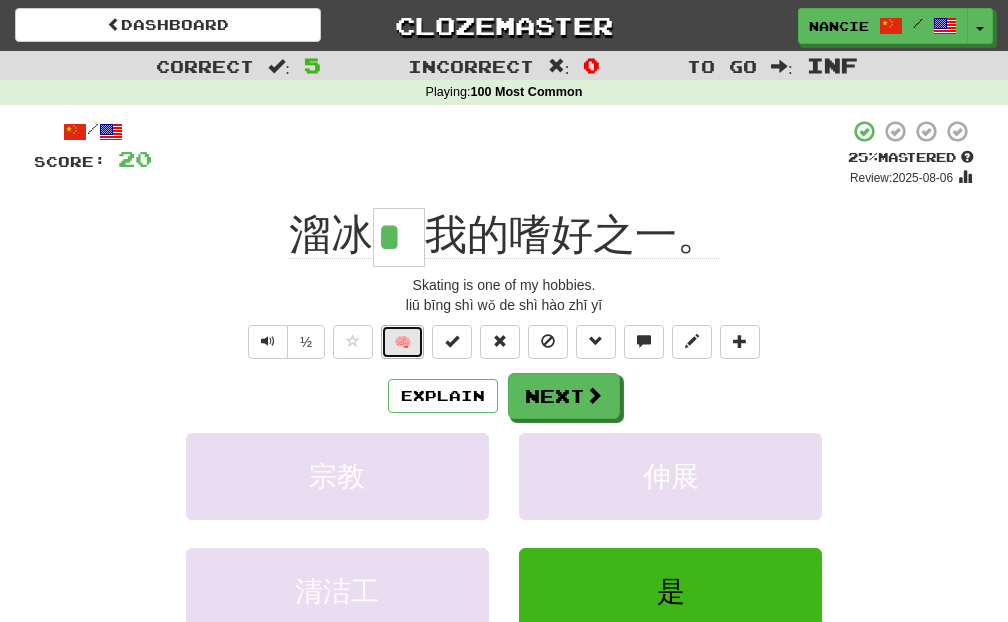 click on "🧠" at bounding box center (402, 342) 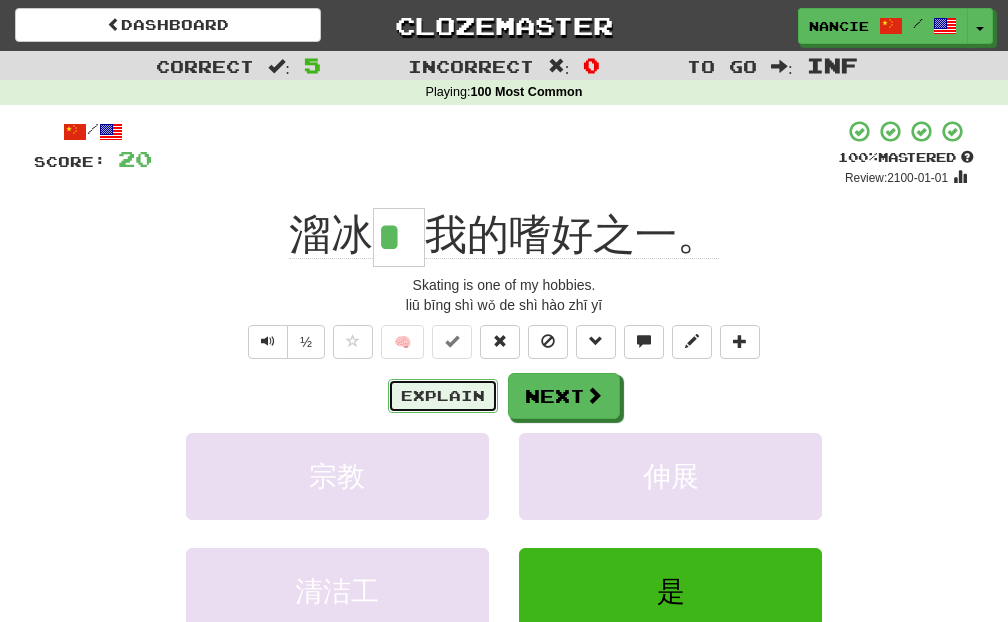 click on "Explain" at bounding box center [443, 396] 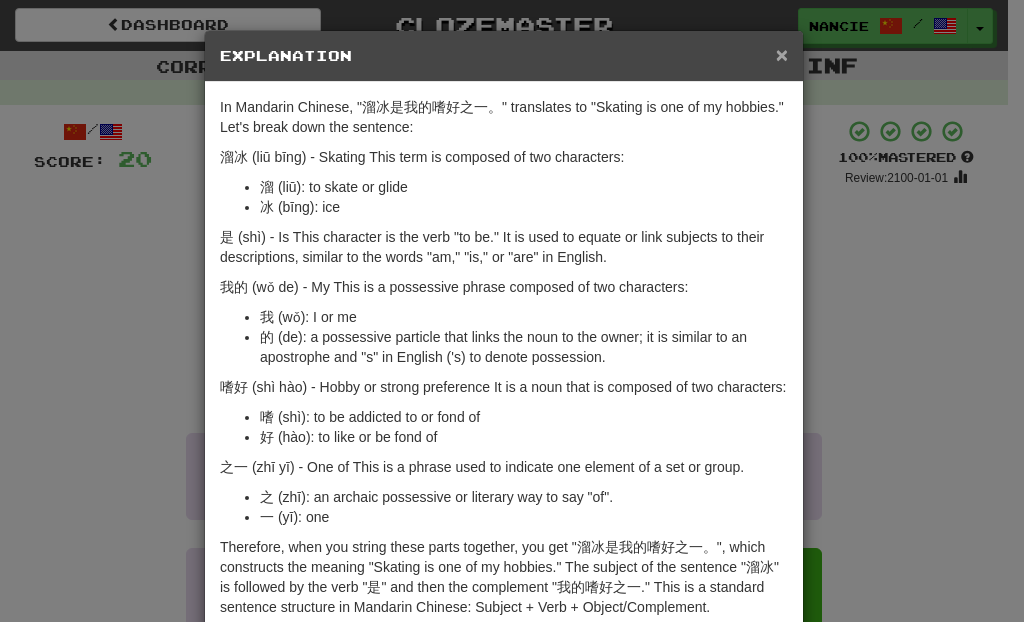 click on "×" at bounding box center [782, 54] 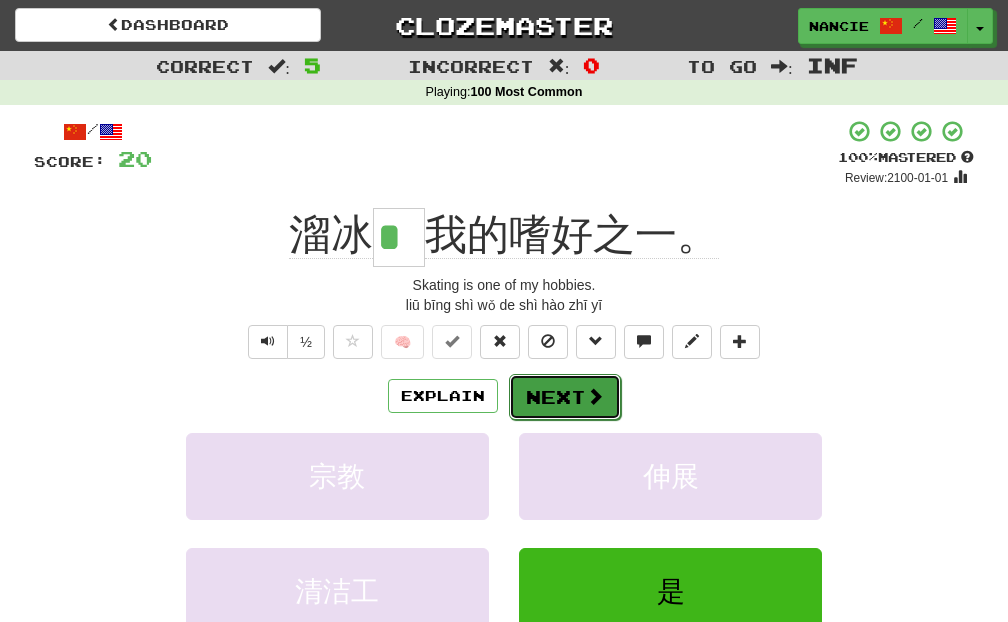 click at bounding box center [595, 396] 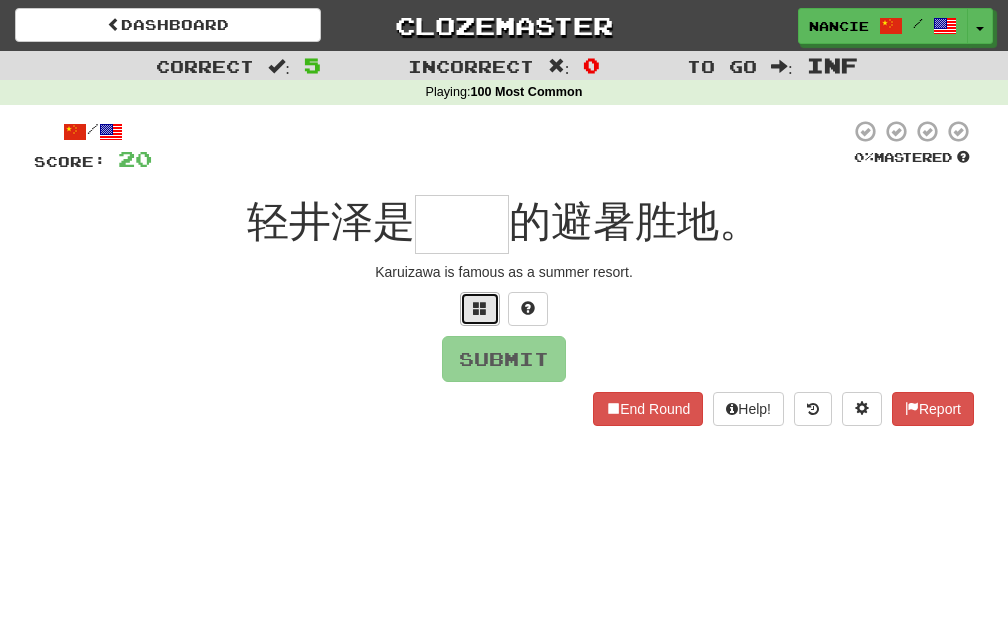 click at bounding box center [480, 308] 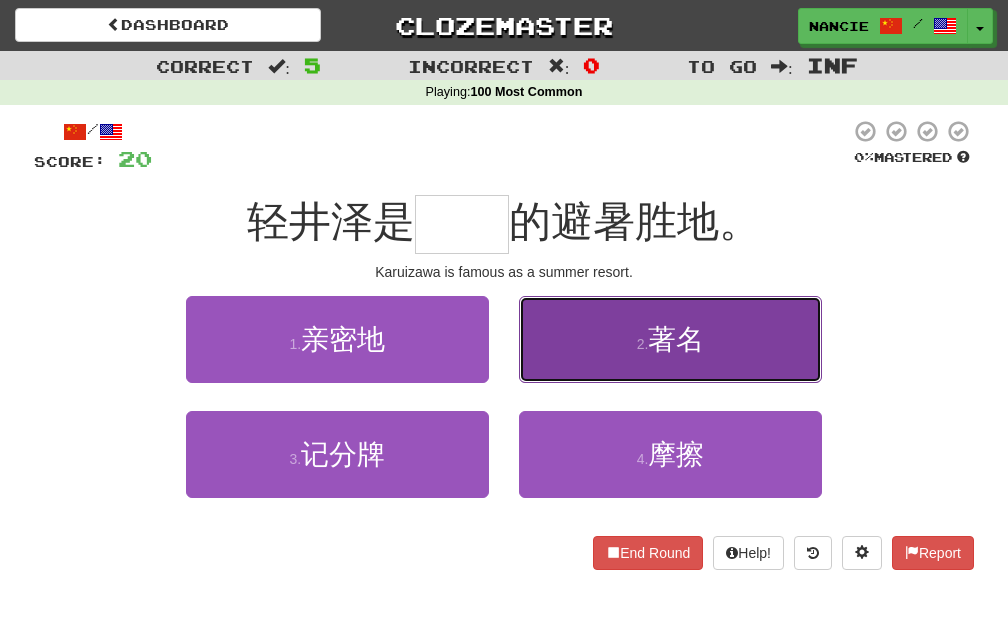 click on "2 .  著名" at bounding box center (670, 339) 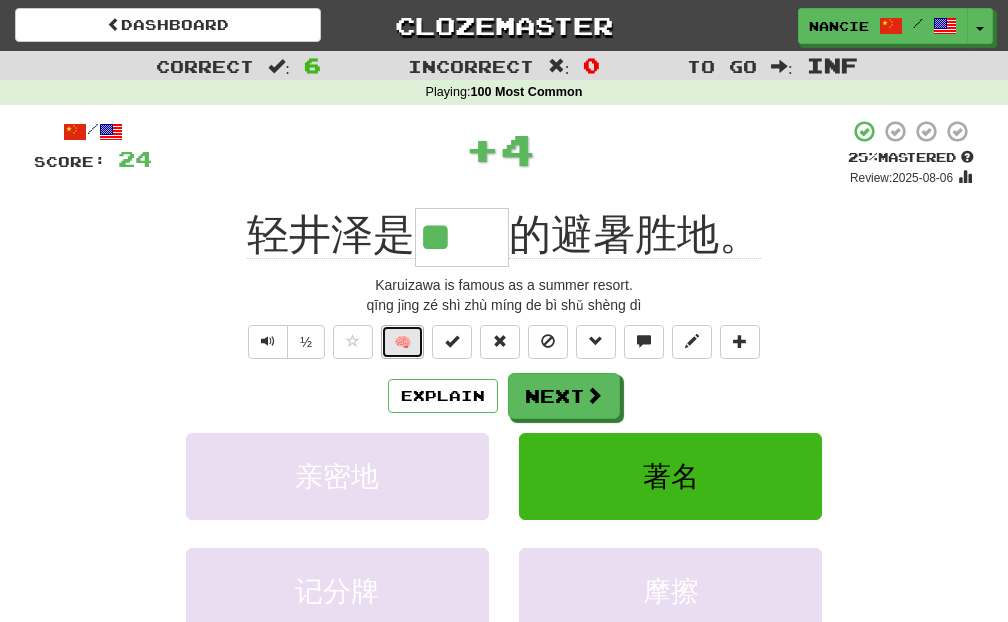 click on "🧠" at bounding box center (402, 342) 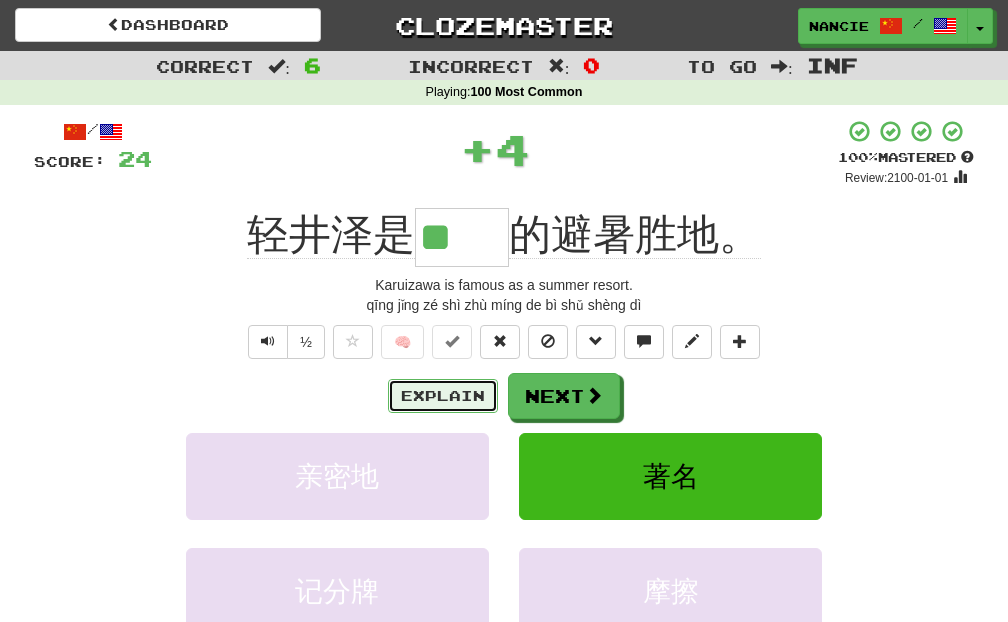 click on "Explain" at bounding box center [443, 396] 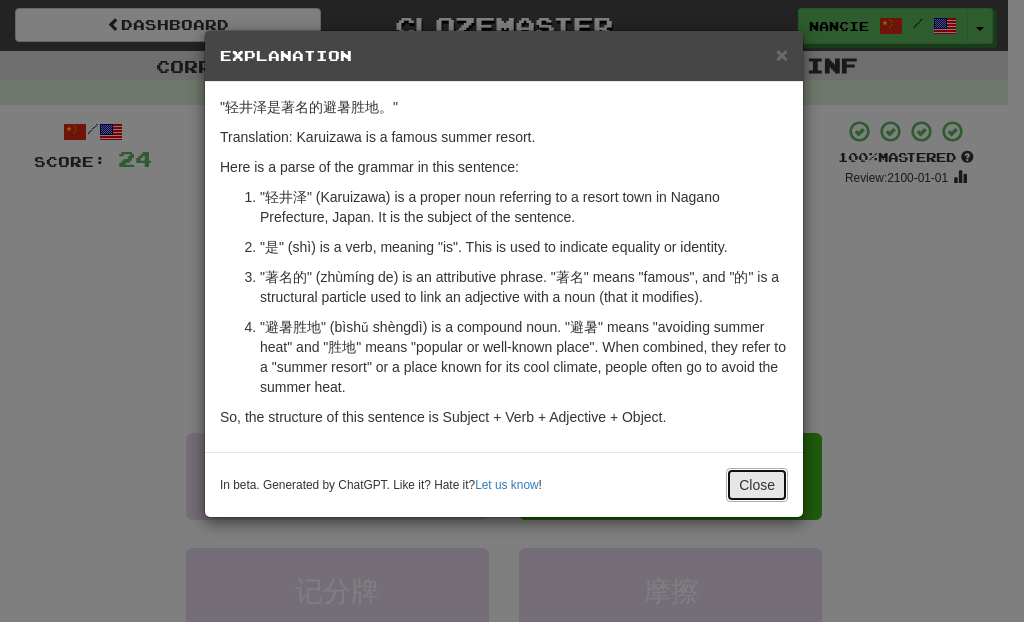 click on "Close" at bounding box center (757, 485) 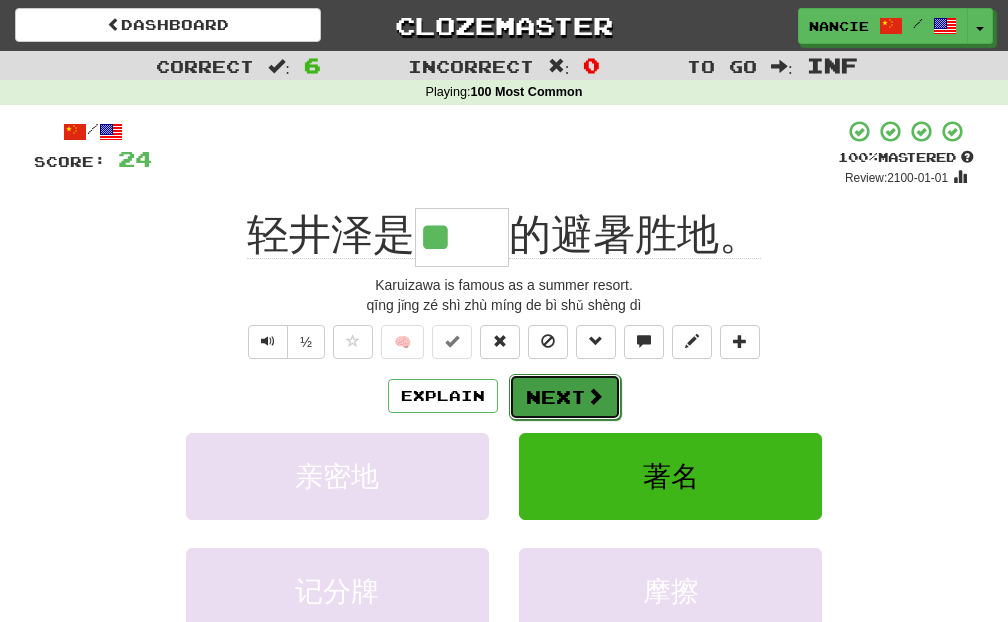 click on "Next" at bounding box center [565, 397] 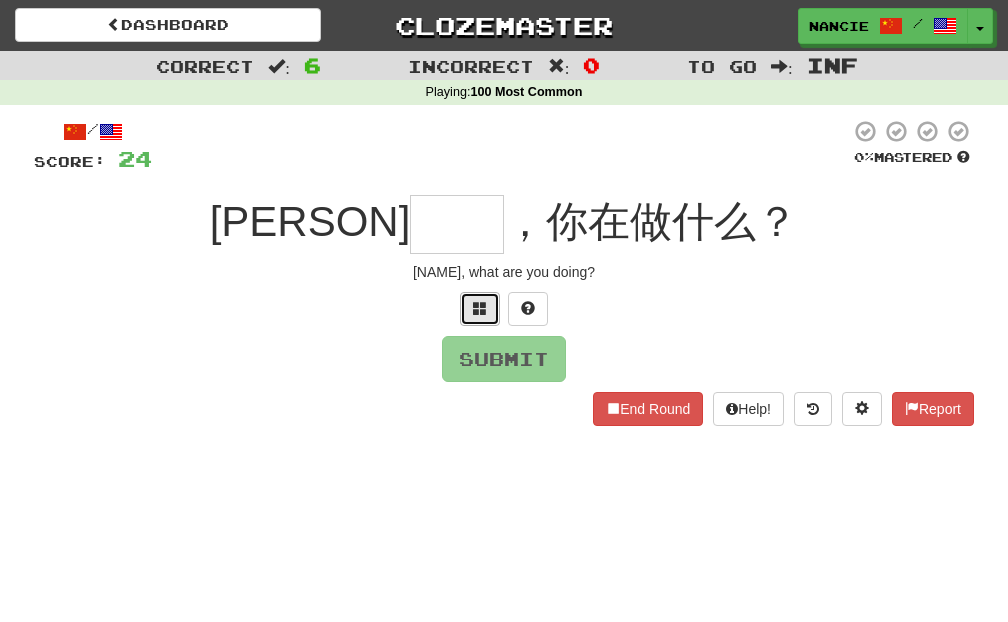 click at bounding box center (480, 309) 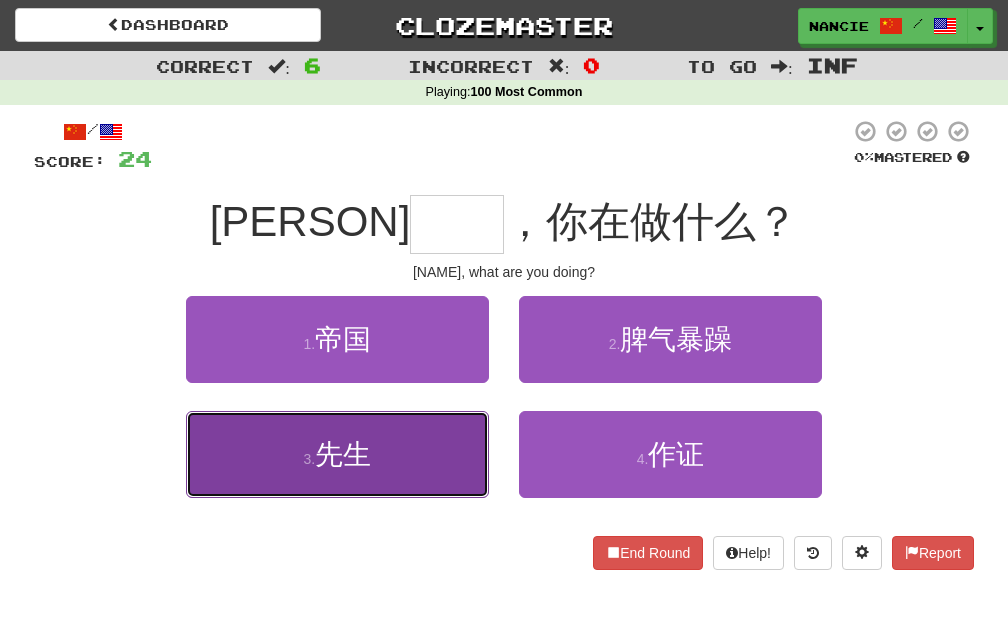 click on "3 .  先生" at bounding box center (337, 454) 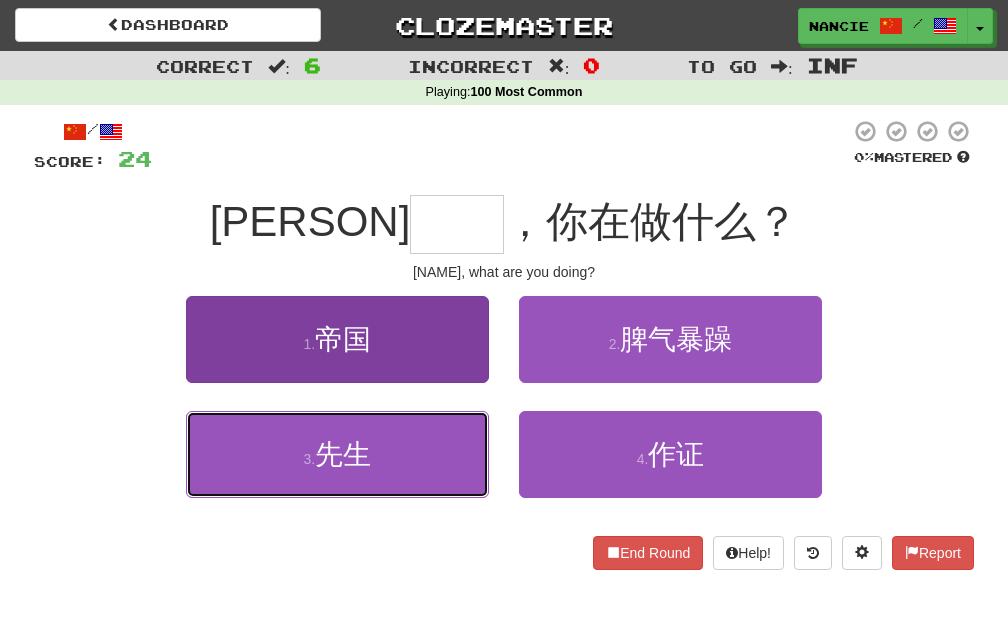 type on "**" 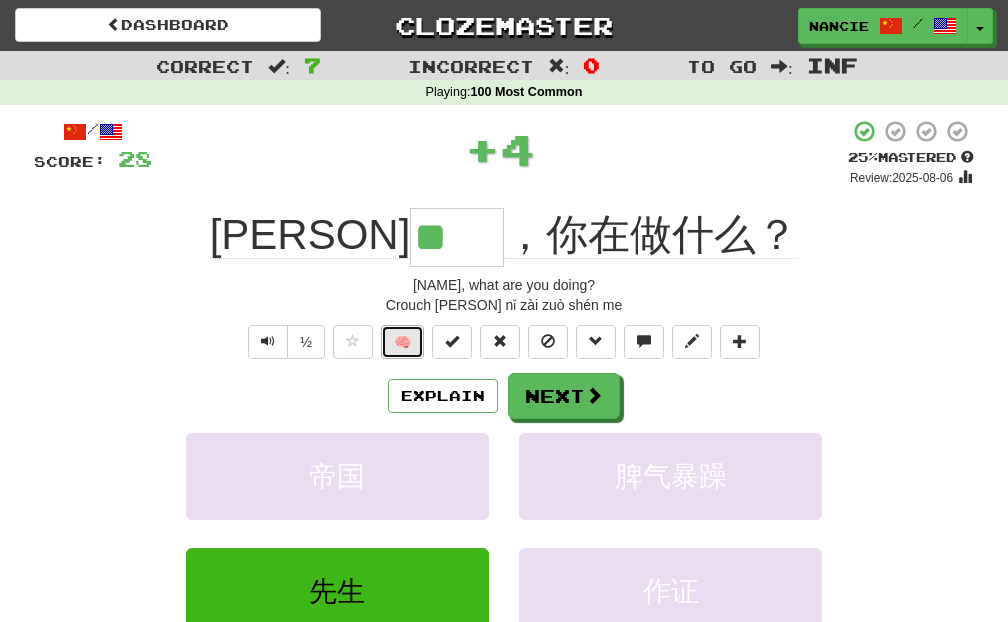 click on "🧠" at bounding box center (402, 342) 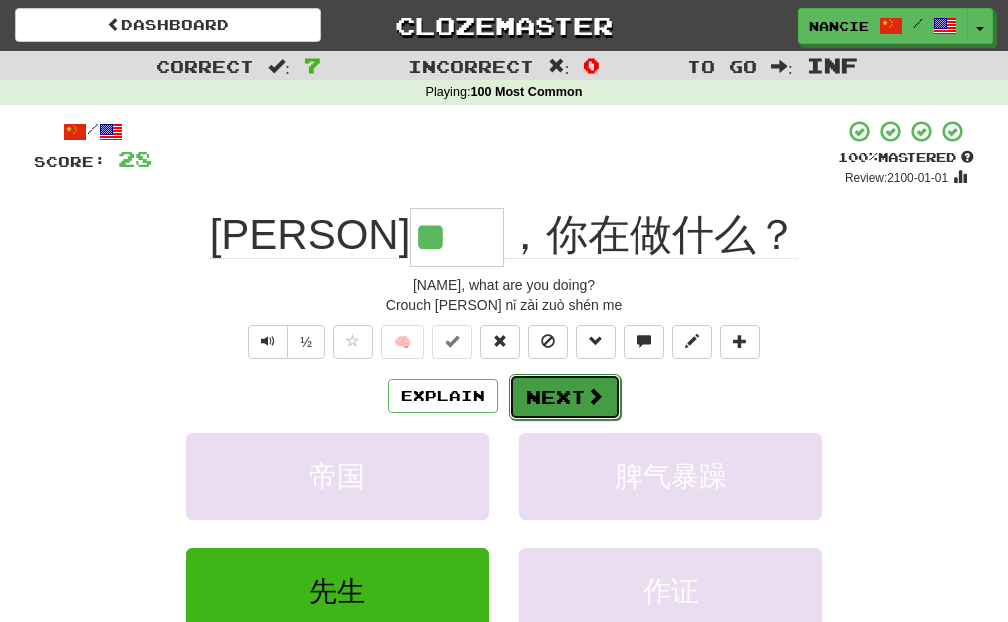 click on "Next" at bounding box center [565, 397] 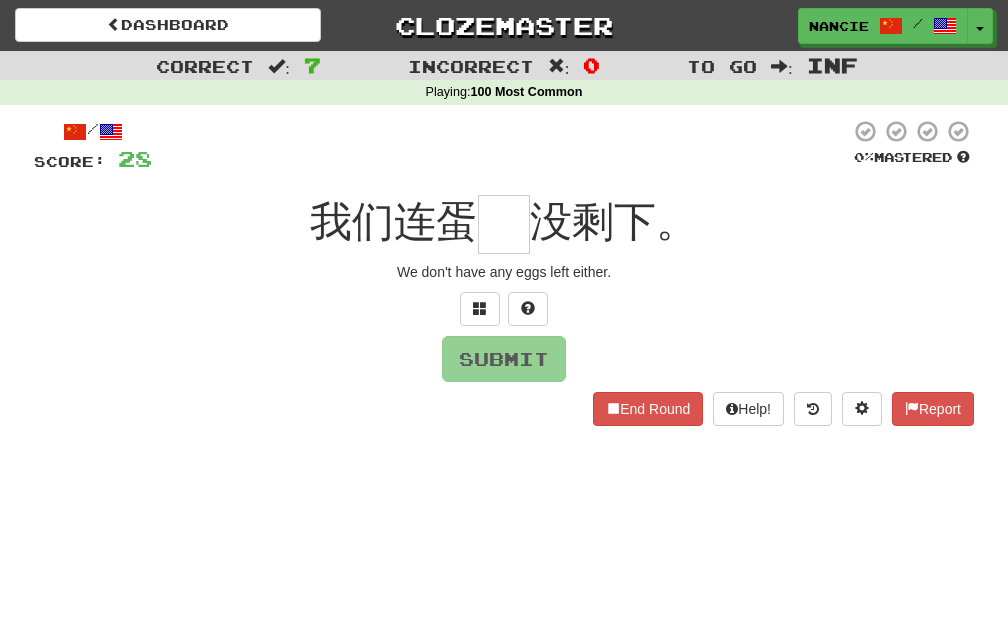 click on "/  Score:   28 0 %  Mastered 我们连蛋 没剩下。 We don't have any eggs left either. Submit  End Round  Help!  Report" at bounding box center (504, 272) 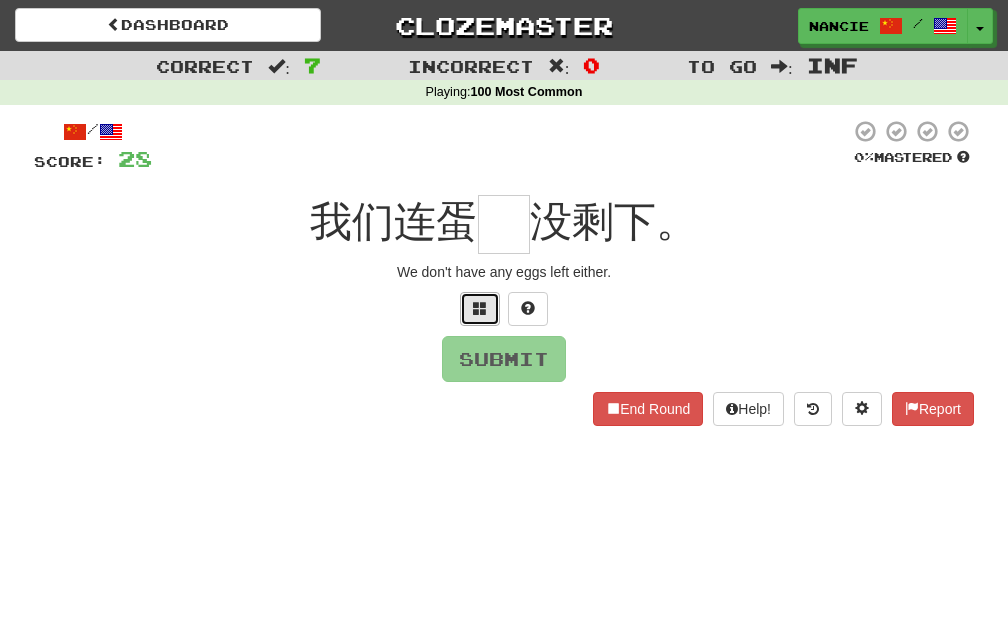 click at bounding box center [480, 309] 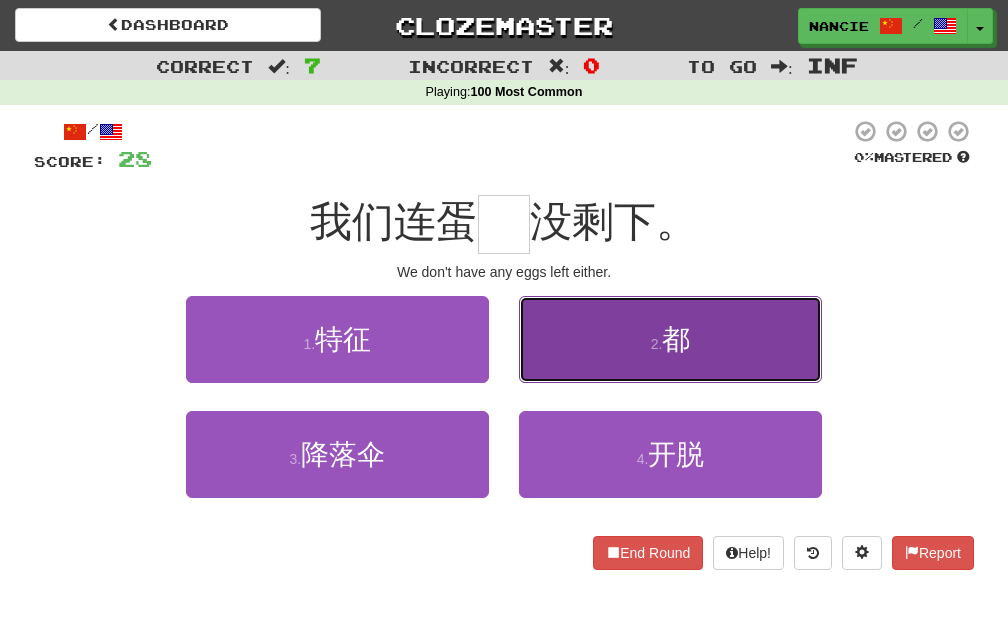 click on "2 .  都" at bounding box center [670, 339] 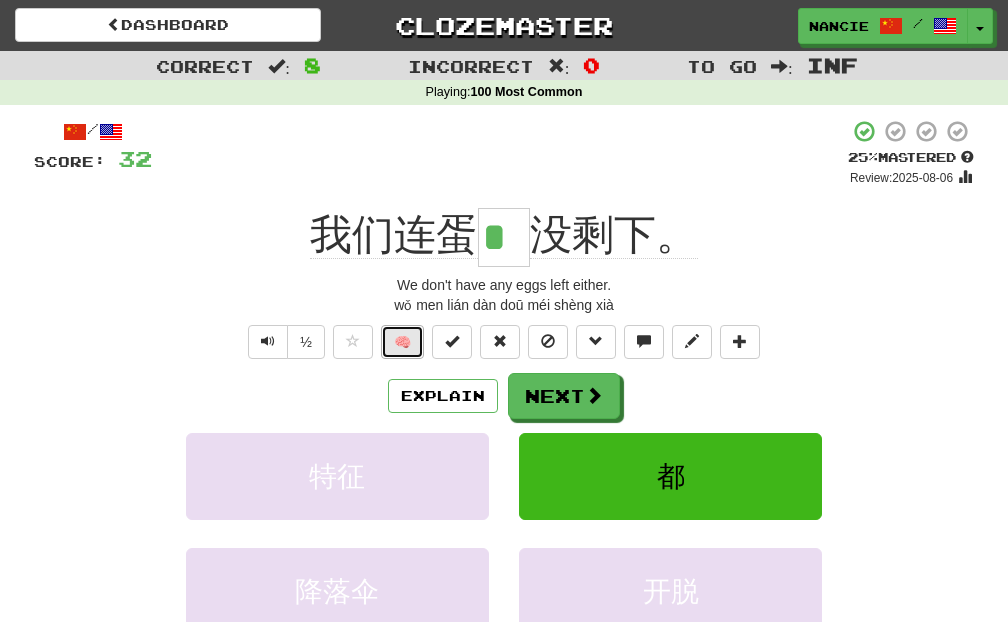 click on "🧠" at bounding box center [402, 342] 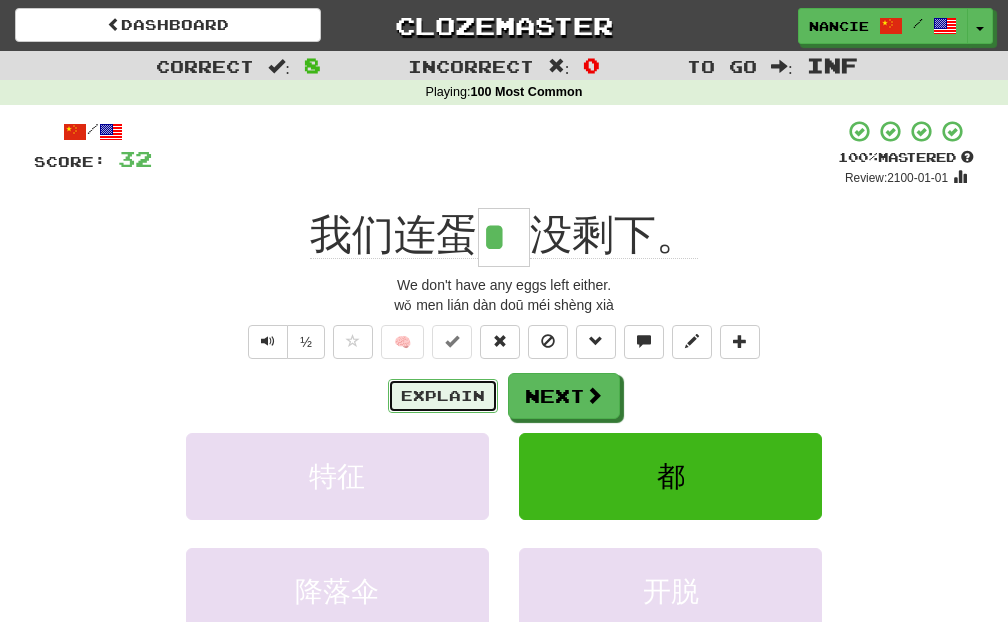 click on "Explain" at bounding box center (443, 396) 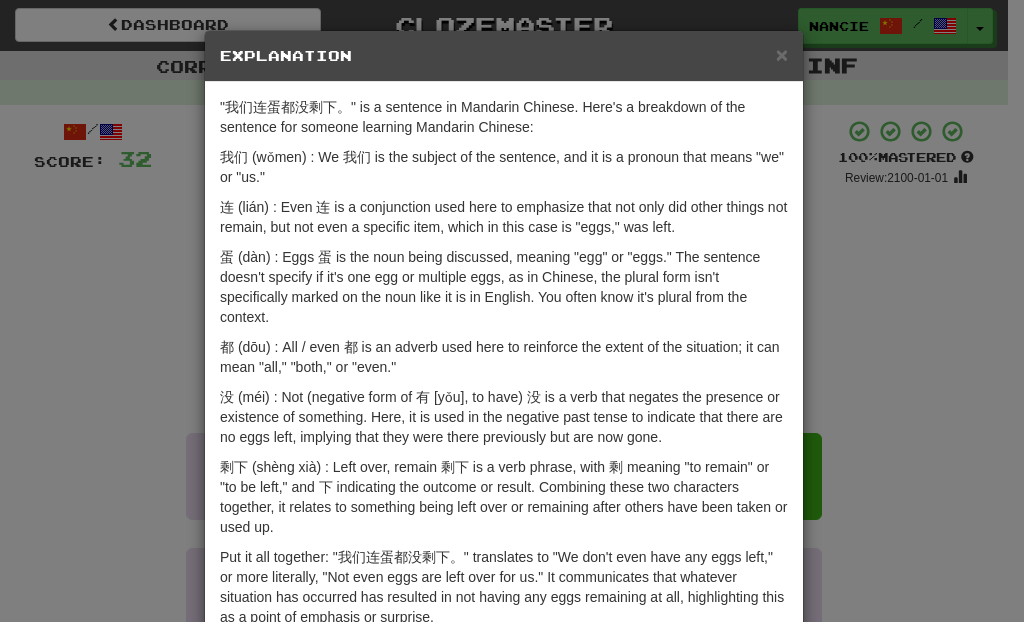 click on "Explanation" at bounding box center [504, 56] 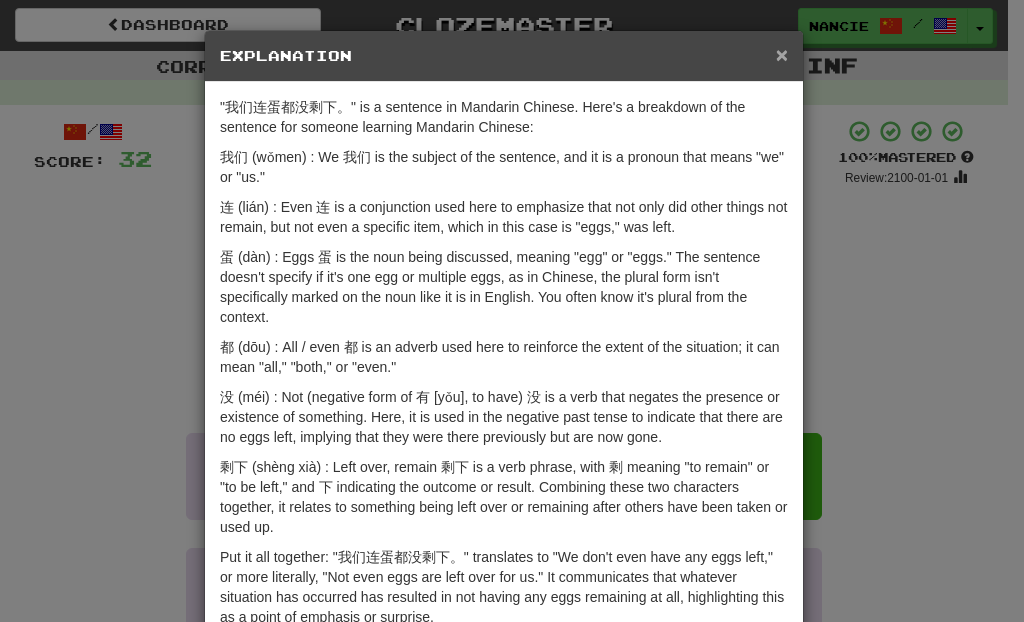 click on "×" at bounding box center (782, 54) 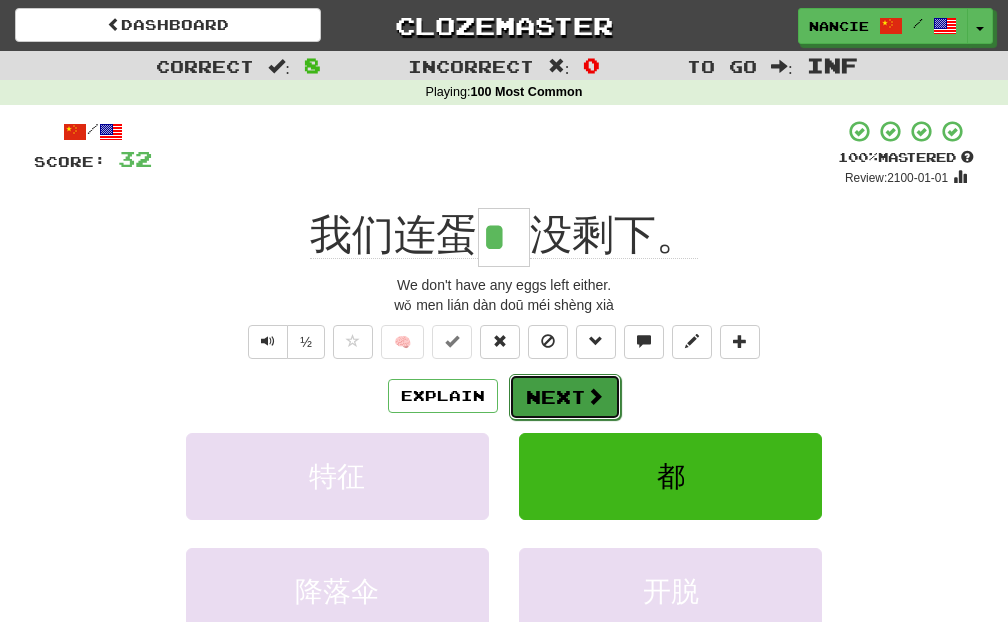 click on "Next" at bounding box center (565, 397) 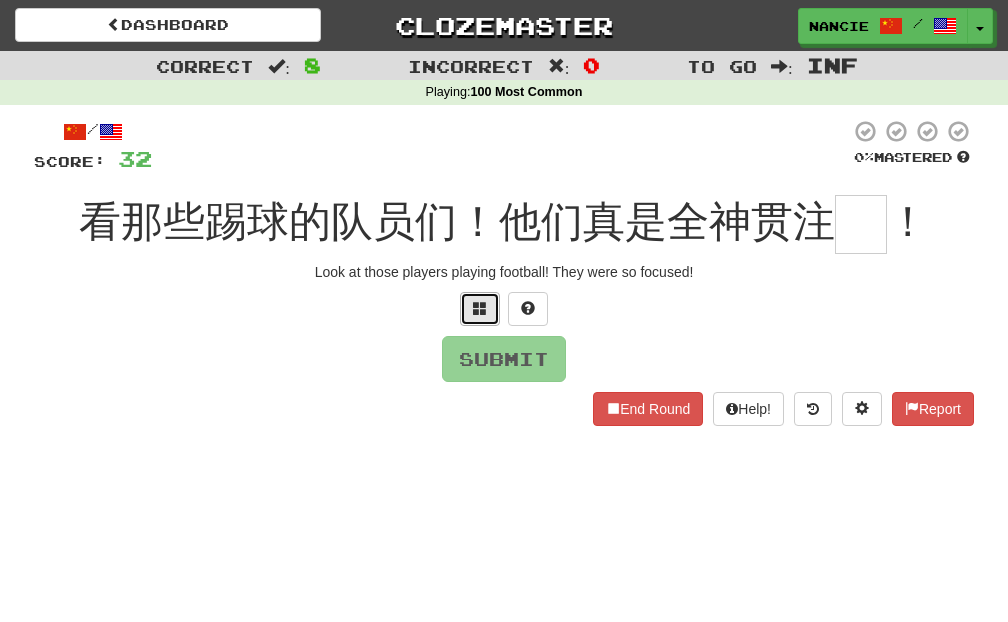 click at bounding box center [480, 308] 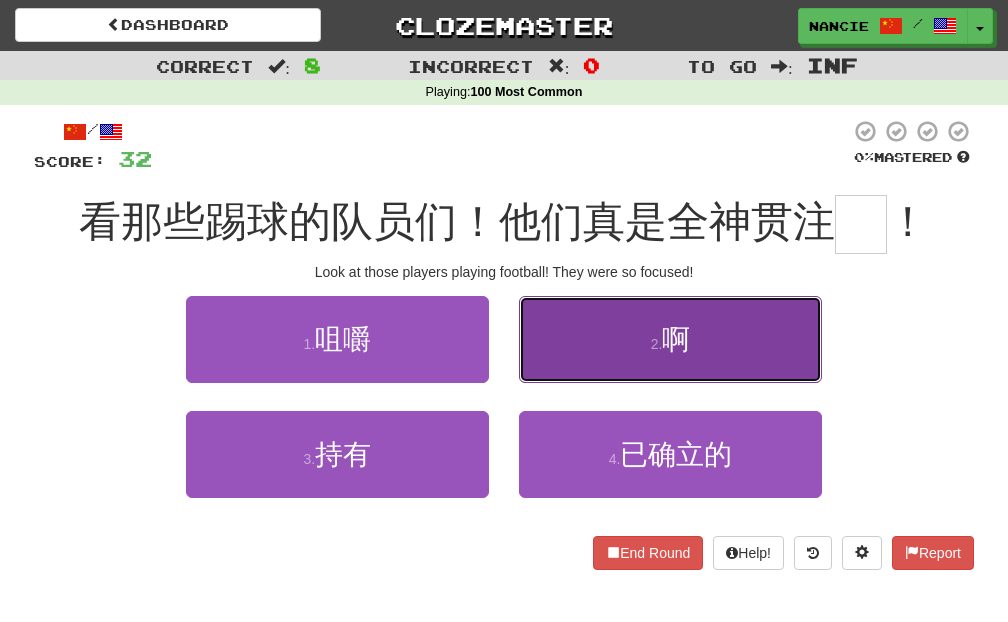 click on "2 .  啊" at bounding box center [670, 339] 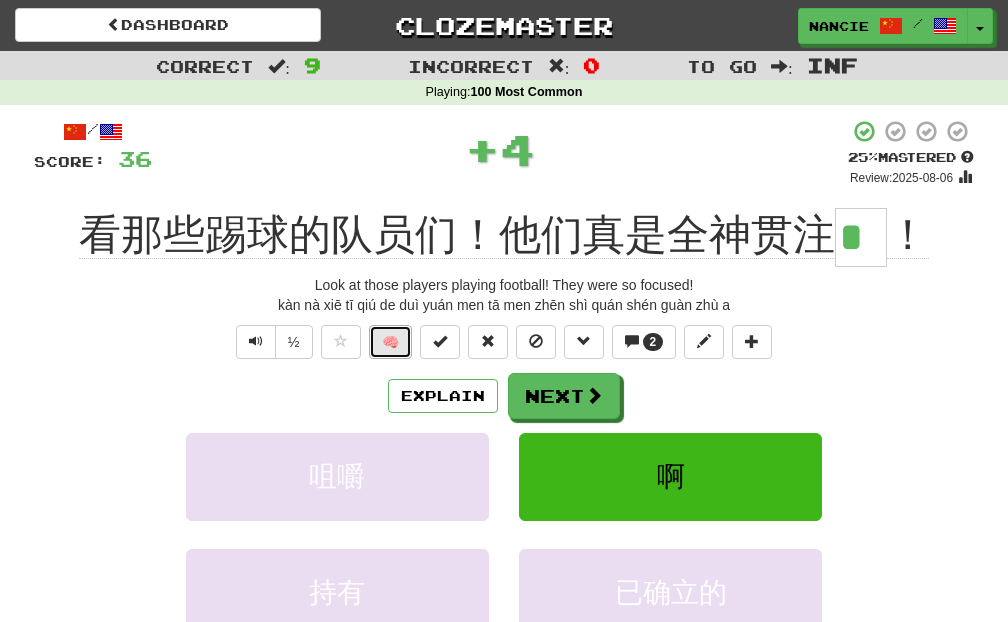 click on "🧠" at bounding box center (390, 342) 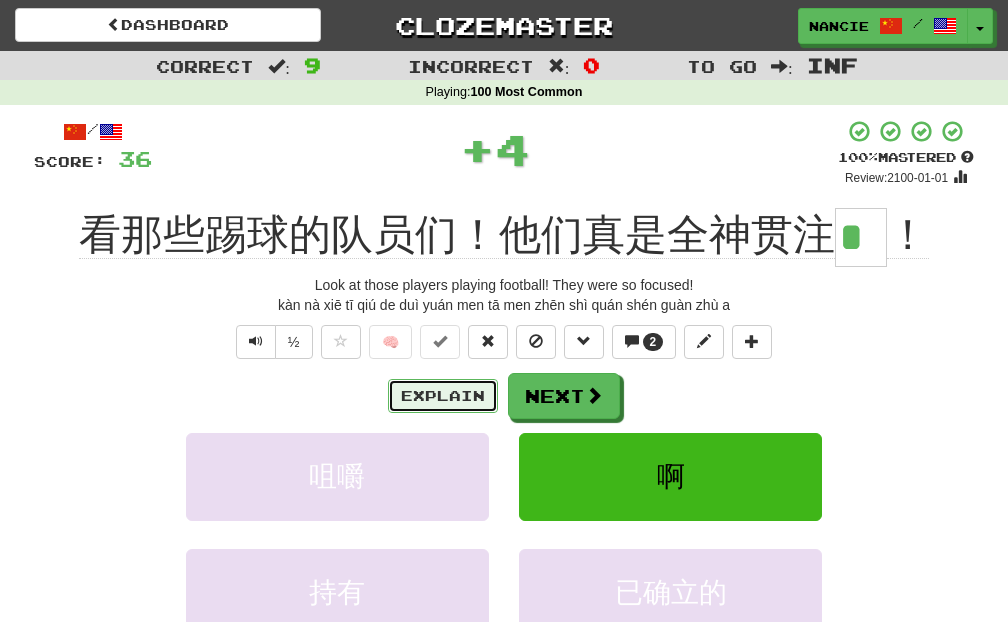 click on "Explain" at bounding box center (443, 396) 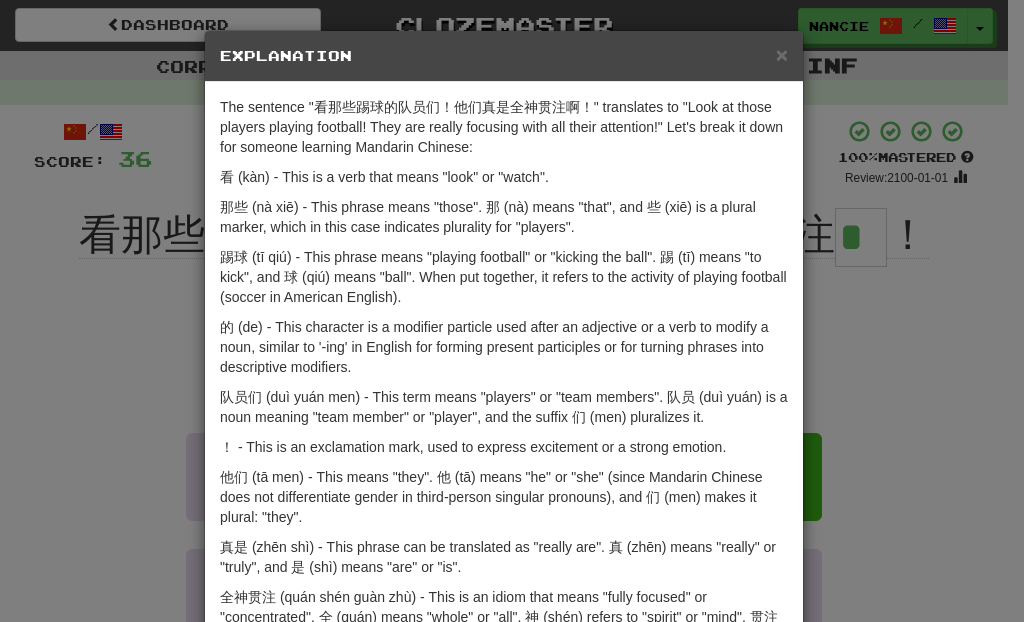scroll, scrollTop: 107, scrollLeft: 0, axis: vertical 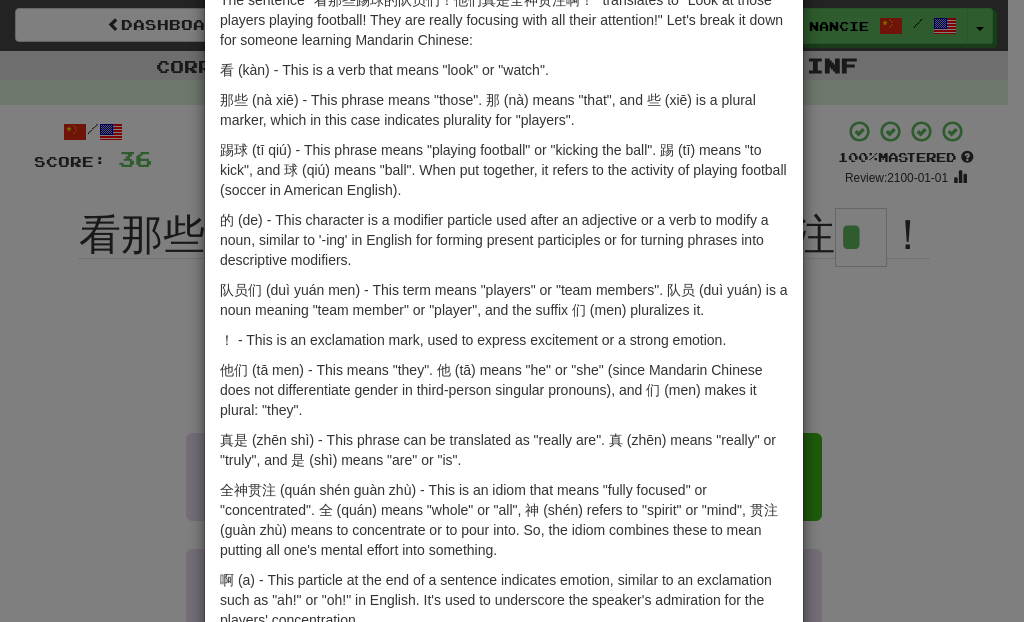 click on "× Explanation The sentence "看那些踢球的队员们！他们真是全神贯注啊！" translates to "Look at those players playing football! They are really focusing with all their attention!" Let's break it down for someone learning Mandarin Chinese:
看 (kàn) - This is a verb that means "look" or "watch".
那些 (nà xiē) - This phrase means "those". 那 (nà) means "that", and 些 (xiē) is a plural marker, which in this case indicates plurality for "players".
踢球 (tī qiú) - This phrase means "playing football" or "kicking the ball". 踢 (tī) means "to kick", and 球 (qiú) means "ball". When put together, it refers to the activity of playing football (soccer in American English).
的 (de) - This character is a modifier particle used after an adjective or a verb to modify a noun, similar to '-ing' in English for forming present participles or for turning phrases into descriptive modifiers.
！ - This is an exclamation mark, used to express excitement or a strong emotion." at bounding box center [512, 311] 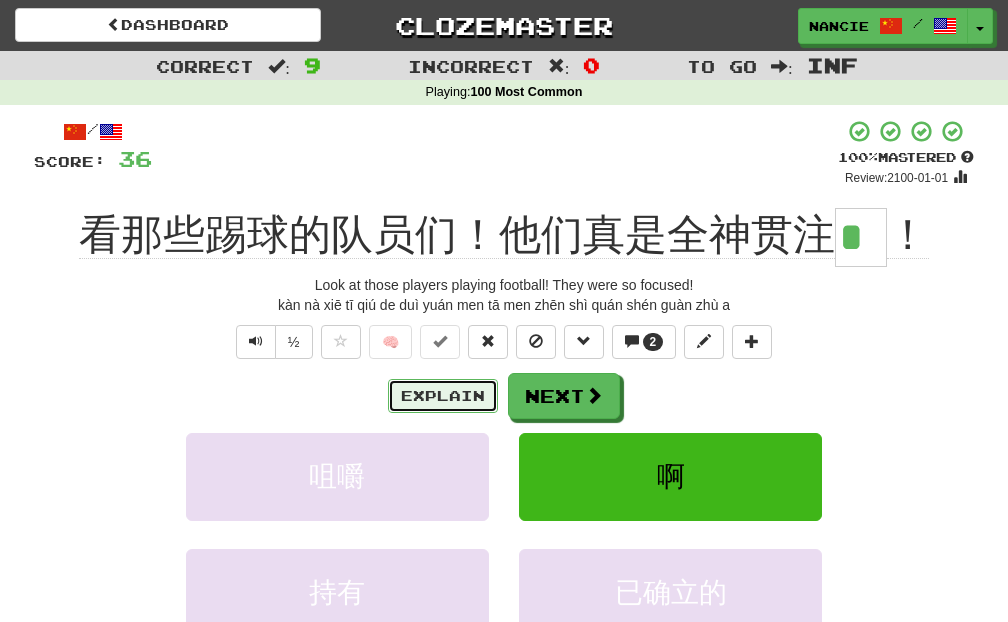 click on "Explain" at bounding box center [443, 396] 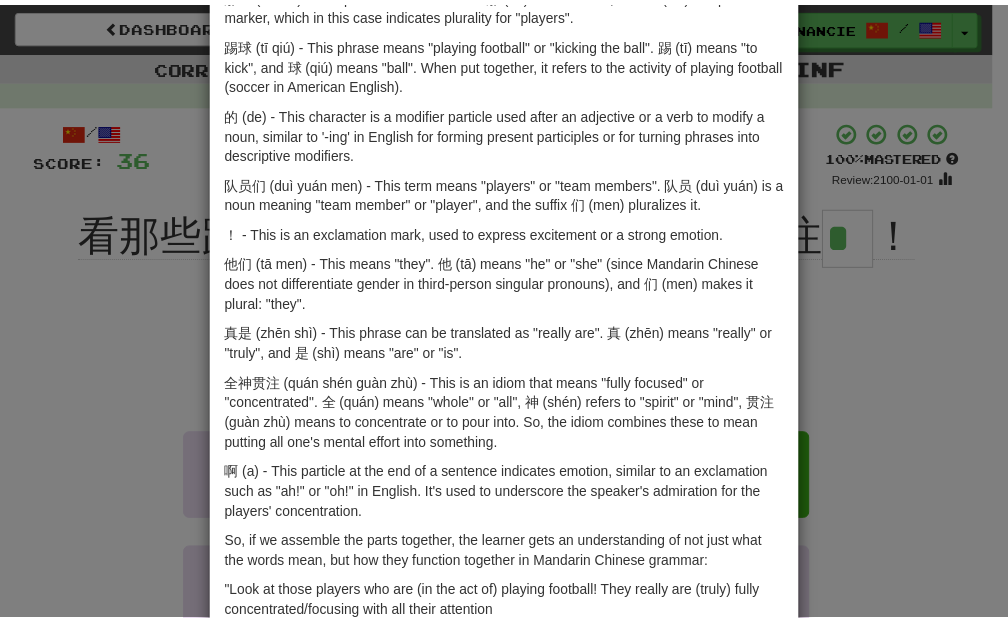scroll, scrollTop: 336, scrollLeft: 0, axis: vertical 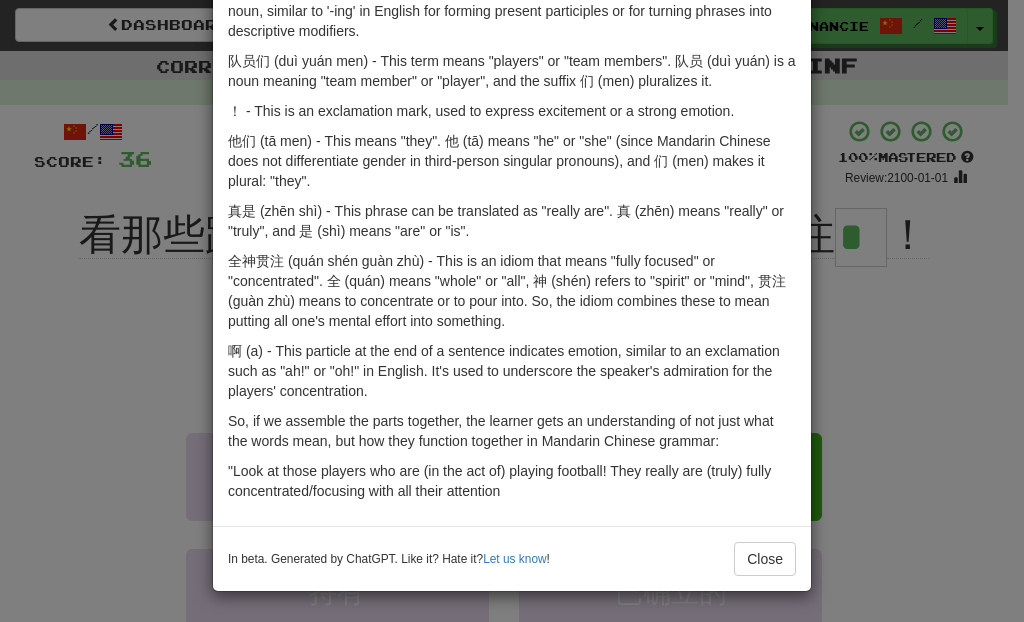 click on "× Explanation The sentence "看那些踢球的队员们！他们真是全神贯注啊！" translates to "Look at those players playing football! They are really focusing with all their attention!" Let's break it down for someone learning Mandarin Chinese:
看 (kàn) - This is a verb that means "look" or "watch".
那些 (nà xiē) - This phrase means "those". 那 (nà) means "that", and 些 (xiē) is a plural marker, which in this case indicates plurality for "players".
踢球 (tī qiú) - This phrase means "playing football" or "kicking the ball". 踢 (tī) means "to kick", and 球 (qiú) means "ball". When put together, it refers to the activity of playing football (soccer in American English).
的 (de) - This character is a modifier particle used after an adjective or a verb to modify a noun, similar to '-ing' in English for forming present participles or for turning phrases into descriptive modifiers.
！ - This is an exclamation mark, used to express excitement or a strong emotion." at bounding box center [512, 311] 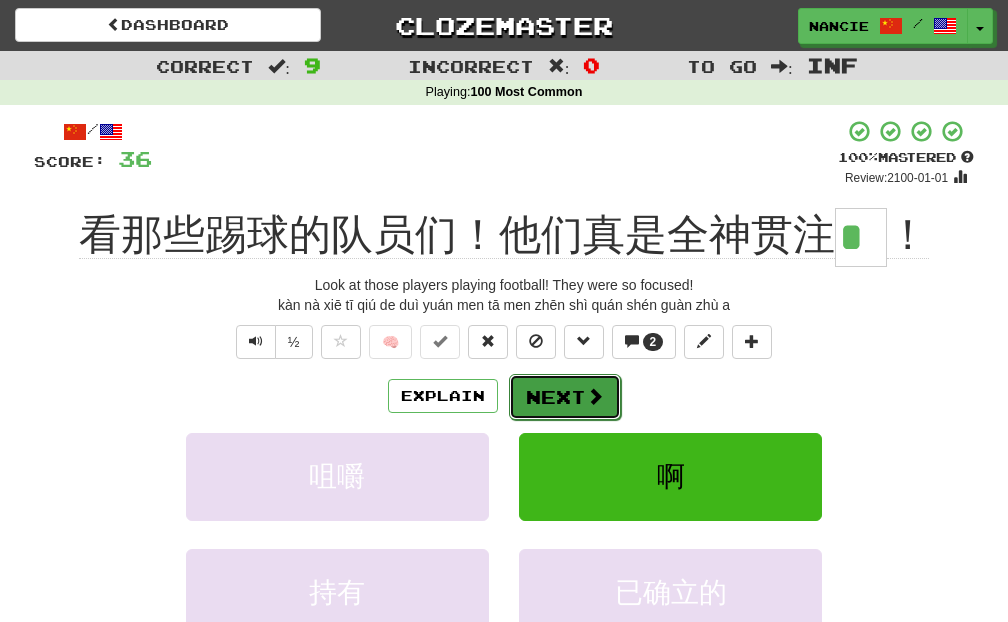 click on "Next" at bounding box center [565, 397] 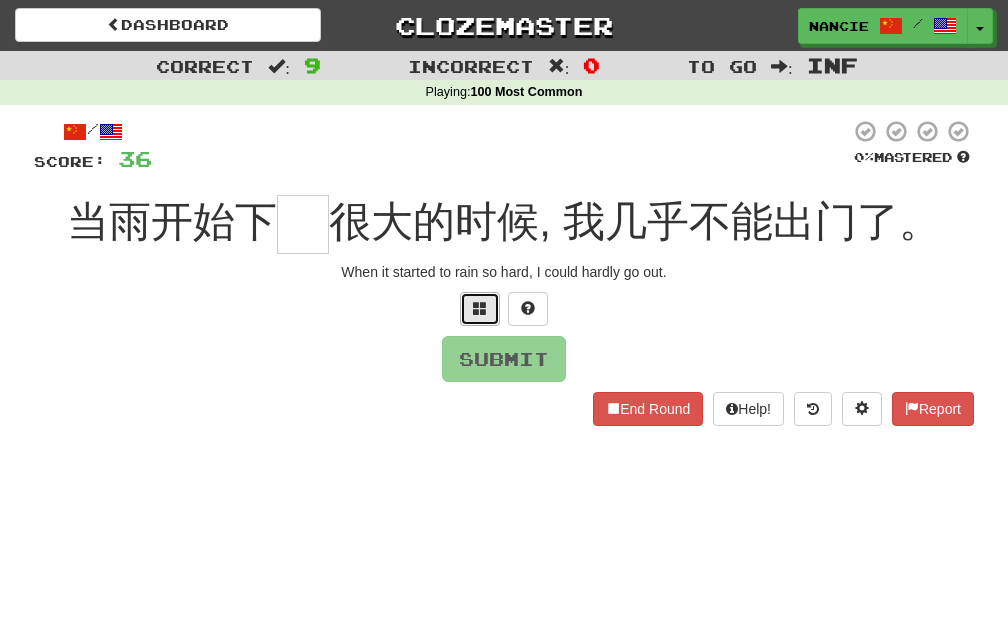 click at bounding box center [480, 309] 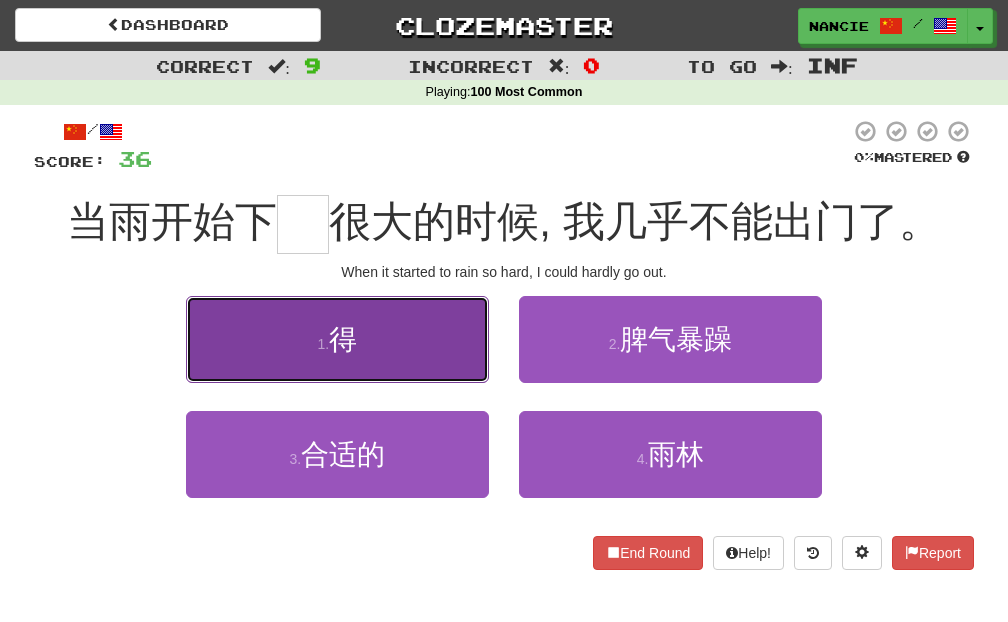 click on "1 .  得" at bounding box center [337, 339] 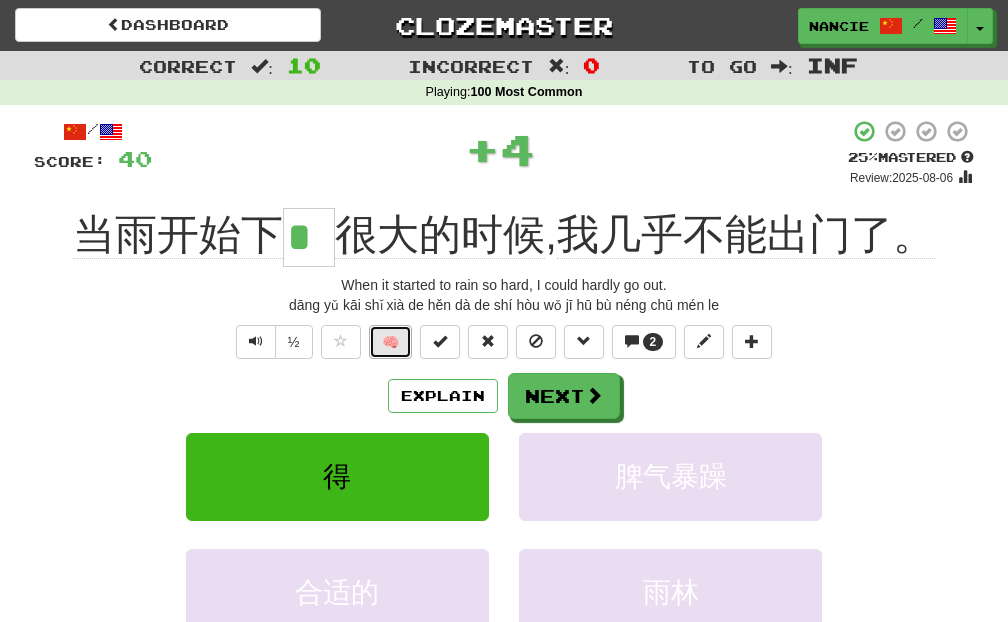 click on "🧠" at bounding box center (390, 342) 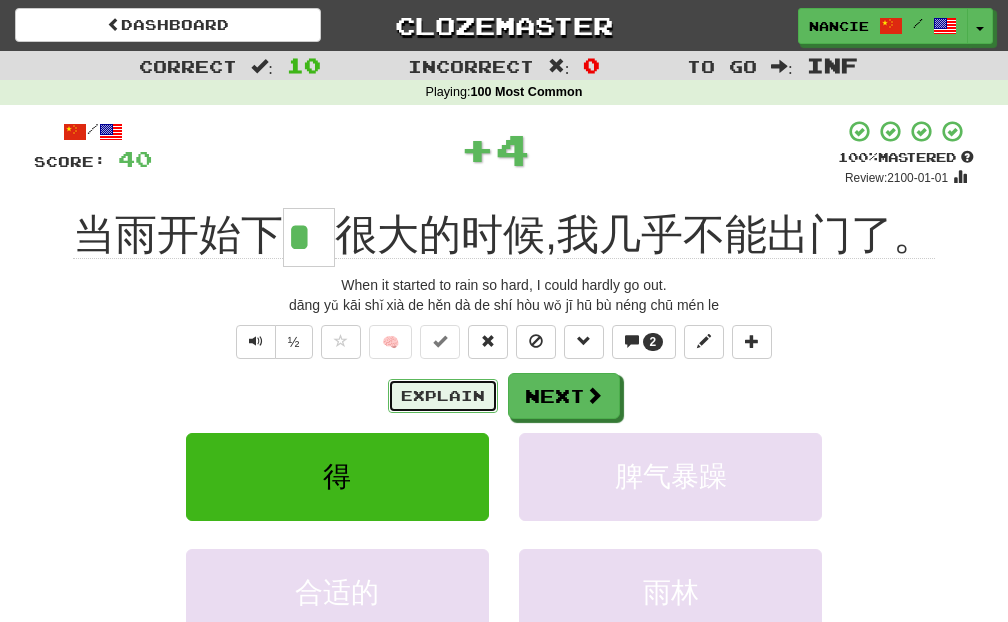 click on "Explain" at bounding box center [443, 396] 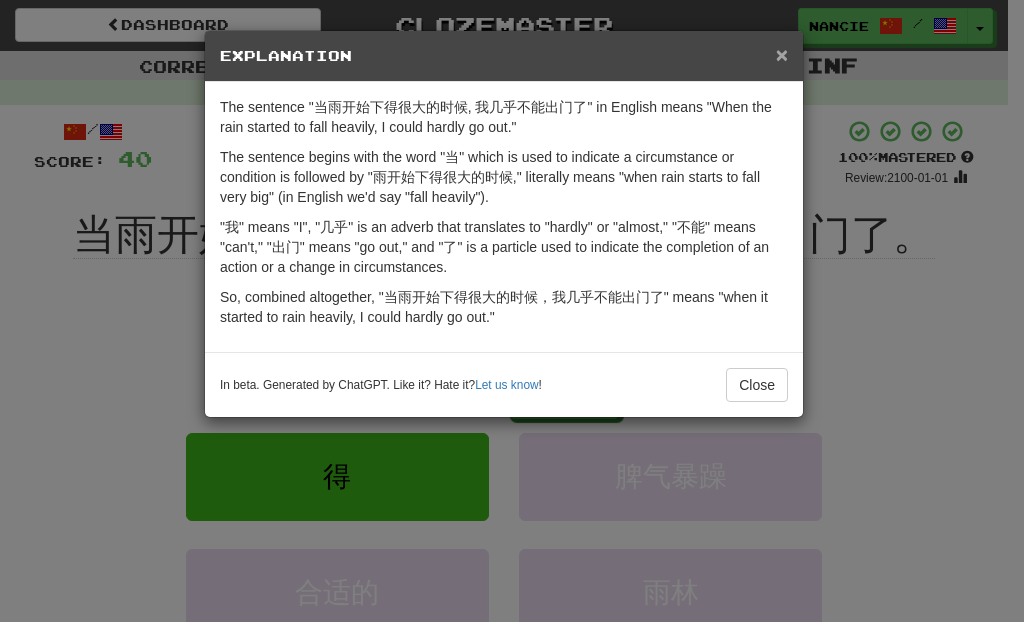 click on "×" at bounding box center (782, 54) 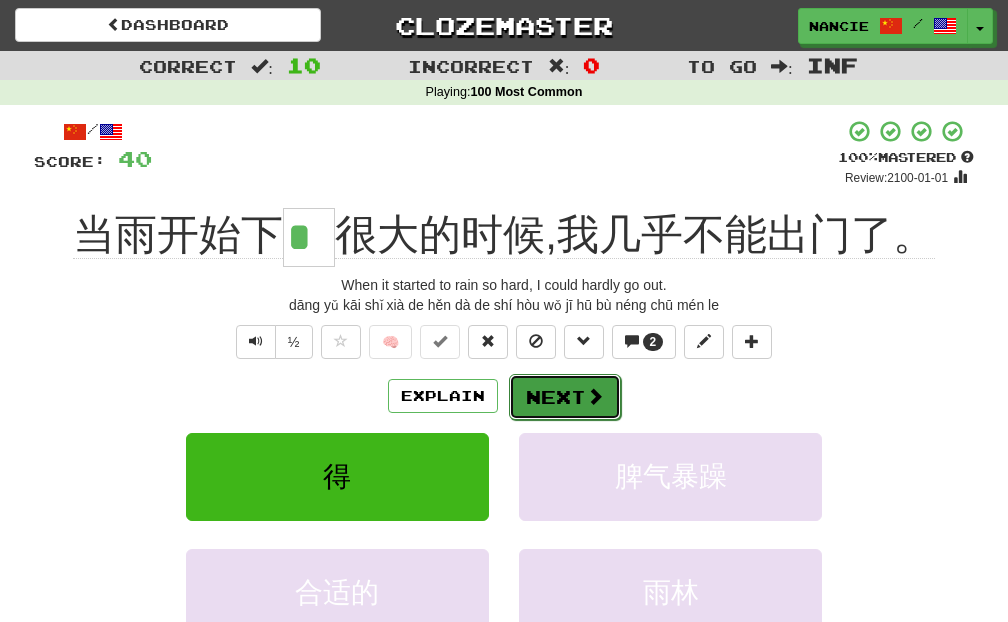 click on "Next" at bounding box center [565, 397] 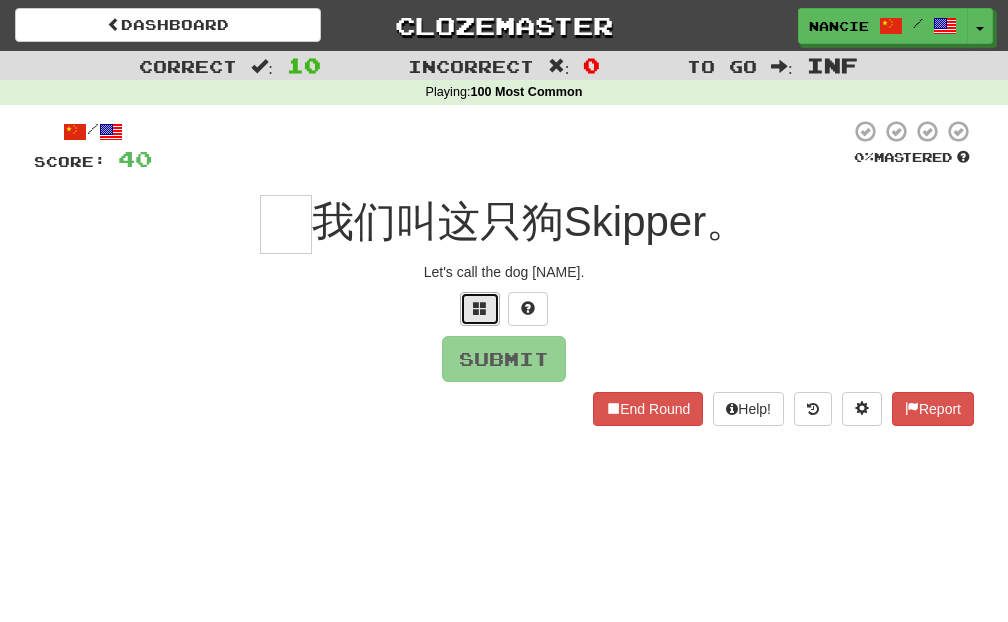 click at bounding box center [480, 309] 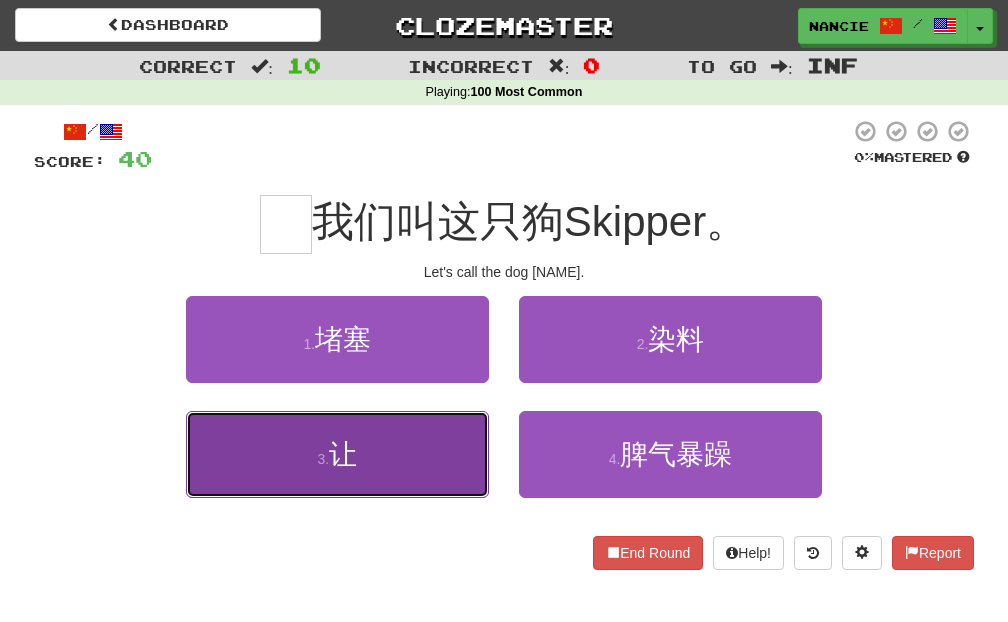 click on "3 .  让" at bounding box center [337, 454] 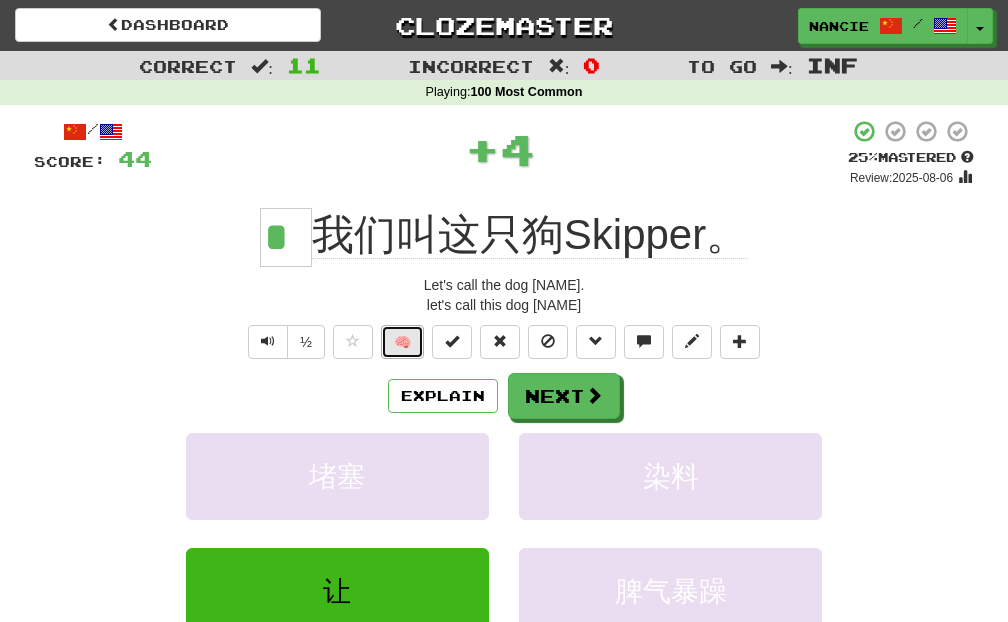 click on "🧠" at bounding box center [402, 342] 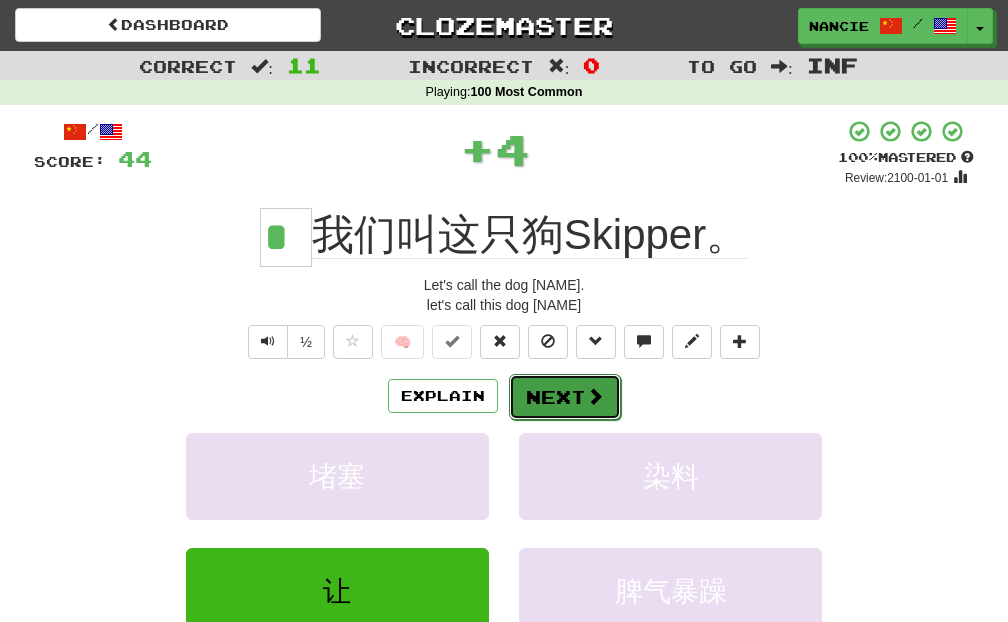 click on "Next" at bounding box center [565, 397] 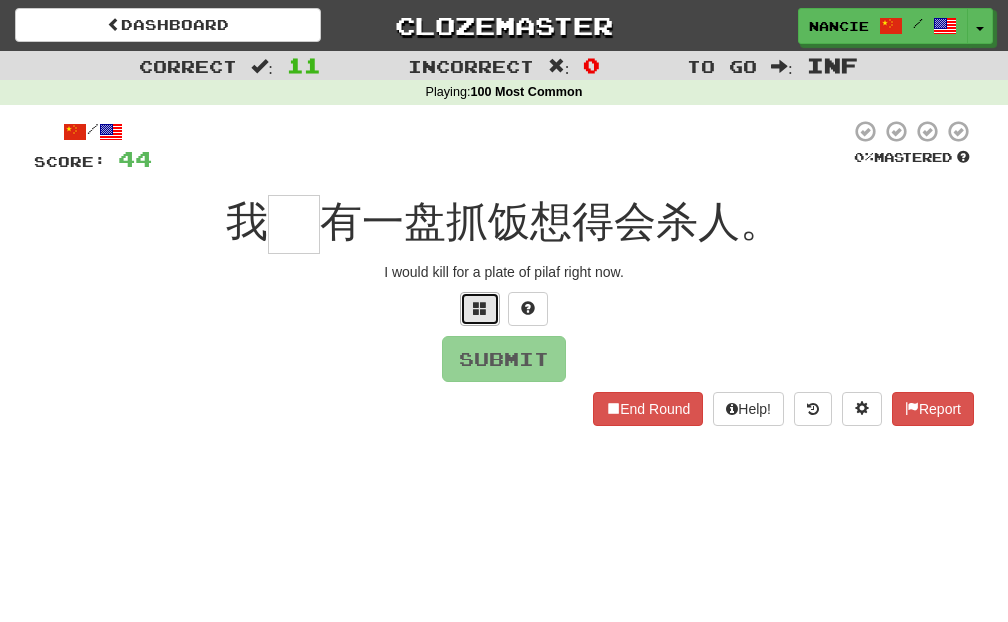 click at bounding box center [480, 309] 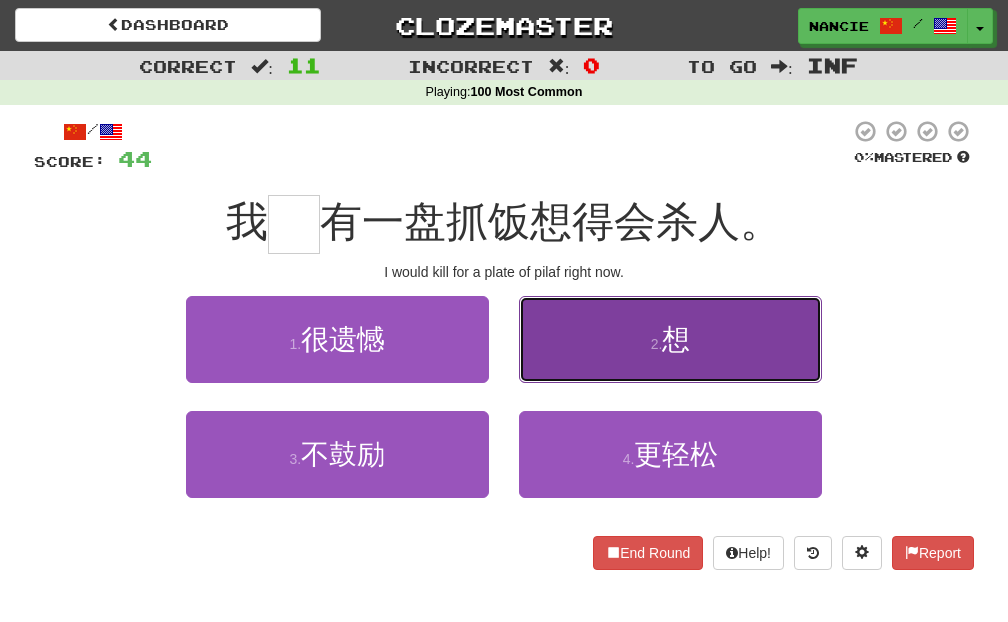 click on "2 .  想" at bounding box center (670, 339) 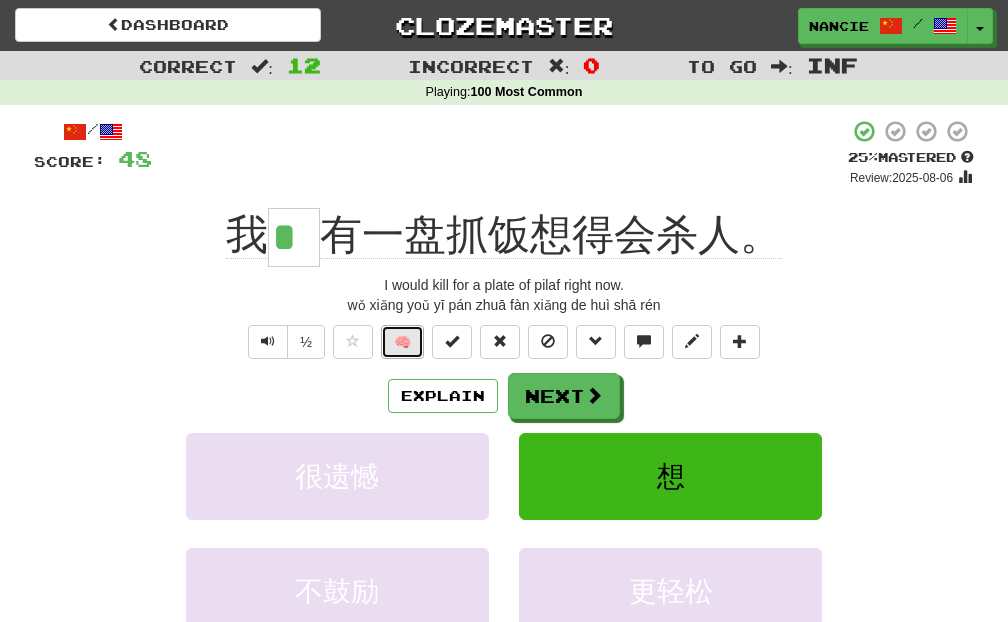 click on "🧠" at bounding box center [402, 342] 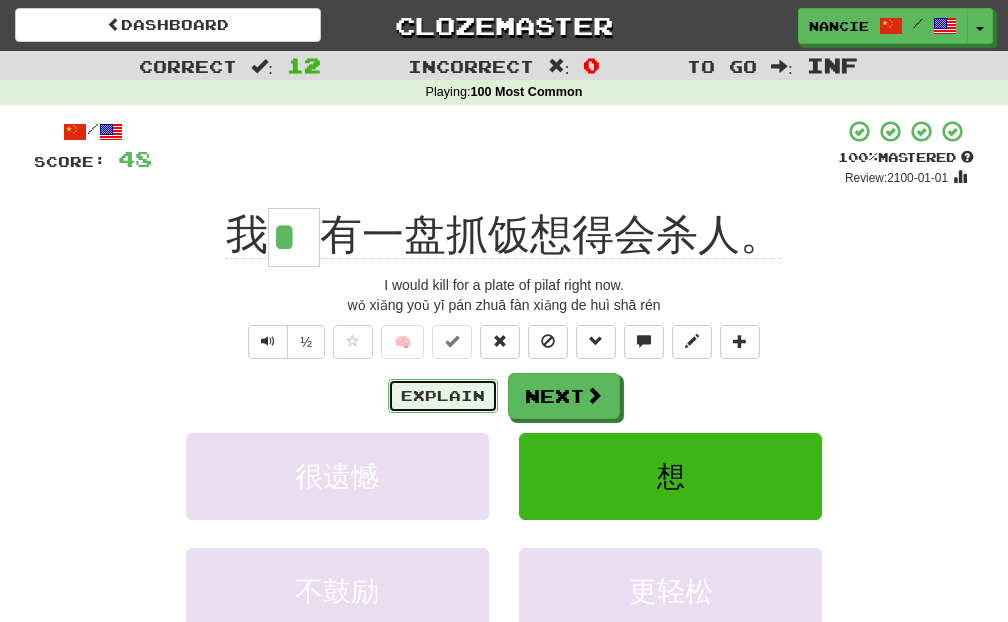 click on "Explain" at bounding box center (443, 396) 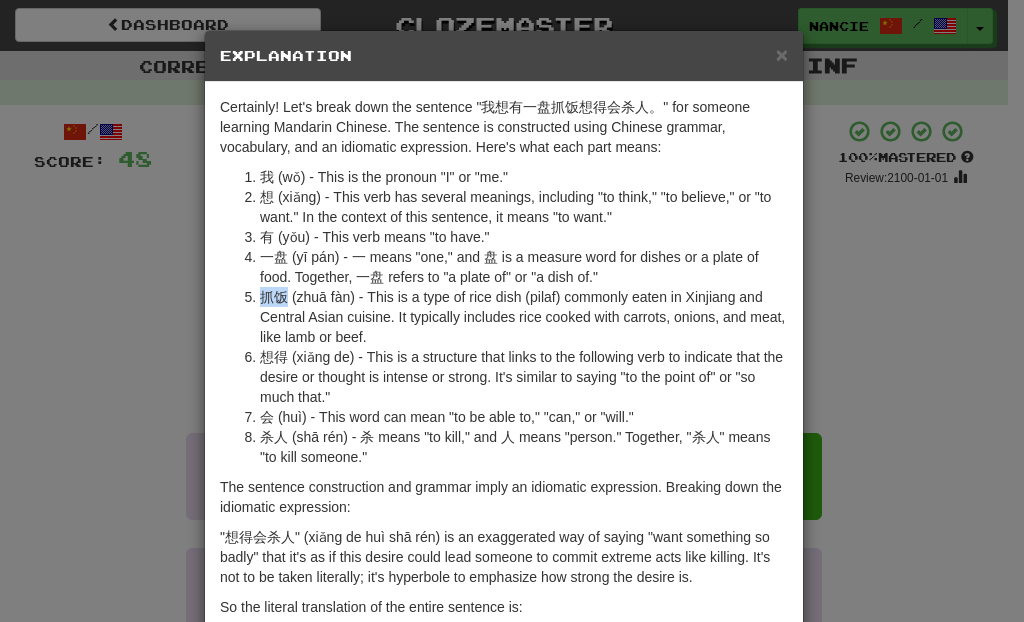 drag, startPoint x: 279, startPoint y: 293, endPoint x: 232, endPoint y: 294, distance: 47.010635 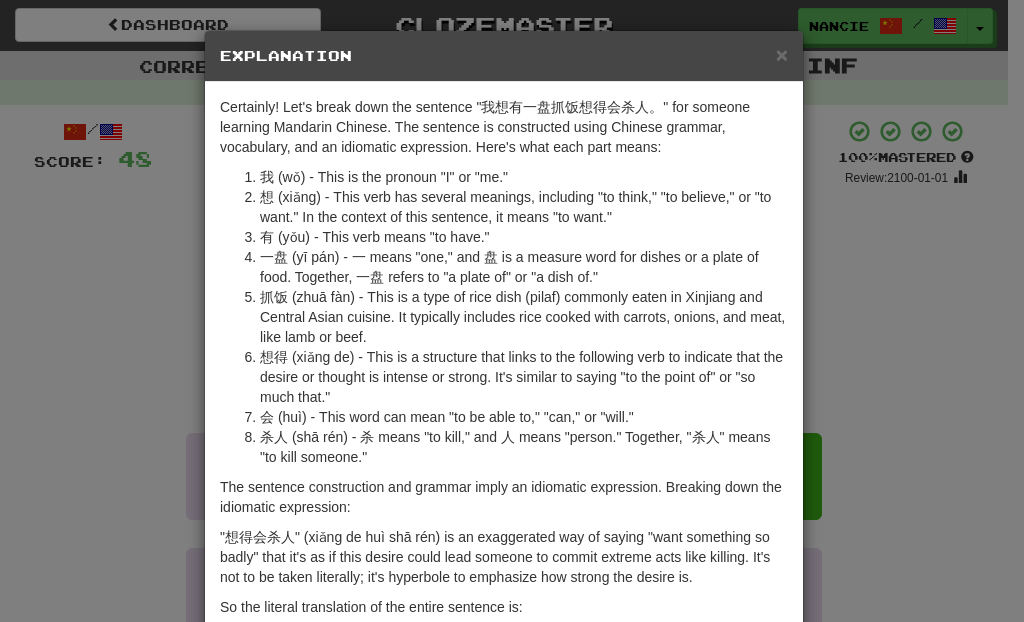 click on "× Explanation Certainly! Let's break down the sentence "我想有一盘抓饭想得会杀人。" for someone learning Mandarin Chinese. The sentence is constructed using Chinese grammar, vocabulary, and an idiomatic expression. Here's what each part means:
我 (wǒ) - This is the pronoun "I" or "me."
想 (xiǎng) - This verb has several meanings, including "to think," "to believe," or "to want." In the context of this sentence, it means "to want."
有 (yǒu) - This verb means "to have."
一盘 (yī pán) - 一 means "one," and 盘 is a measure word for dishes or a plate of food. Together, 一盘 refers to "a plate of" or "a dish of."
抓饭 (zhuā fàn) - This is a type of rice dish (pilaf) commonly eaten in Xinjiang and Central Asian cuisine. It typically includes rice cooked with carrots, onions, and meat, like lamb or beef.
会 (huì) - This word can mean "to be able to," "can," or "will."
So the literal translation of the entire sentence is:
Let us know ! Close" at bounding box center [512, 311] 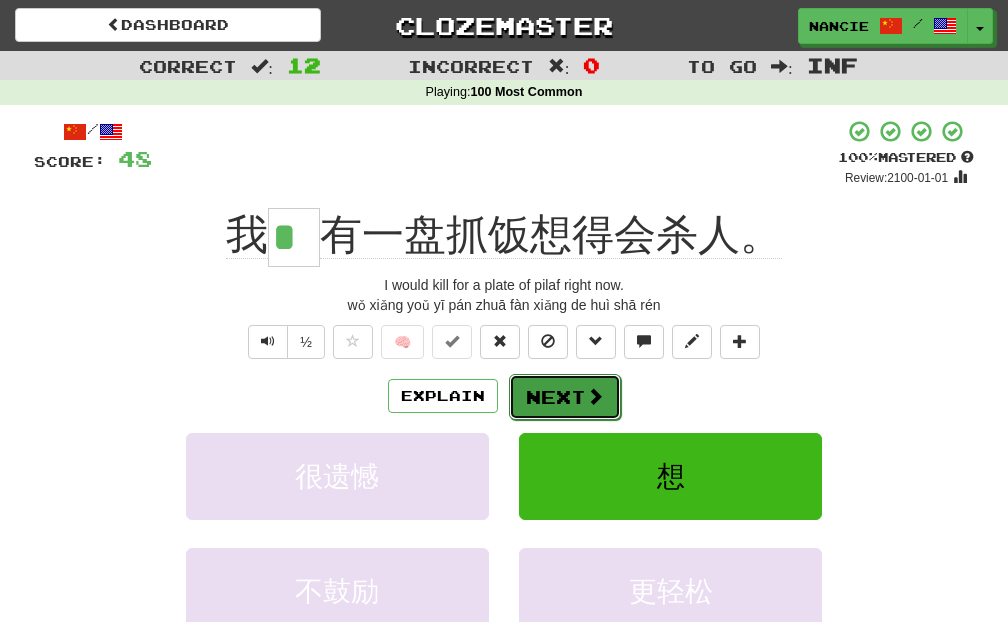 click on "Next" at bounding box center (565, 397) 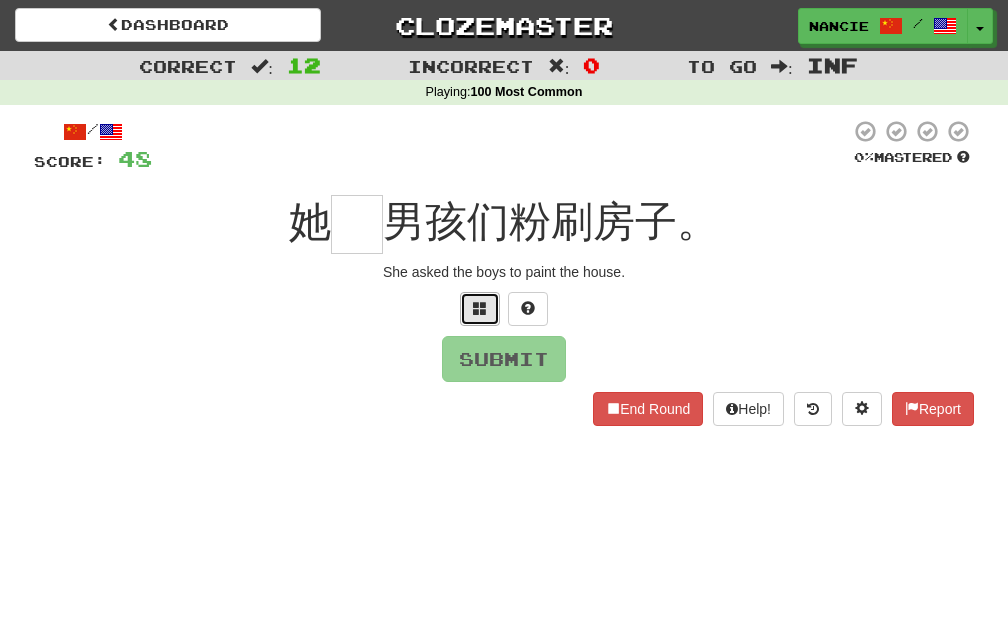 click at bounding box center [480, 308] 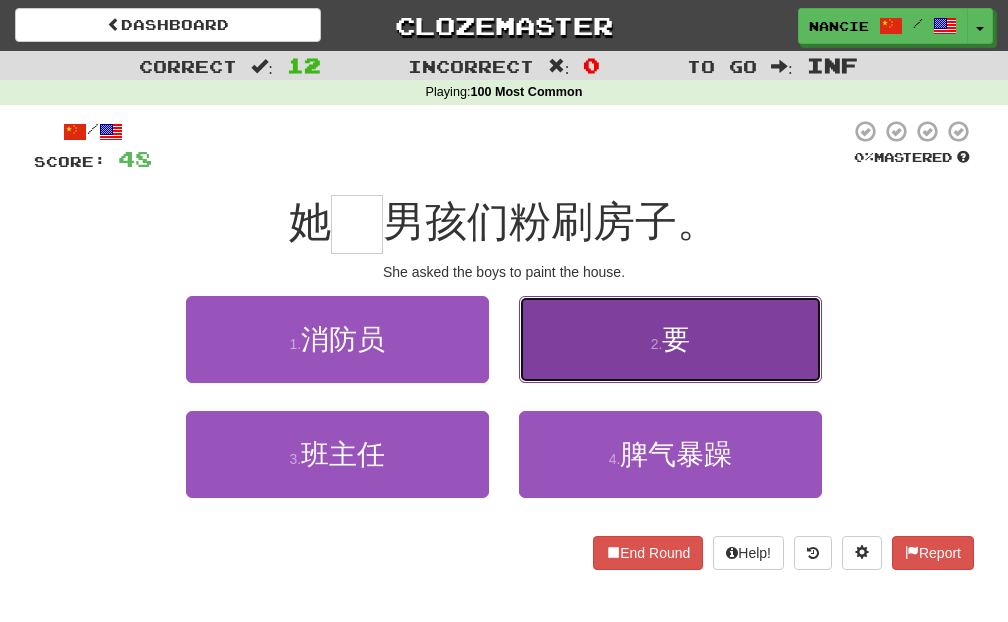 click on "2 .  要" at bounding box center [670, 339] 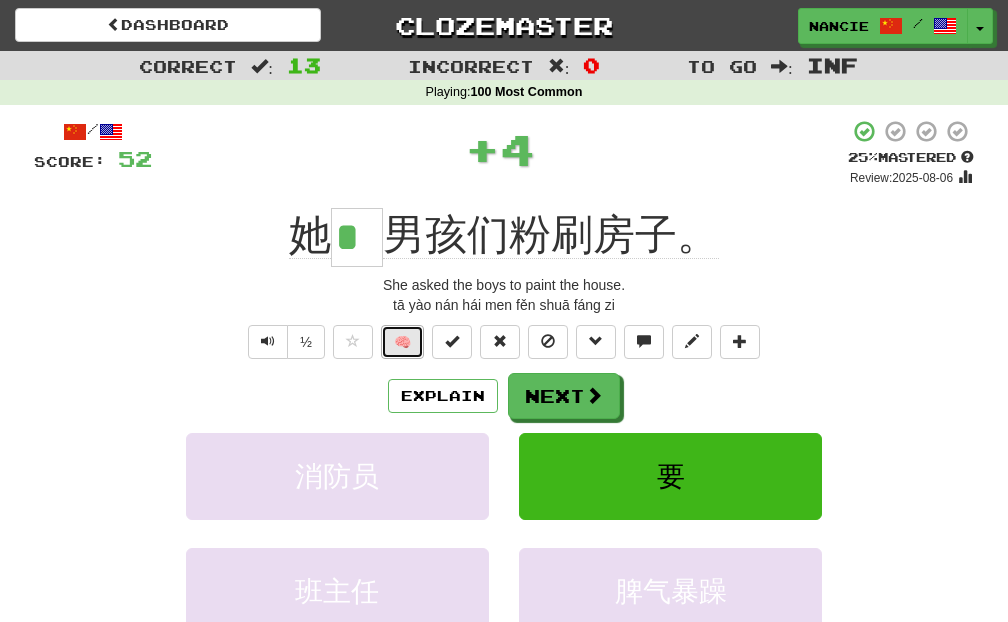 click on "🧠" at bounding box center (402, 342) 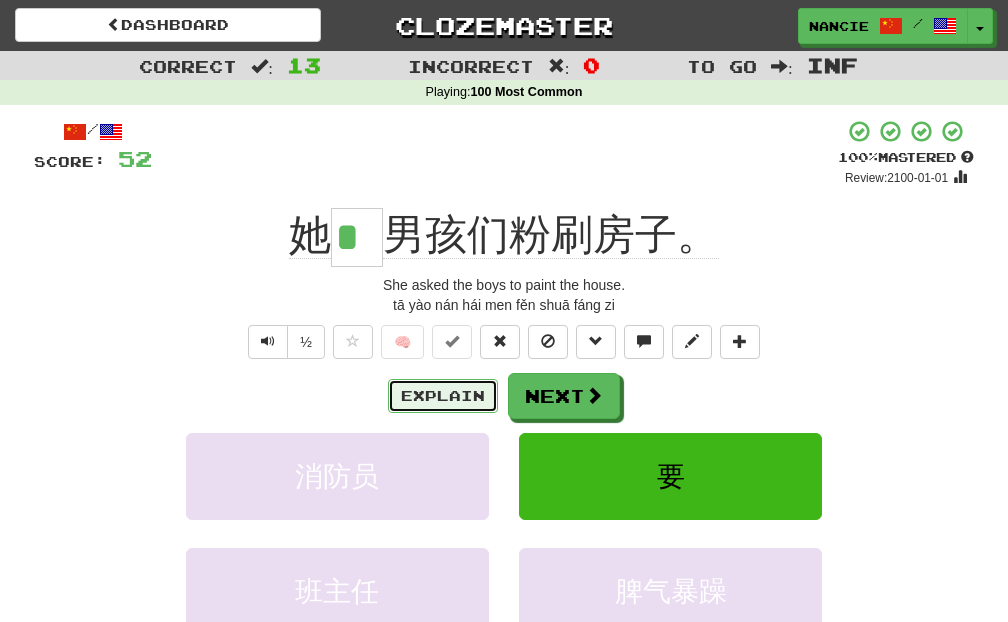 click on "Explain" at bounding box center [443, 396] 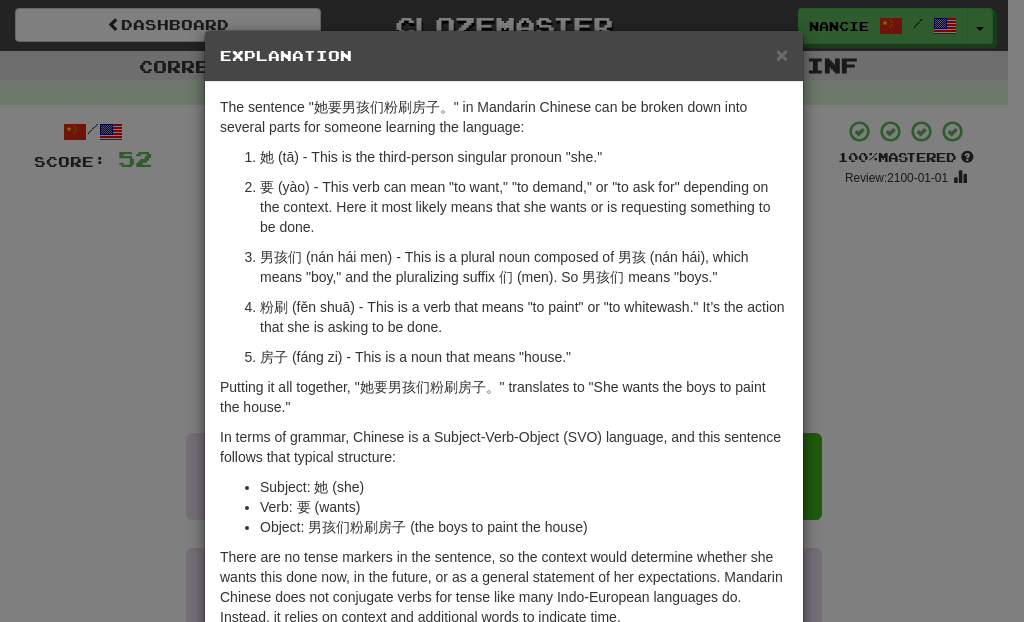 click on "× Explanation The sentence "她要男孩们粉刷房子。" in Mandarin Chinese can be broken down into several parts for someone learning the language:
她 (tā) - This is the third-person singular pronoun "she."
要 (yào) - This verb can mean "to want," "to demand," or "to ask for" depending on the context. Here it most likely means that she wants or is requesting something to be done.
男孩们 (nán hái men) - This is a plural noun composed of 男孩 (nán hái), which means "boy," and the pluralizing suffix 们 (men). So 男孩们 means "boys."
粉刷 (fěn shuā) - This is a verb that means "to paint" or "to whitewash." It’s the action that she is asking to be done.
房子 (fáng zi) - This is a noun that means "house."
Putting it all together, "她要男孩们粉刷房子。" translates to "She wants the boys to paint the house."
In terms of grammar, Chinese is a Subject-Verb-Object (SVO) language, and this sentence follows that typical structure:" at bounding box center [512, 311] 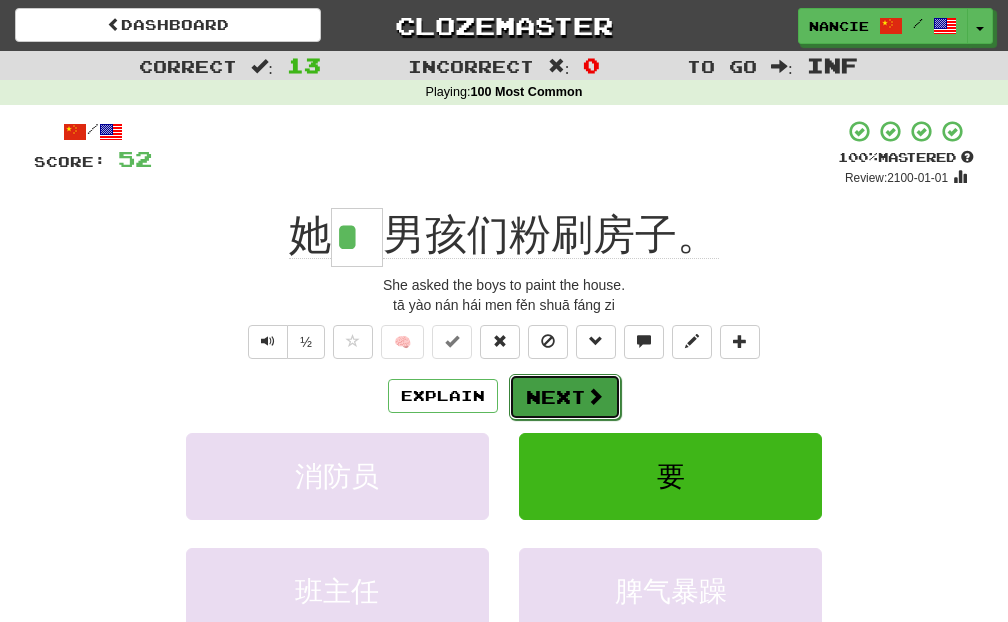 click on "Next" at bounding box center (565, 397) 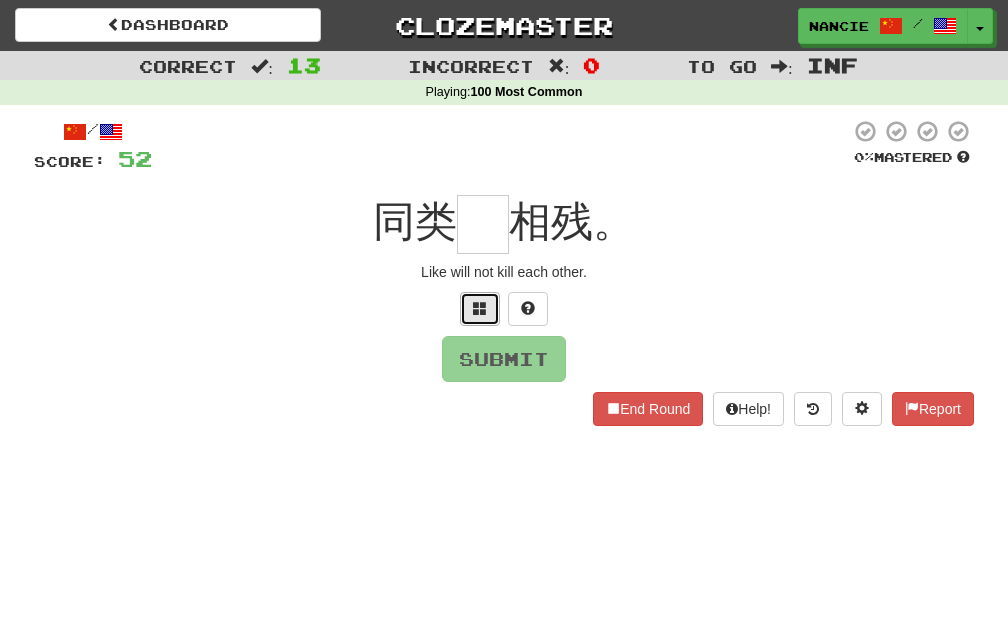 click at bounding box center [480, 309] 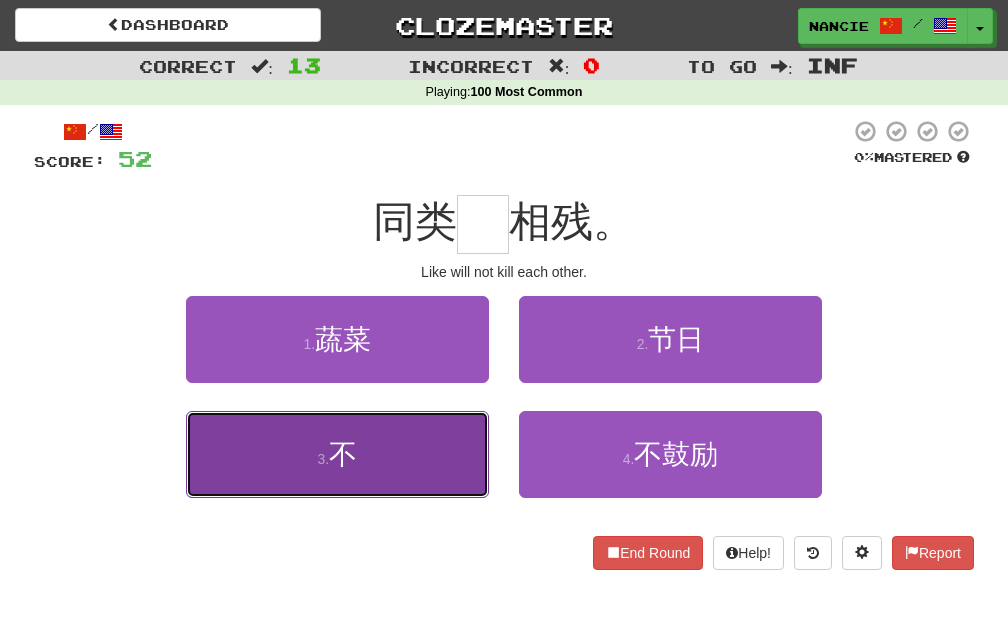 click on "3 .  不" at bounding box center [337, 454] 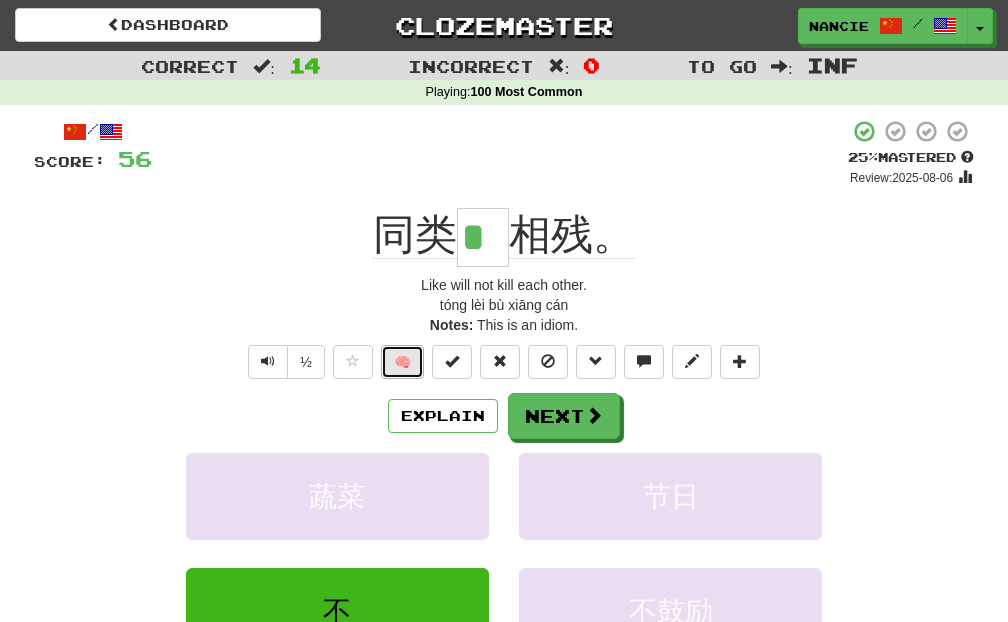 click on "🧠" at bounding box center [402, 362] 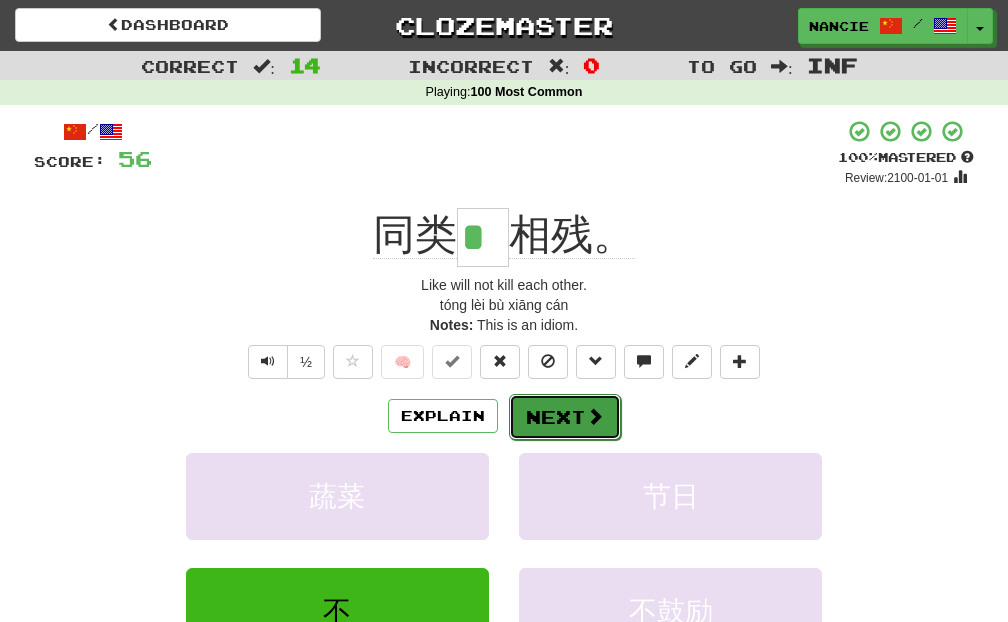 click at bounding box center [595, 416] 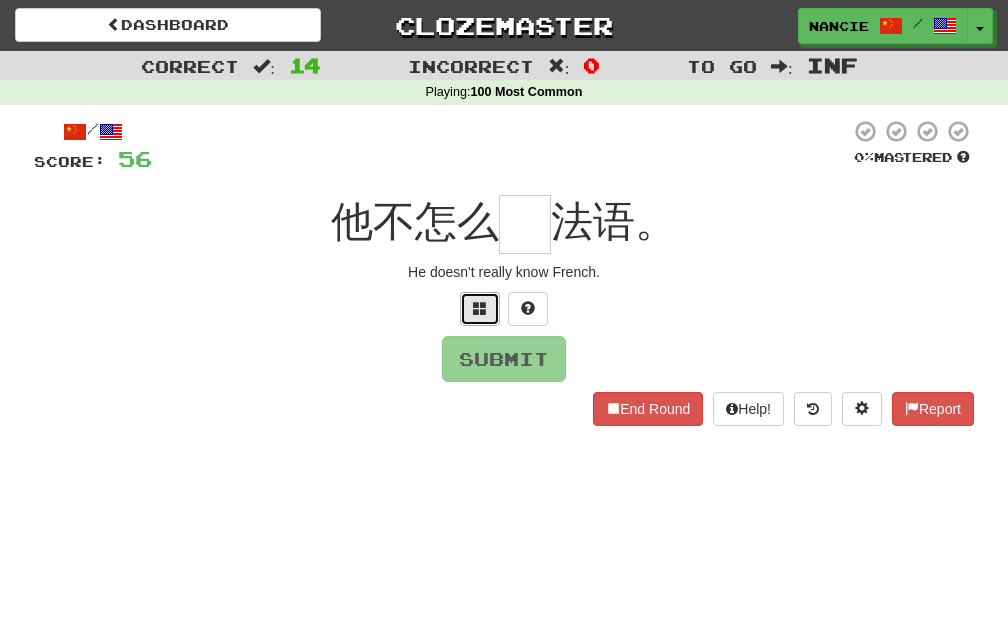 click at bounding box center [480, 308] 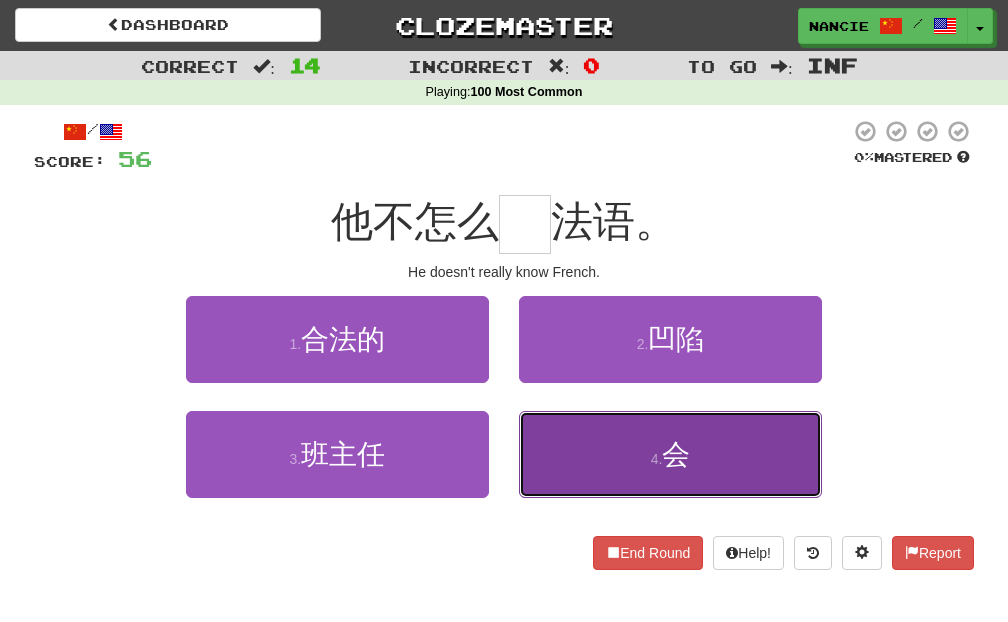 click on "4 .  会" at bounding box center (670, 454) 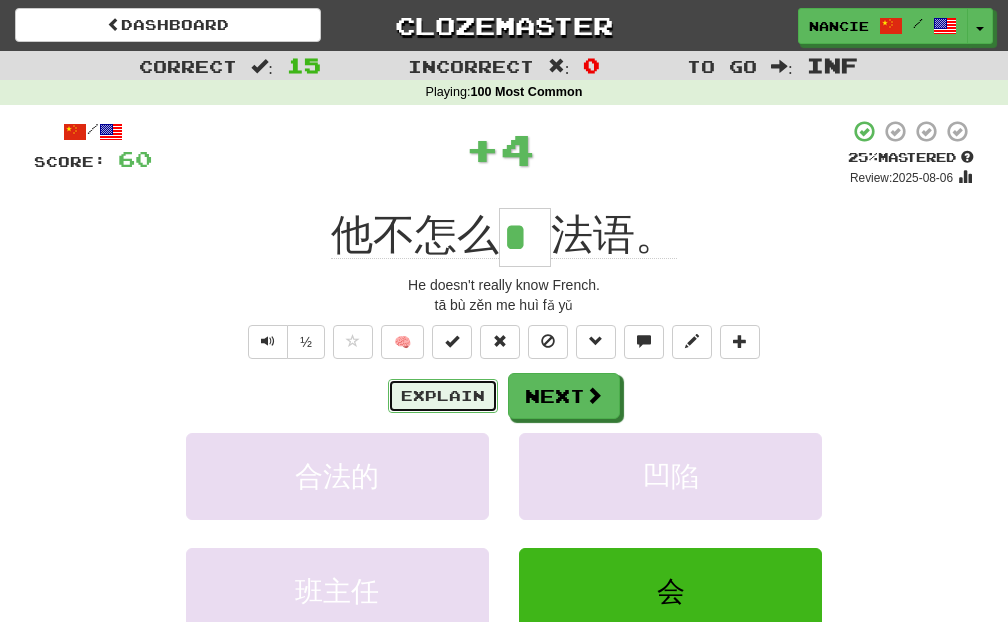 click on "Explain" at bounding box center (443, 396) 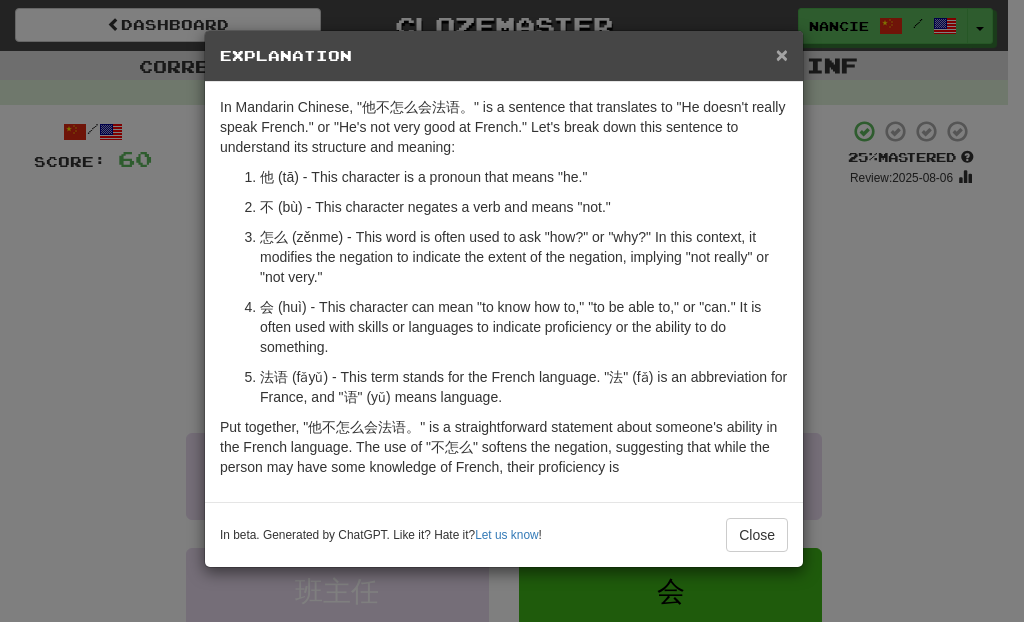 click on "×" at bounding box center [782, 54] 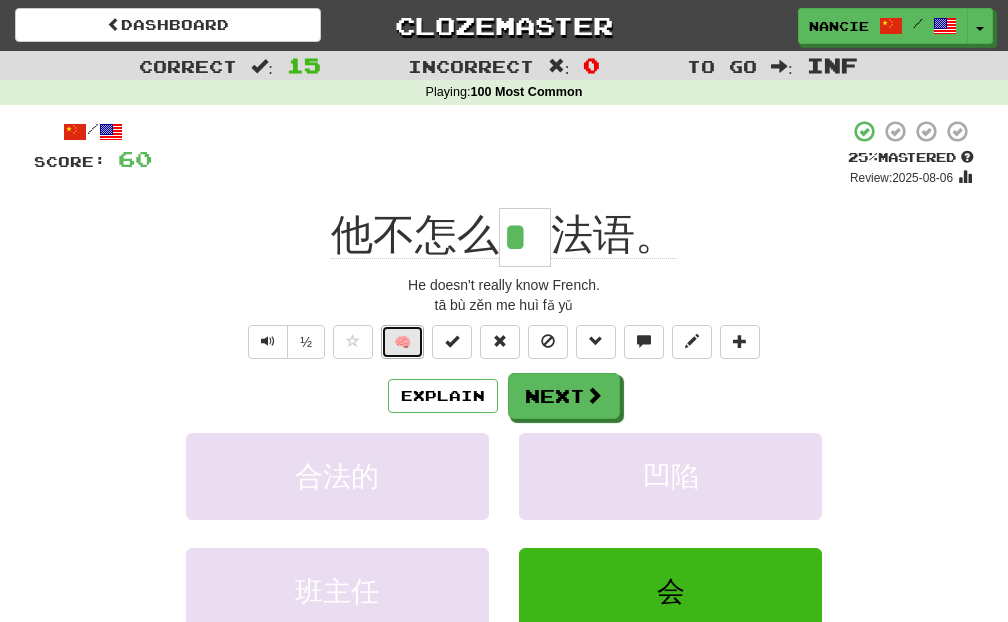 click on "🧠" at bounding box center (402, 342) 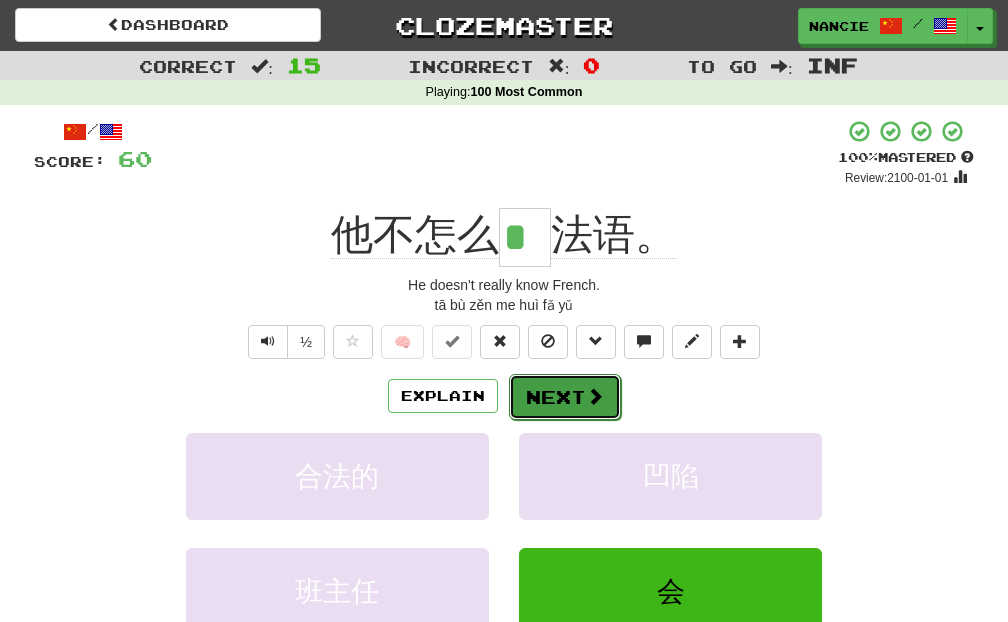 click on "Next" at bounding box center [565, 397] 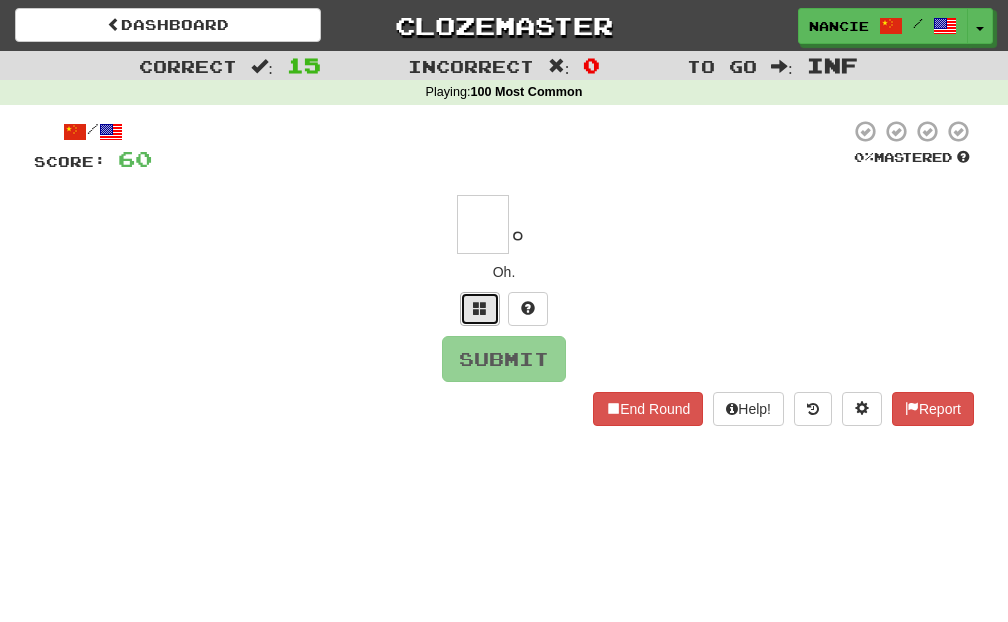 click at bounding box center [480, 309] 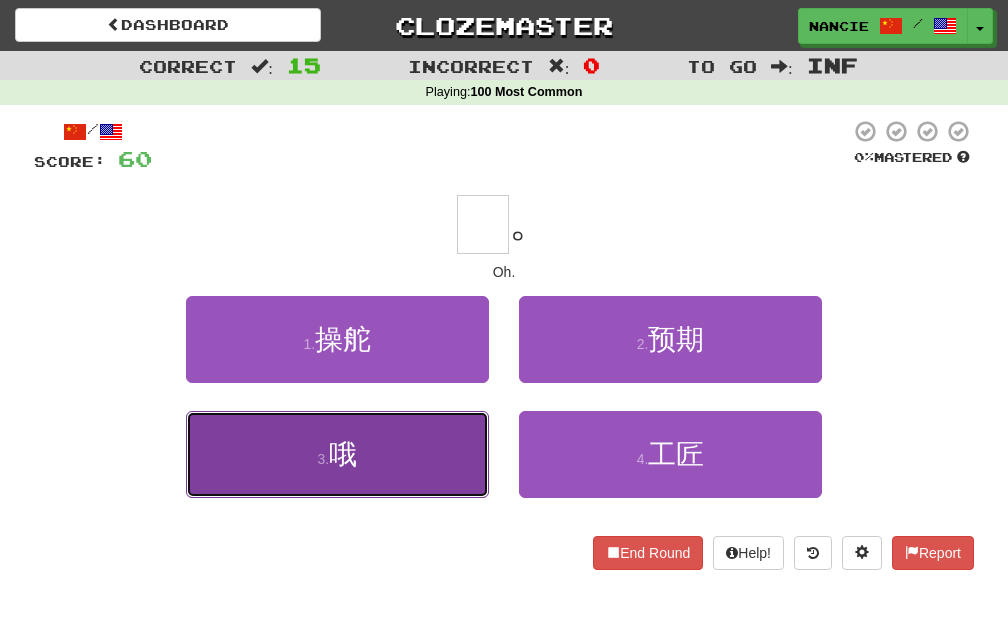 click on "3 .  哦" at bounding box center [337, 454] 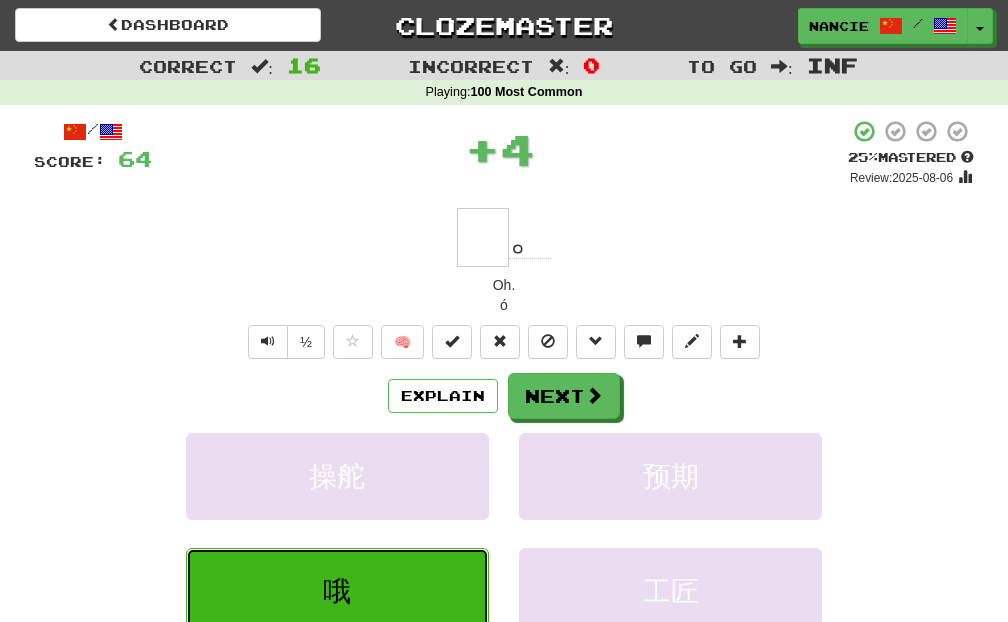type on "*" 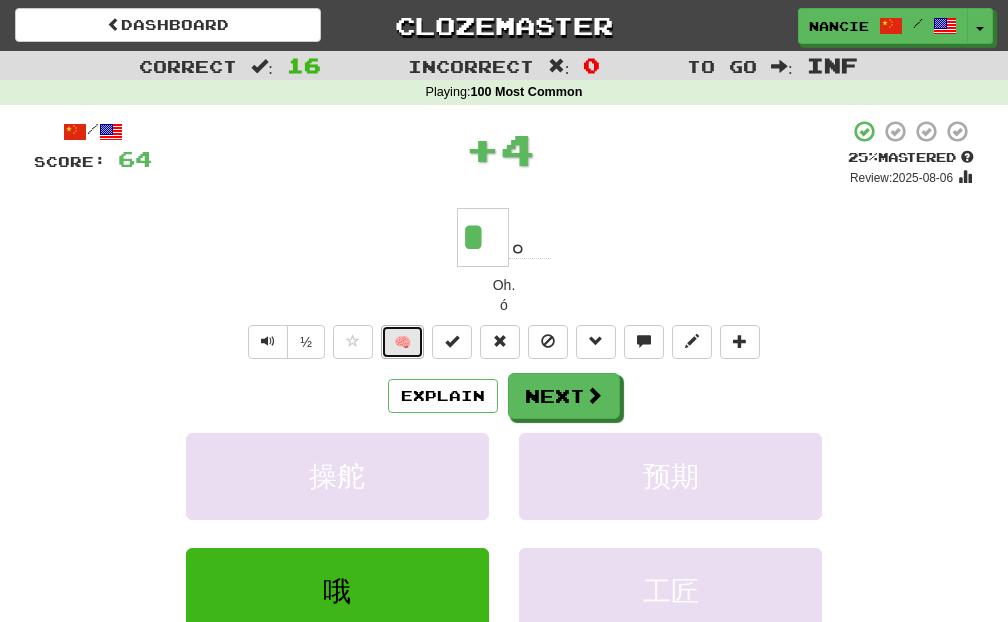 click on "🧠" at bounding box center [402, 342] 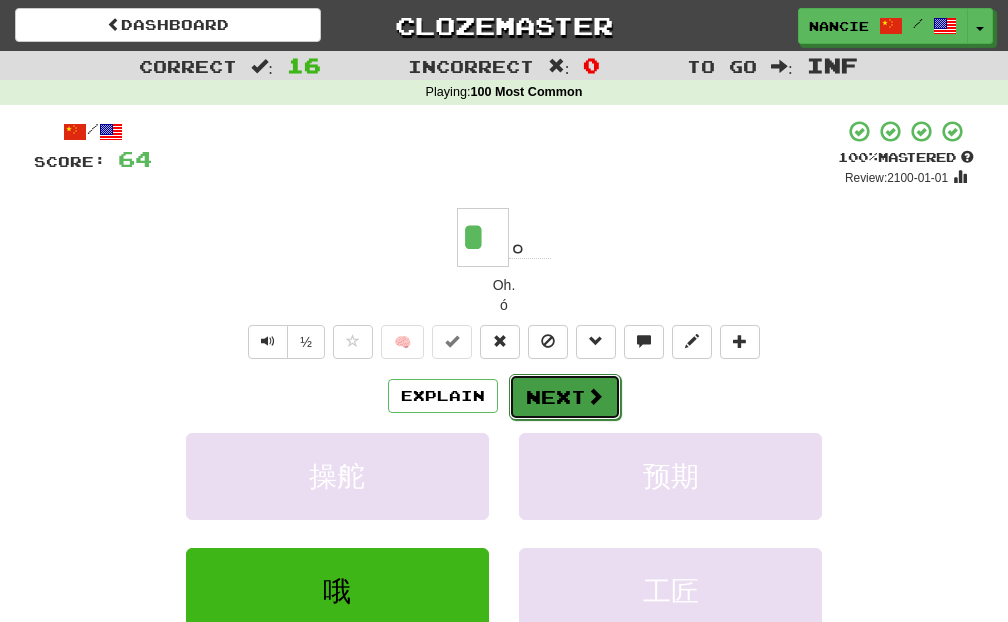 click on "Next" at bounding box center [565, 397] 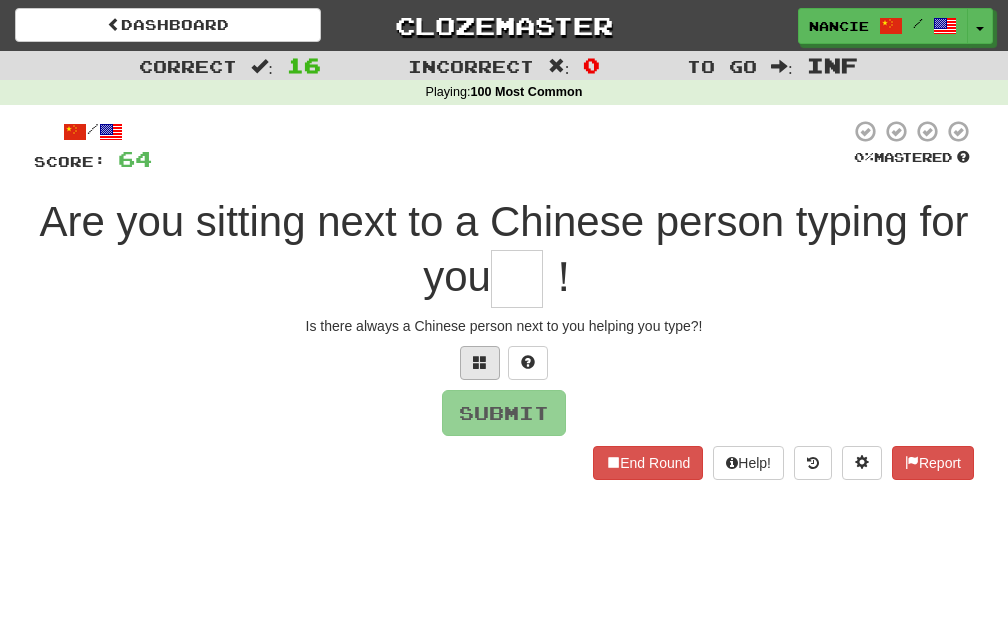 click at bounding box center [504, 363] 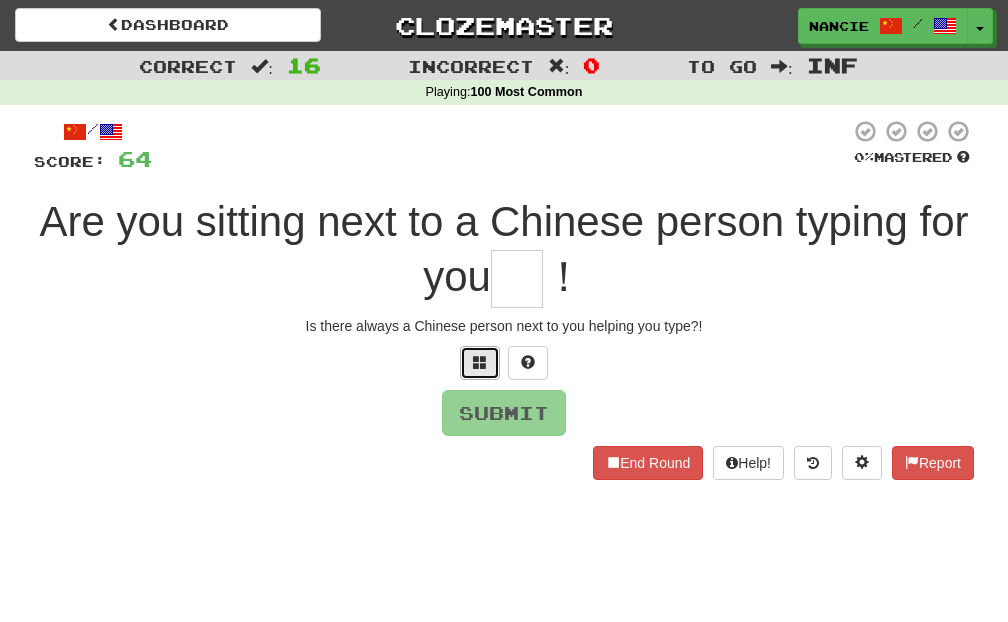 click at bounding box center (480, 363) 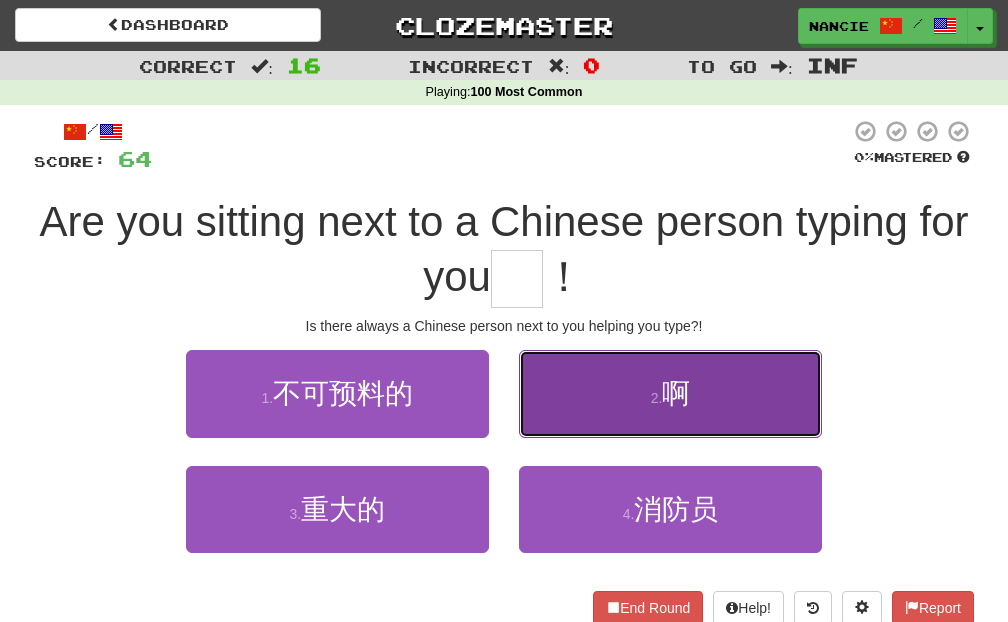 click on "2 ." at bounding box center [657, 398] 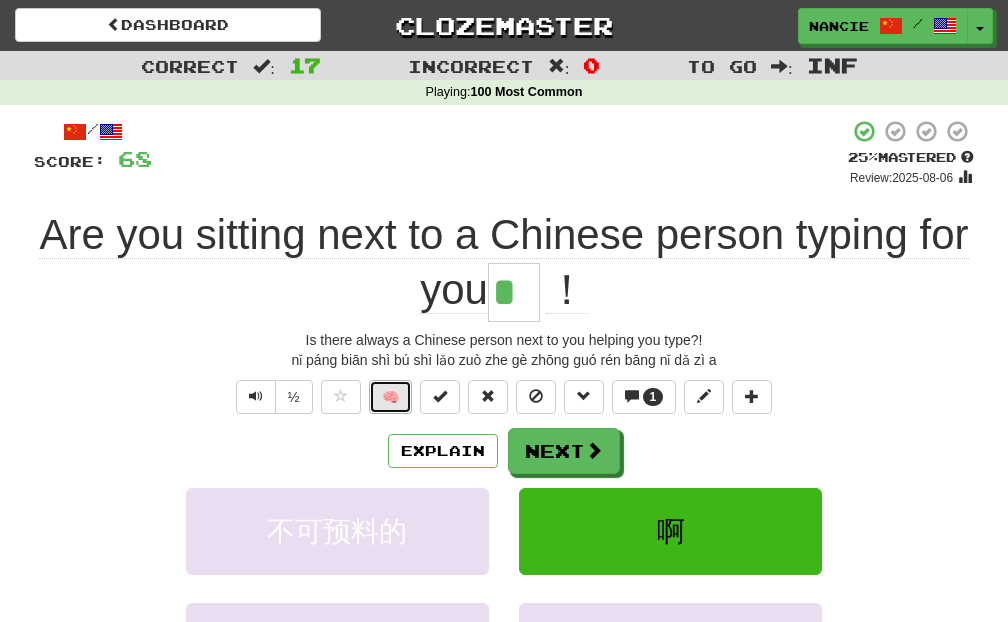 click on "🧠" at bounding box center [390, 397] 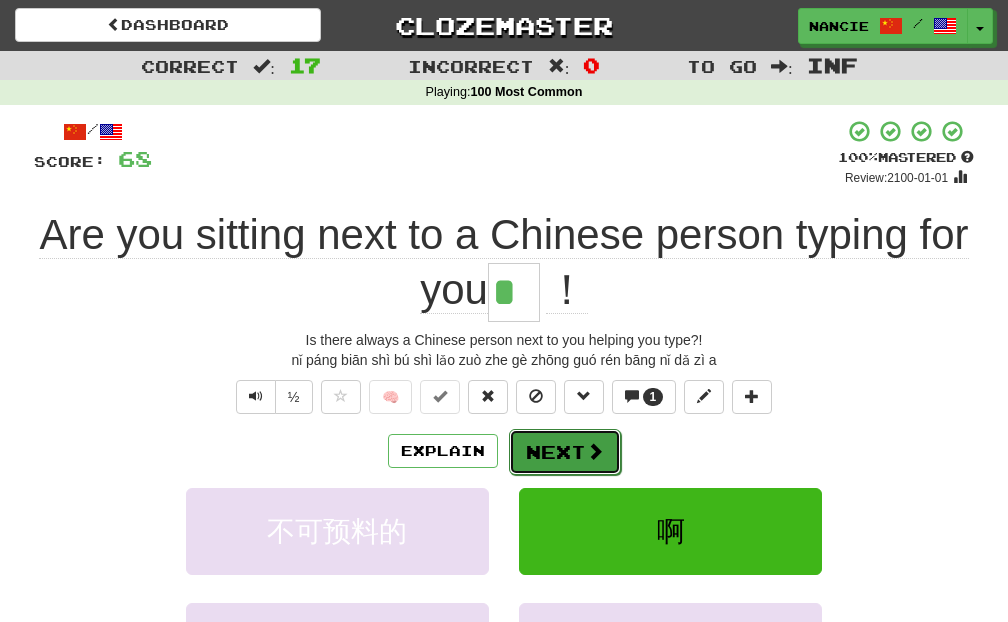 click on "Next" at bounding box center (565, 452) 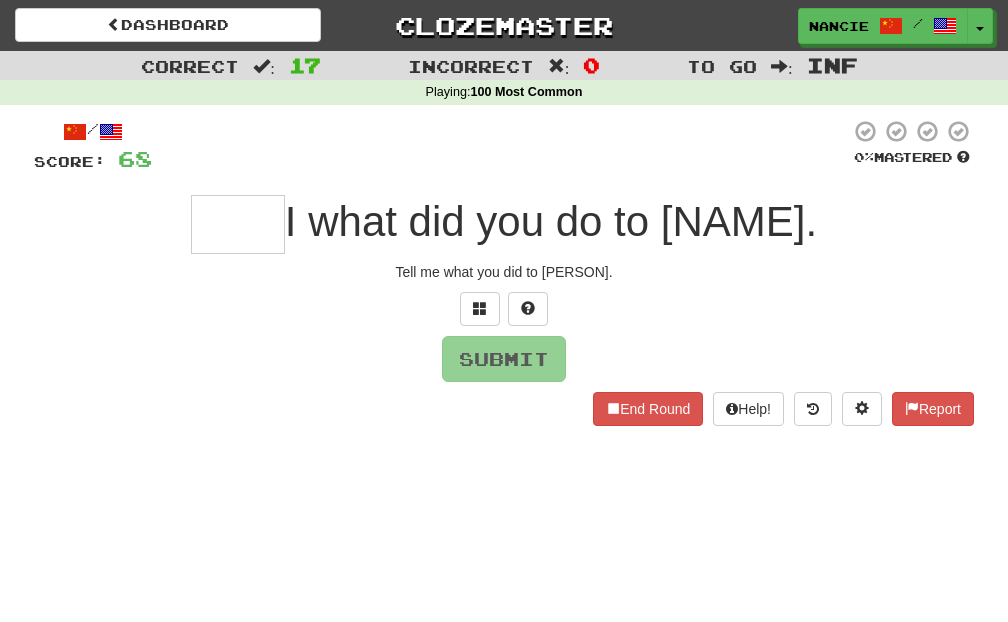 click on "/ Score: 68 0 % Mastered 我你对湘南做了什么。 Tell me what you did to [PERSON]. Submit End Round Help! Report" at bounding box center (504, 279) 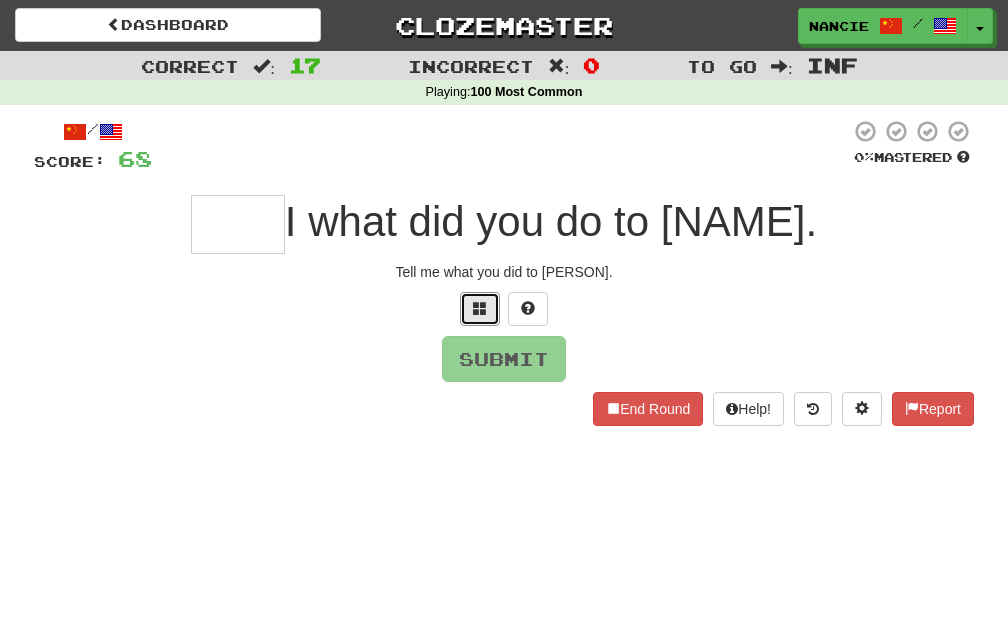 click at bounding box center (480, 309) 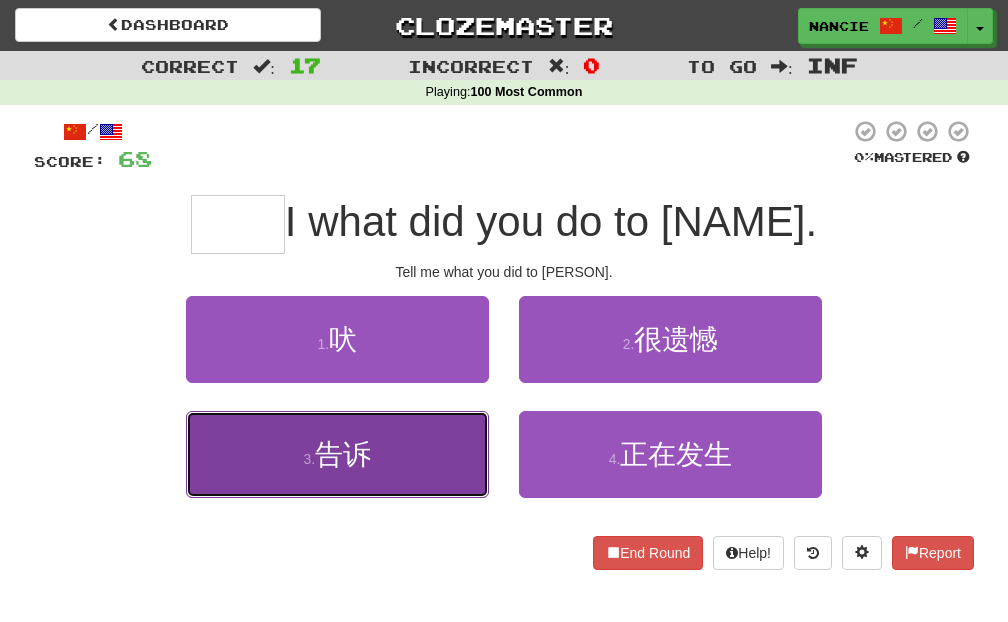 click on "3 .  告诉" at bounding box center [337, 454] 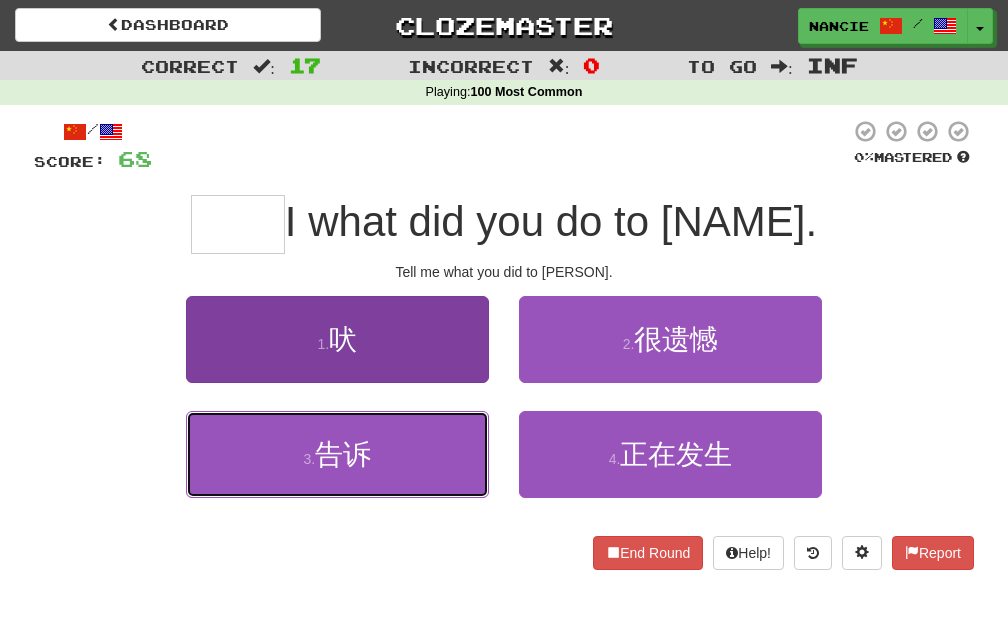 type on "**" 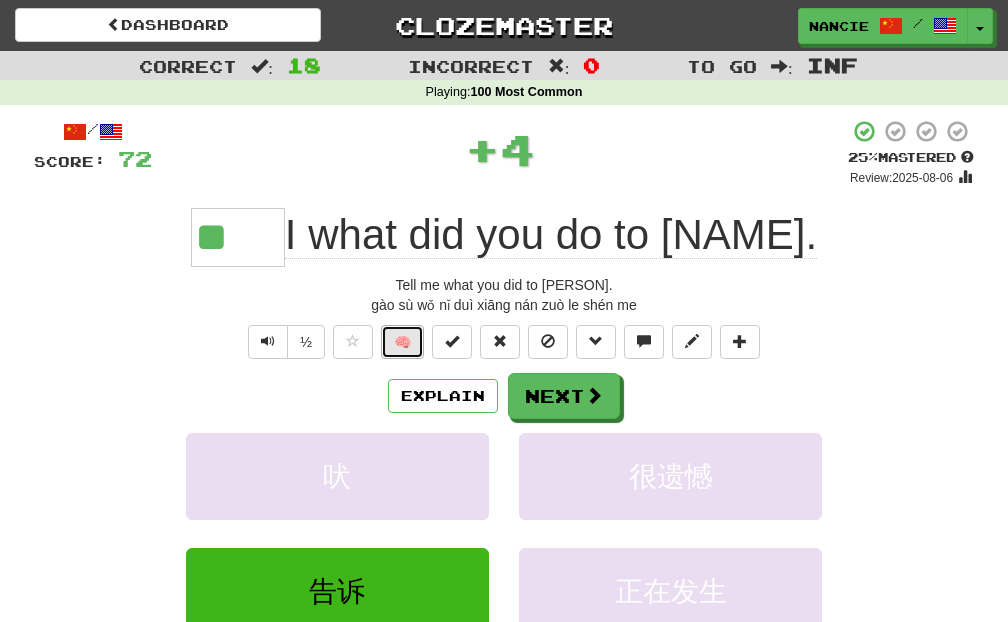 click on "🧠" at bounding box center (402, 342) 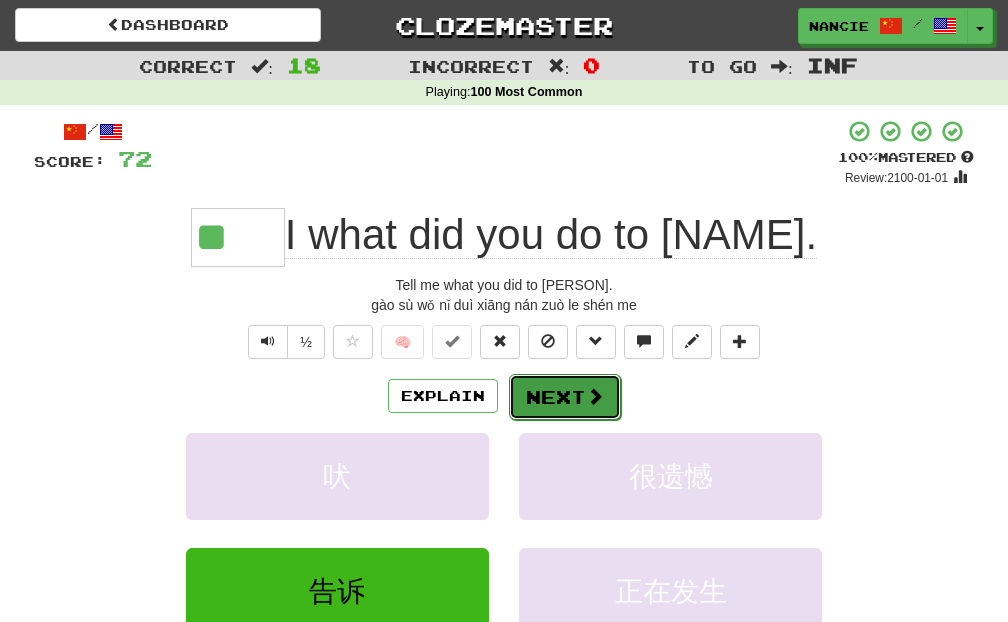 click on "Next" at bounding box center (565, 397) 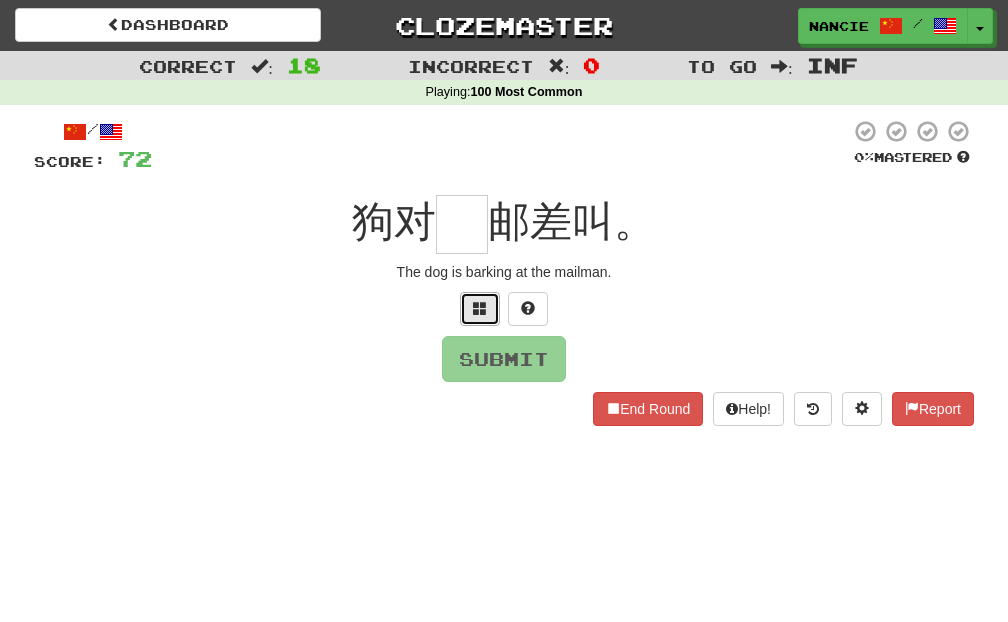 click at bounding box center [480, 309] 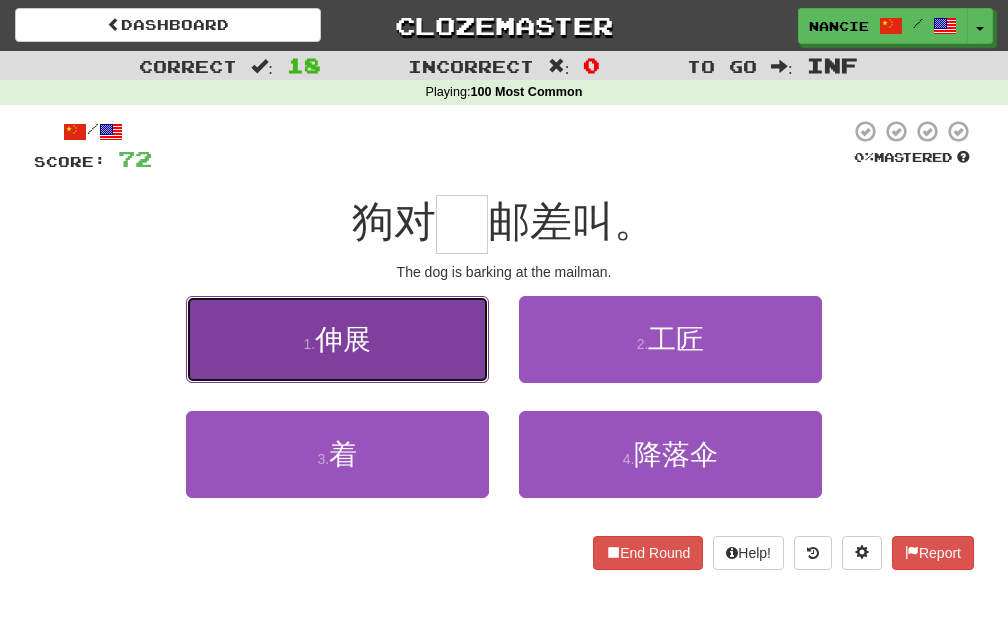 click on "1 .  伸展" at bounding box center (337, 339) 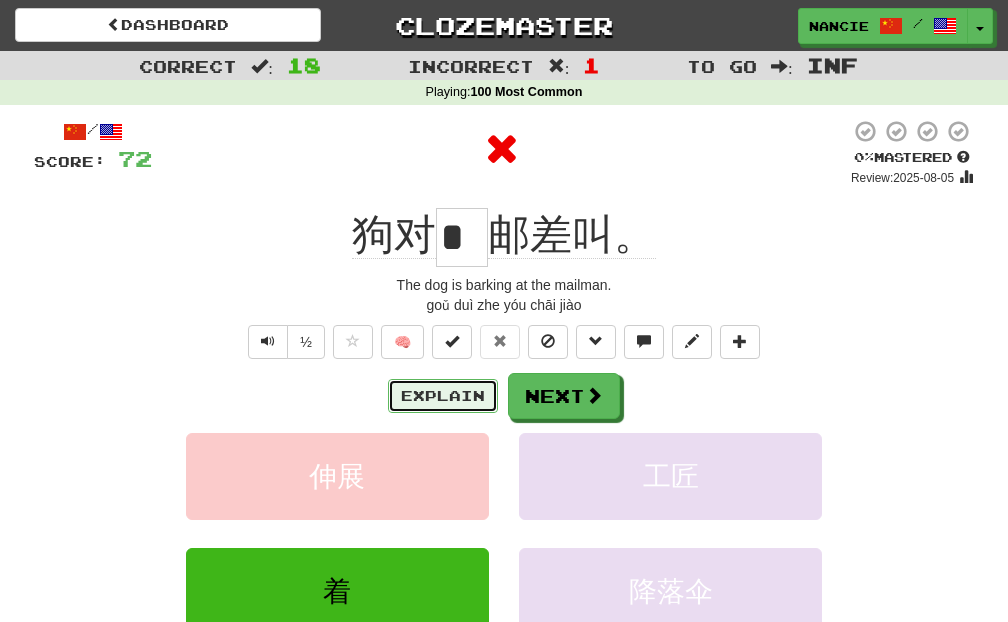 click on "Explain" at bounding box center [443, 396] 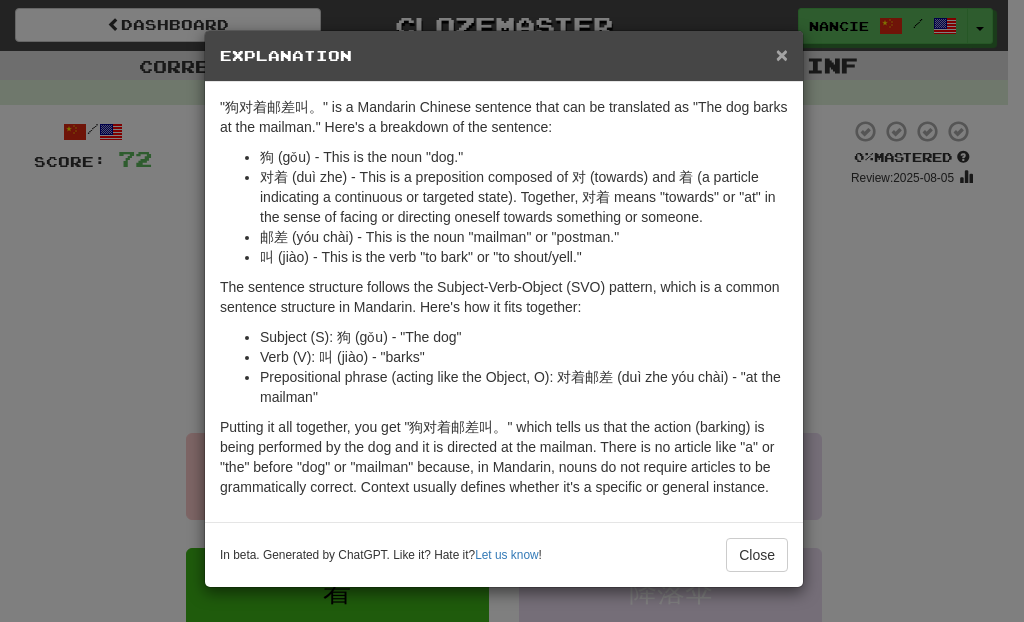 click on "×" at bounding box center (782, 54) 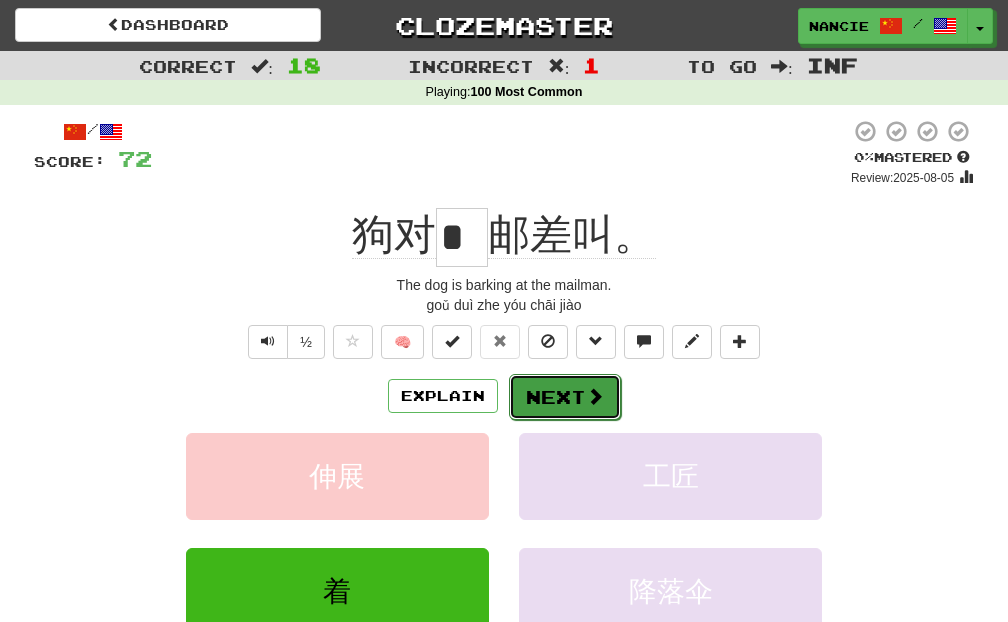 click on "Next" at bounding box center (565, 397) 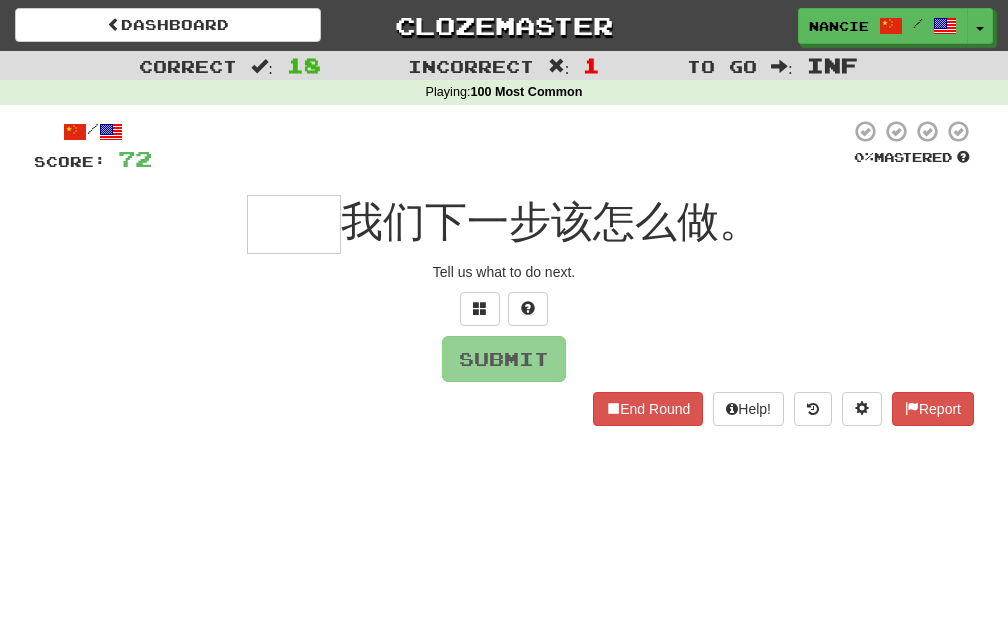 click on "Submit" at bounding box center [504, 359] 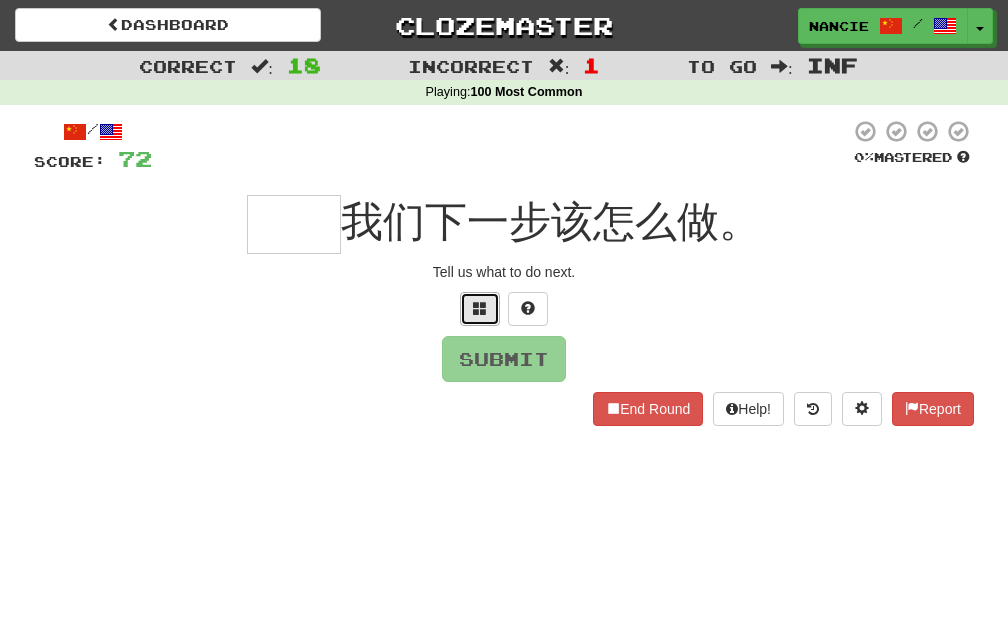 click at bounding box center (480, 309) 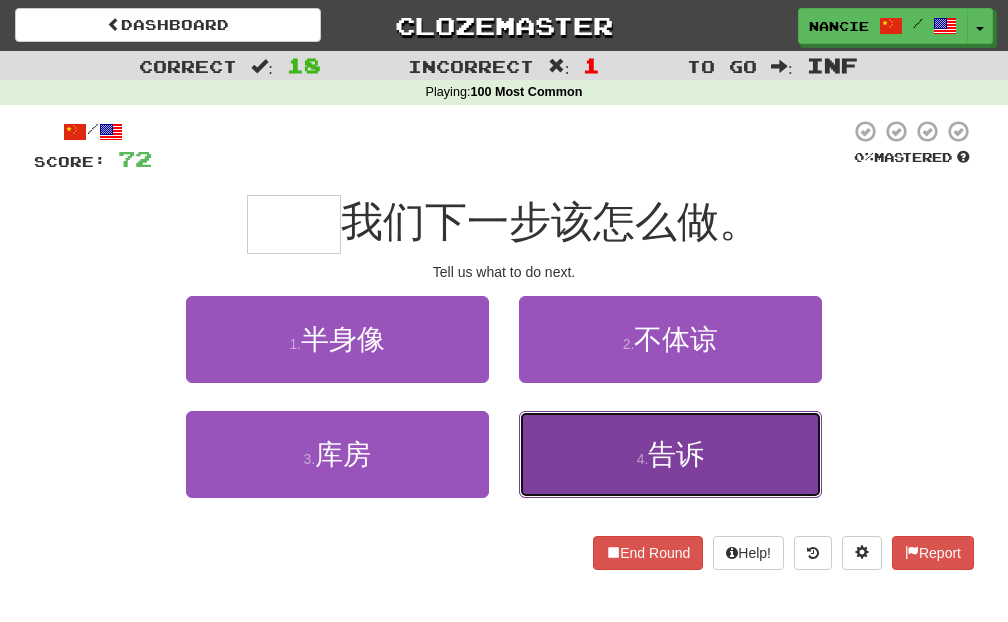 click on "4 .  告诉" at bounding box center [670, 454] 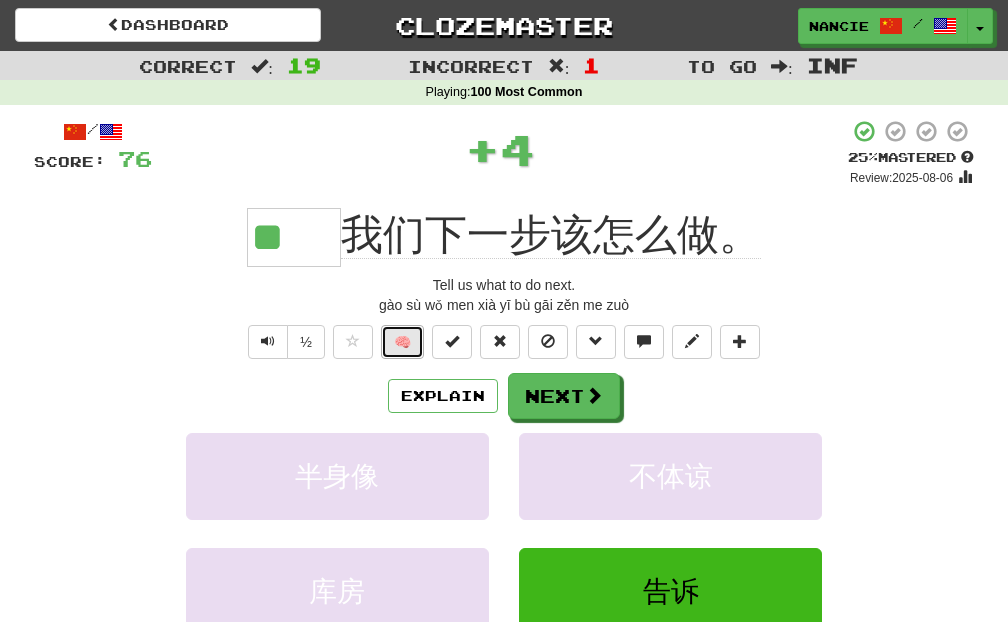 click on "🧠" at bounding box center (402, 342) 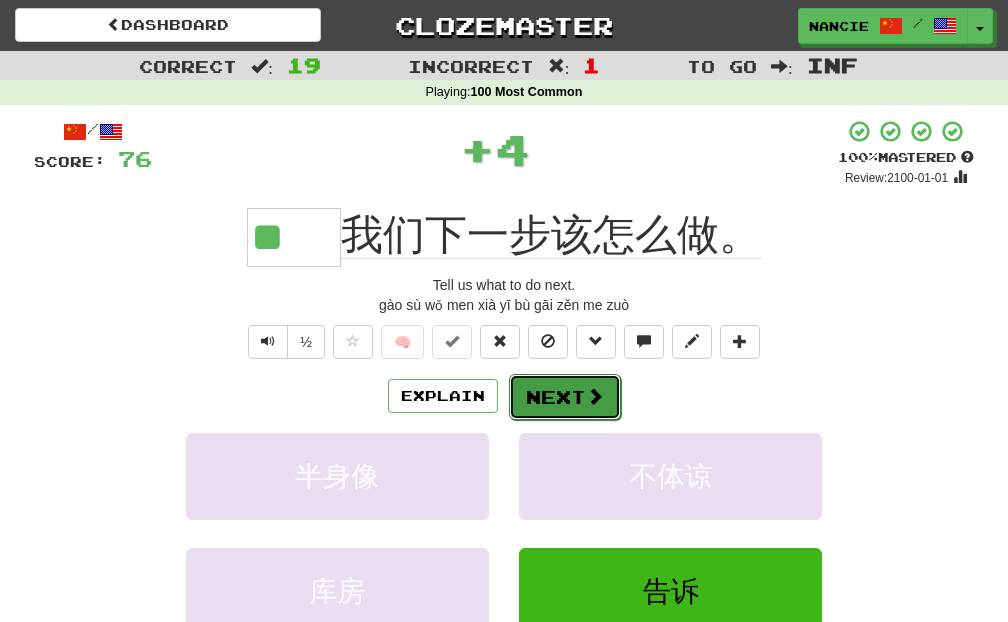 click on "Next" at bounding box center [565, 397] 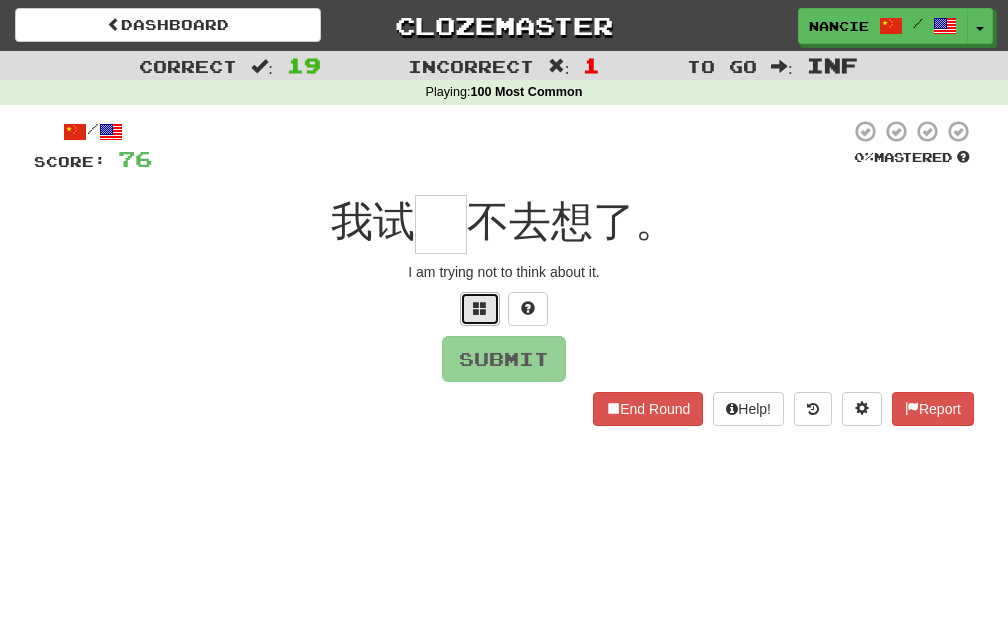 click at bounding box center (480, 308) 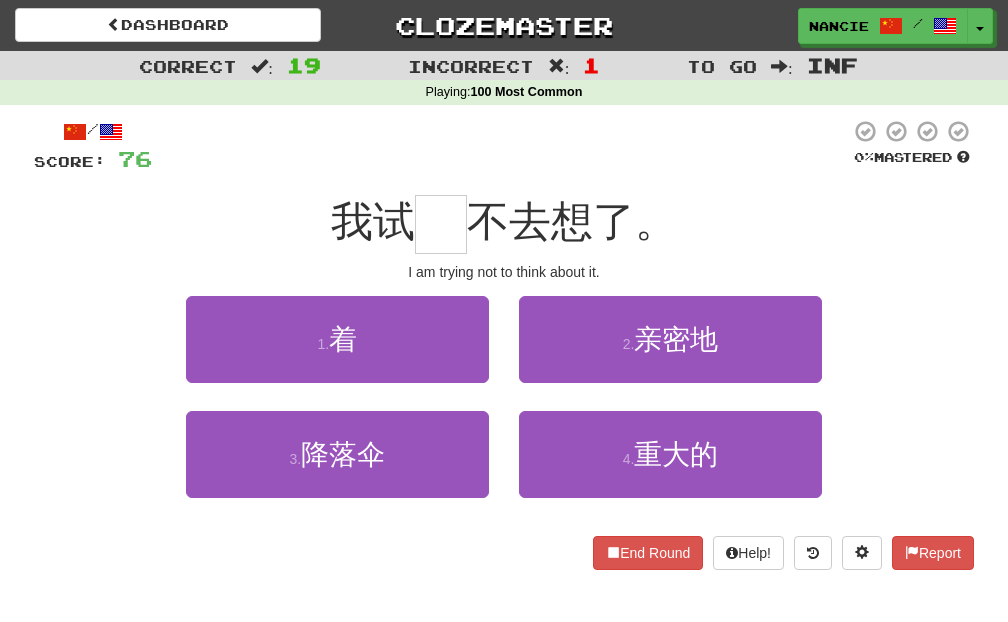 drag, startPoint x: 71, startPoint y: 321, endPoint x: 84, endPoint y: 316, distance: 13.928389 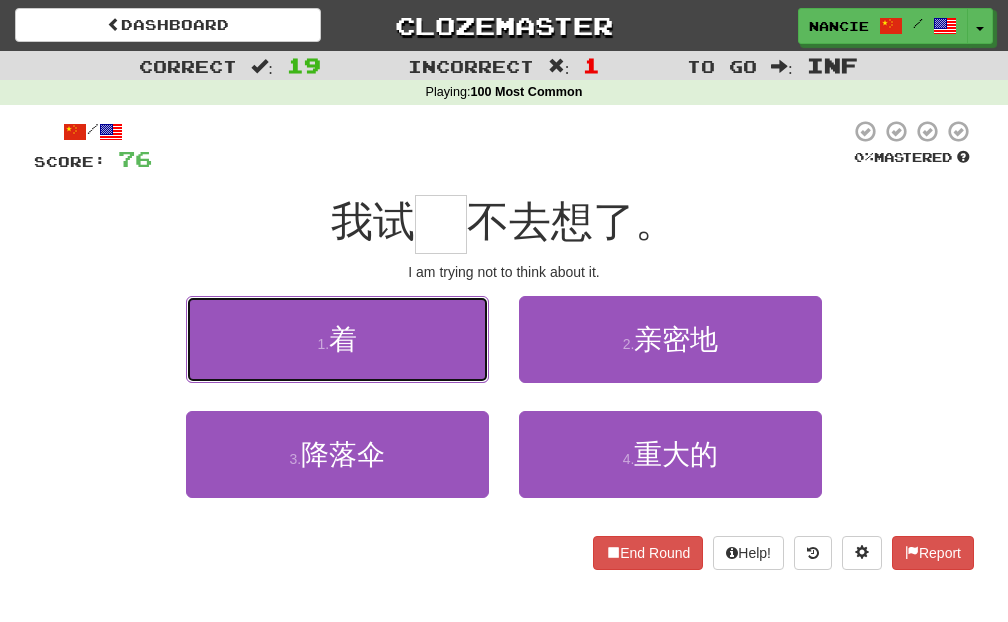 click on "1 .  着" at bounding box center (337, 339) 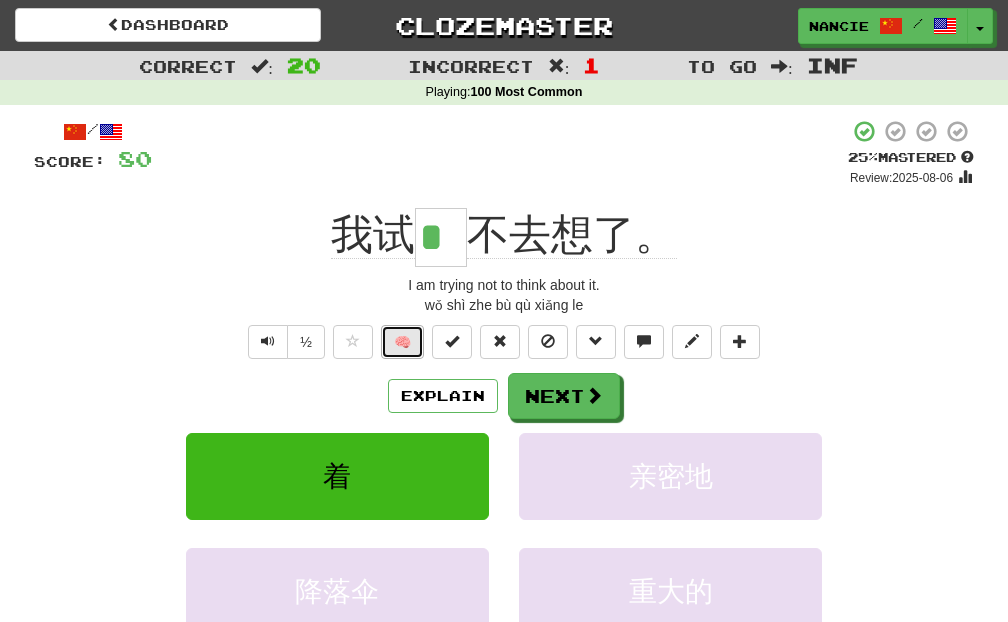 click on "🧠" at bounding box center (402, 342) 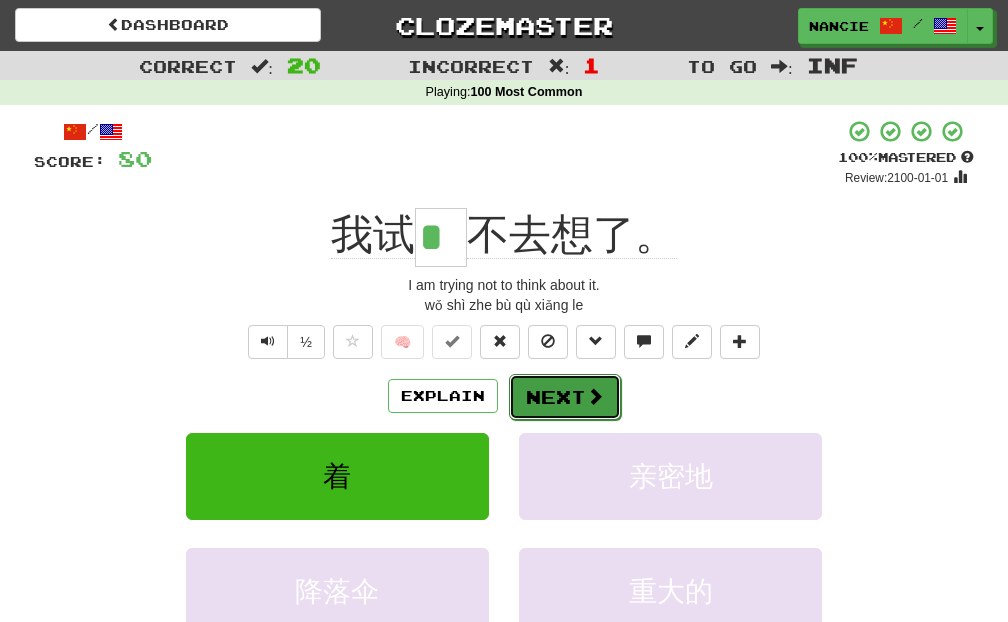 click on "Next" at bounding box center [565, 397] 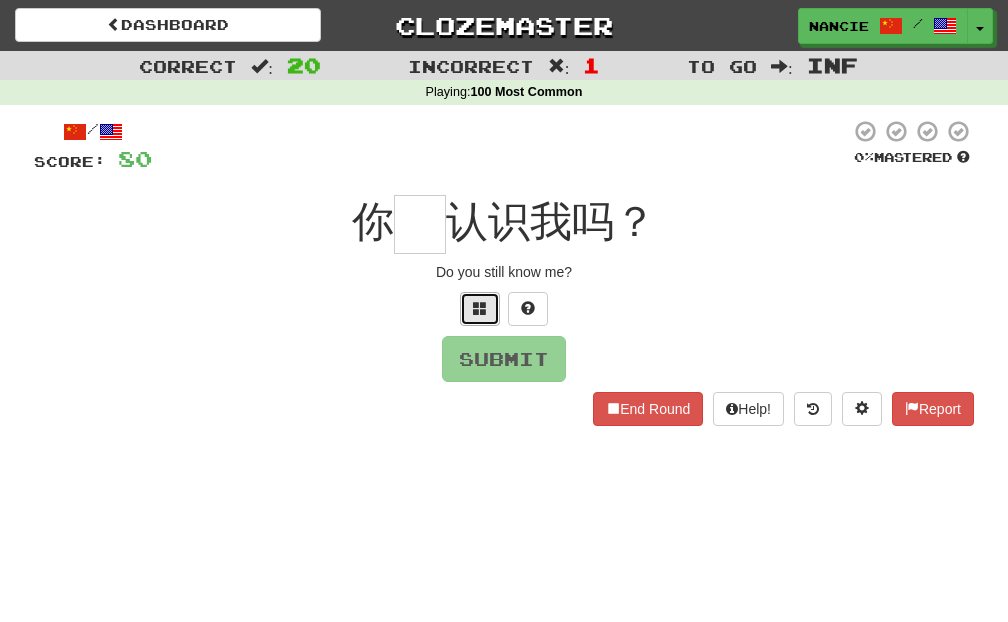 click at bounding box center (480, 309) 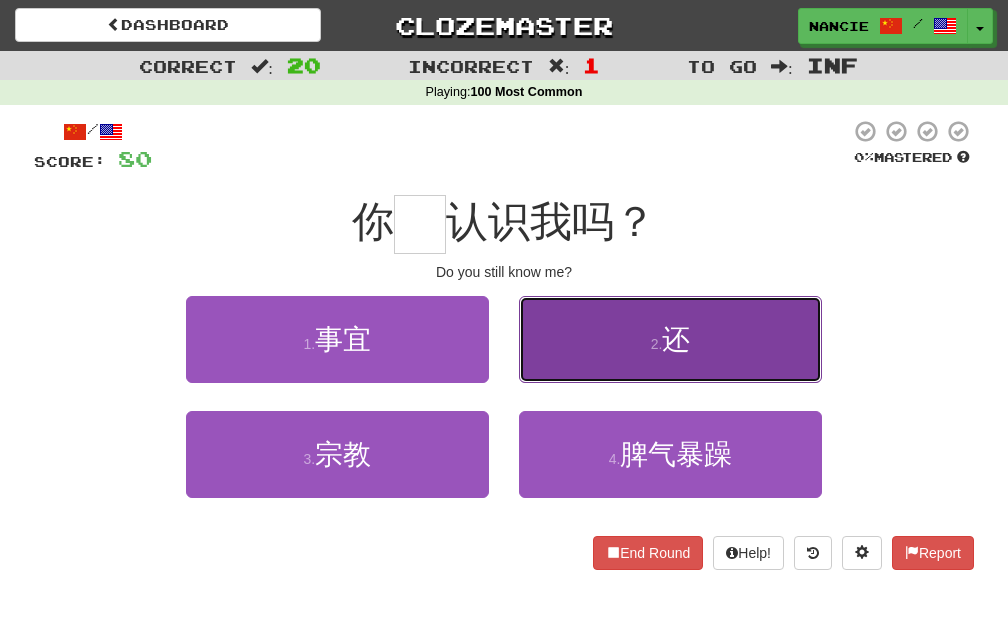 click on "2 .  还" at bounding box center [670, 339] 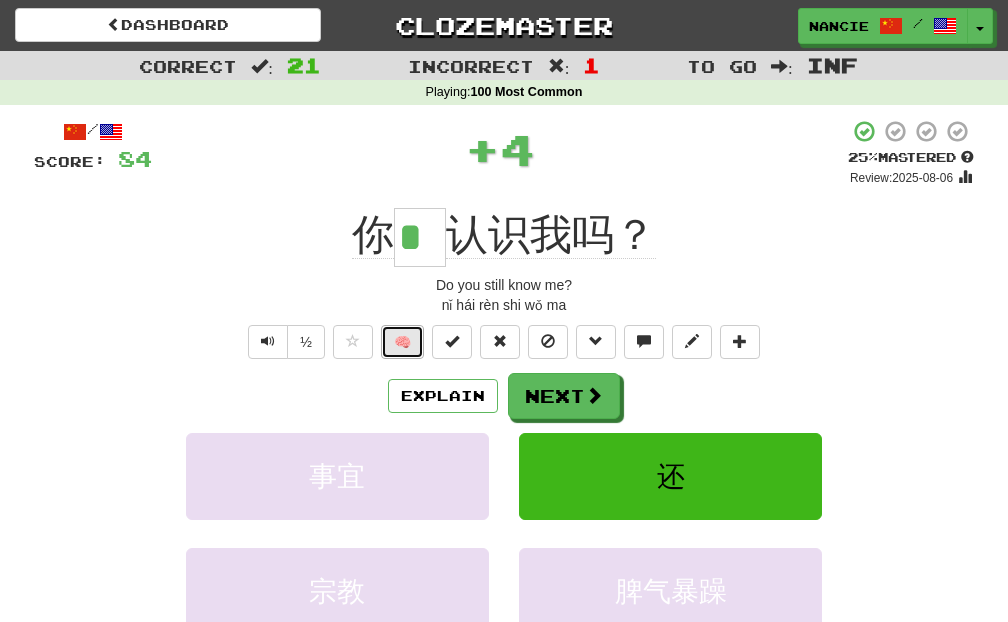 click on "🧠" at bounding box center [402, 342] 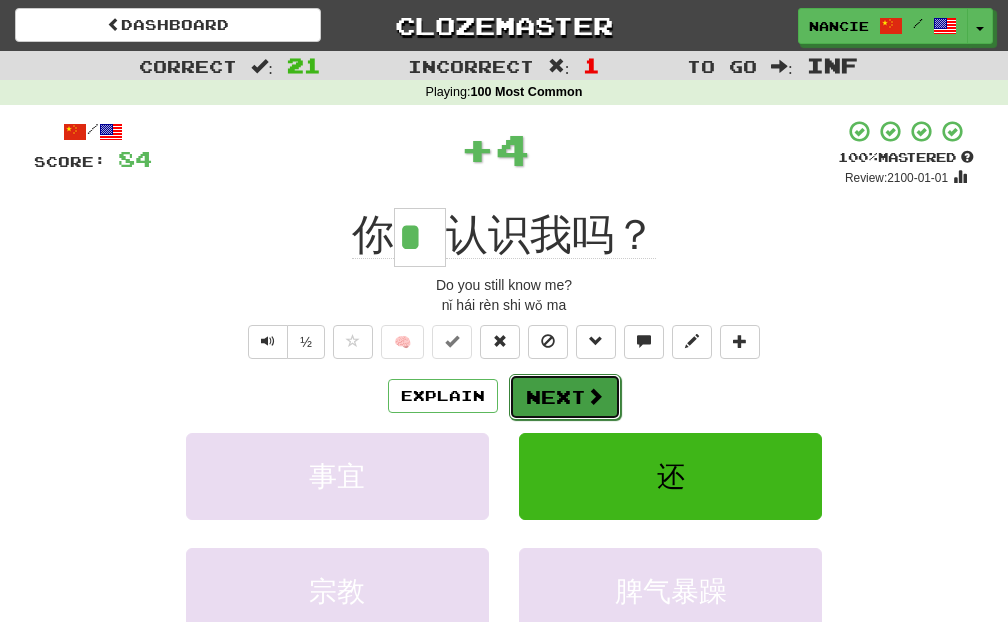 click on "Next" at bounding box center (565, 397) 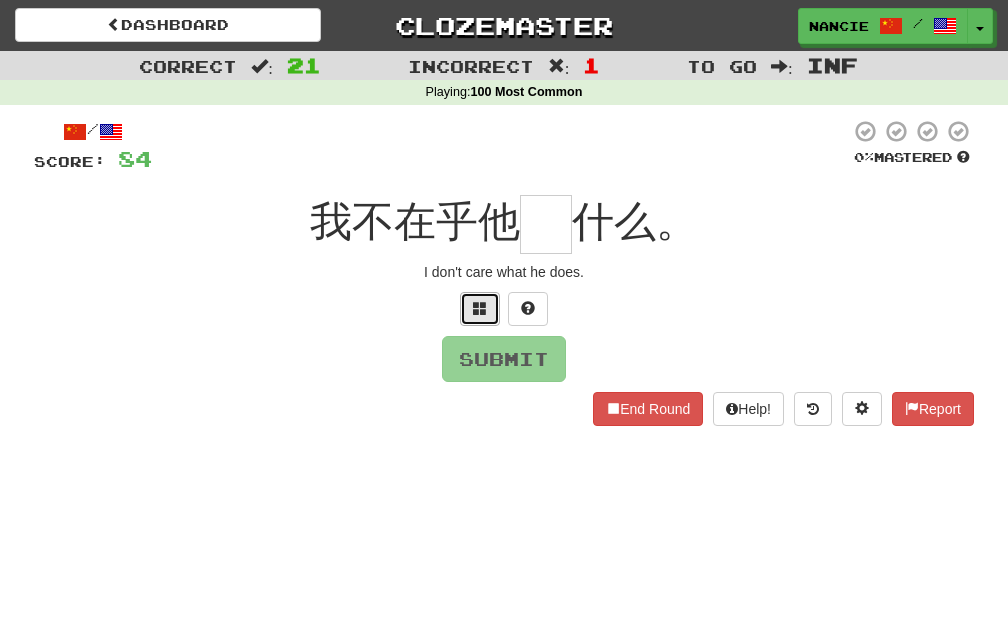 click at bounding box center [480, 308] 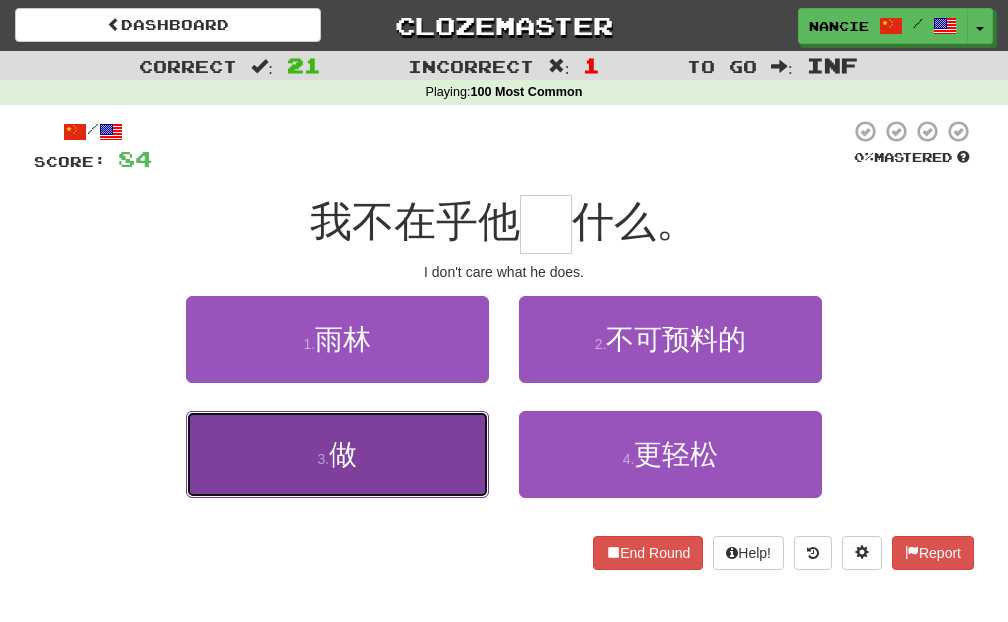 click on "3 .  做" at bounding box center (337, 454) 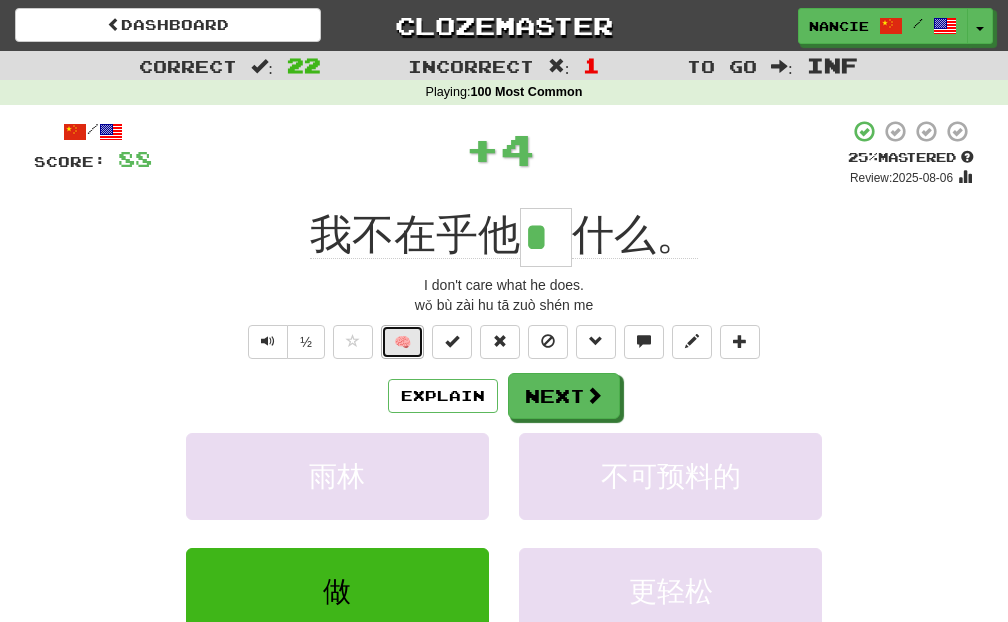 click on "🧠" at bounding box center (402, 342) 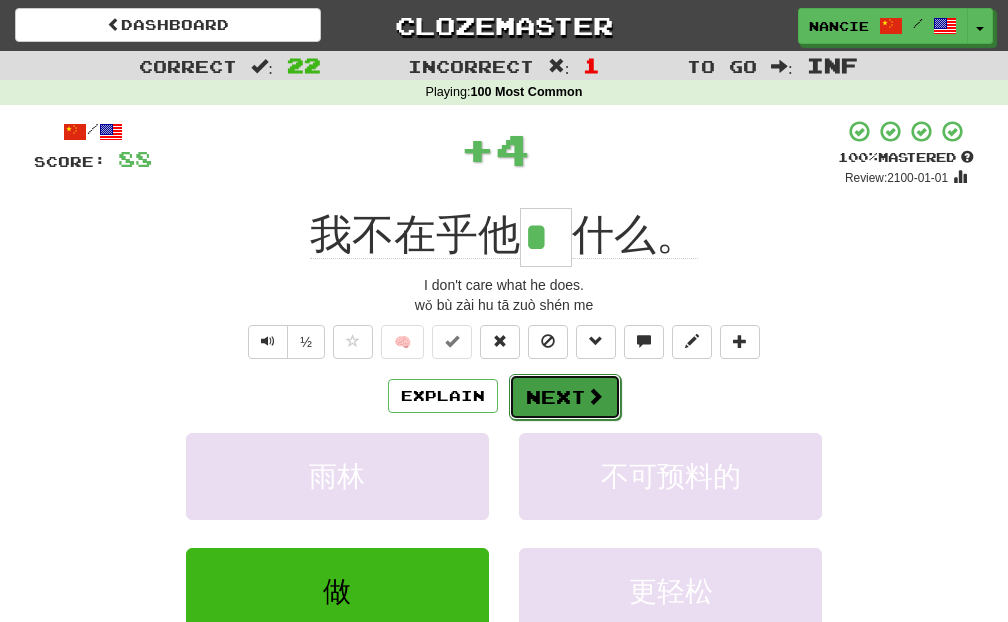 click on "Next" at bounding box center [565, 397] 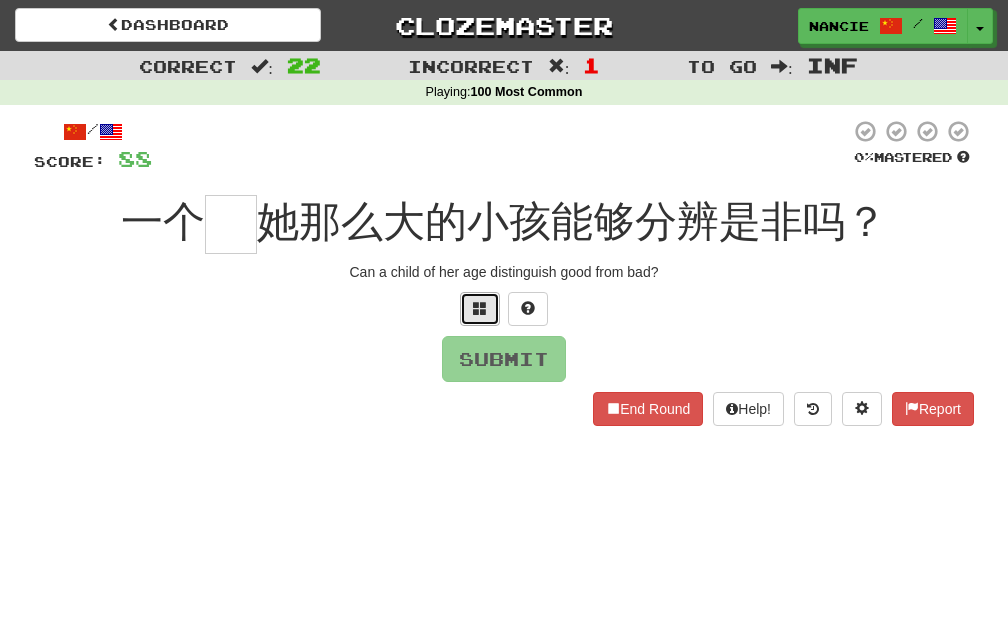 click at bounding box center [480, 309] 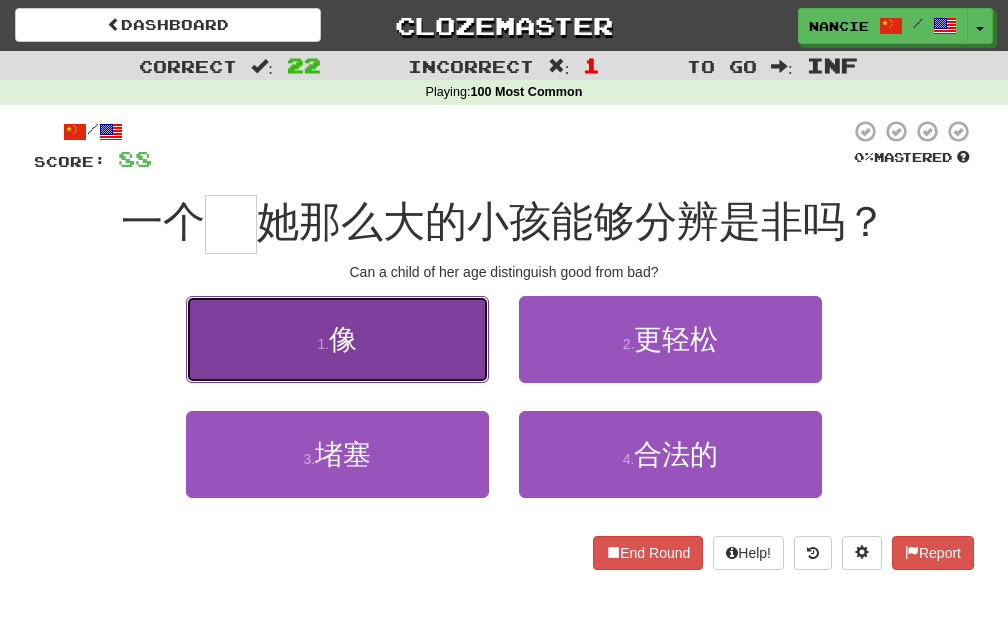 click on "1 .  像" at bounding box center (337, 339) 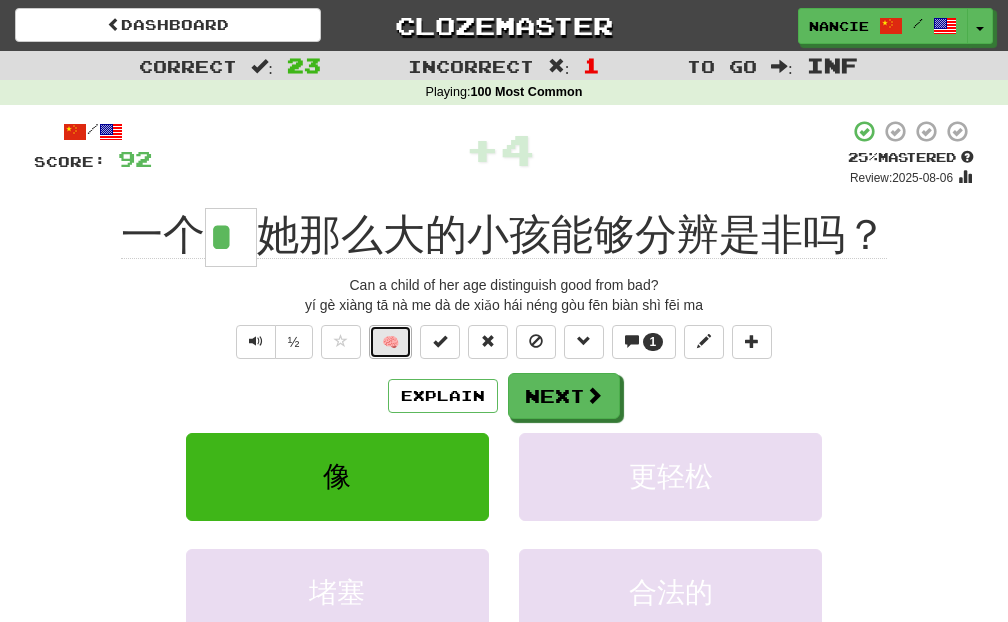 click on "🧠" at bounding box center (390, 342) 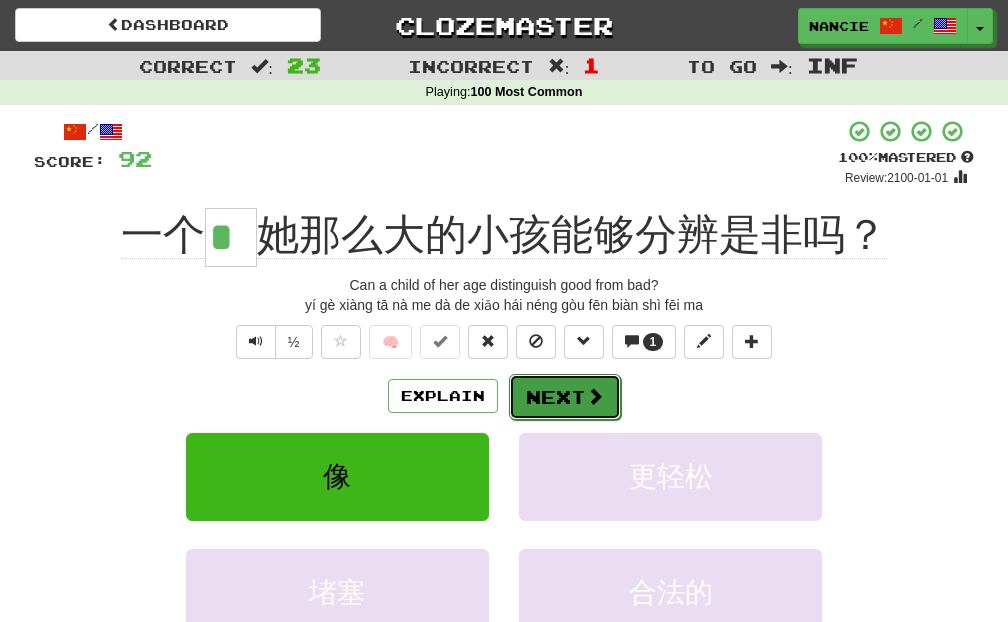 click on "Next" at bounding box center (565, 397) 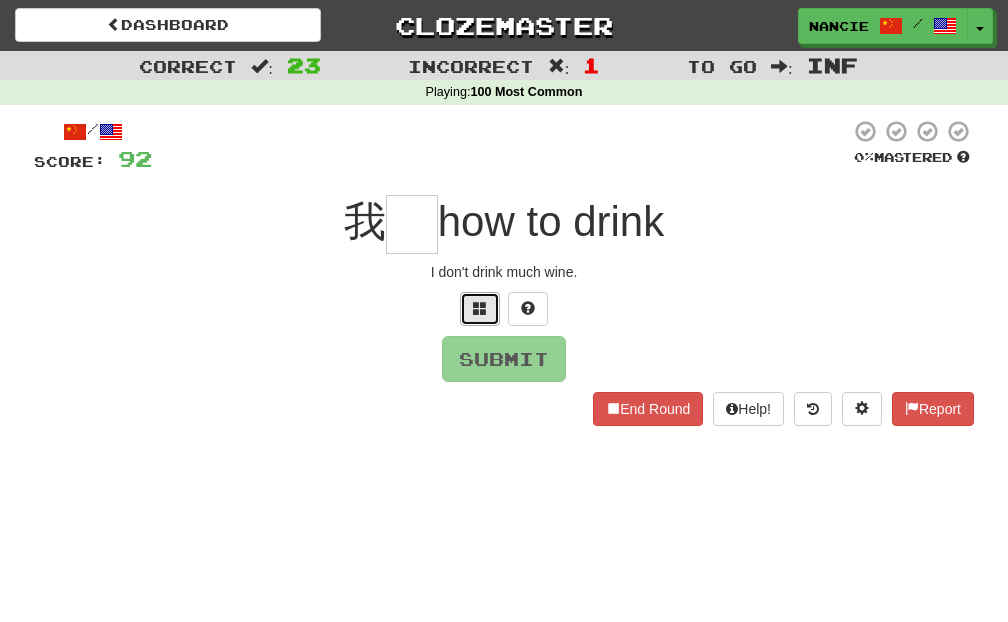 click at bounding box center (480, 308) 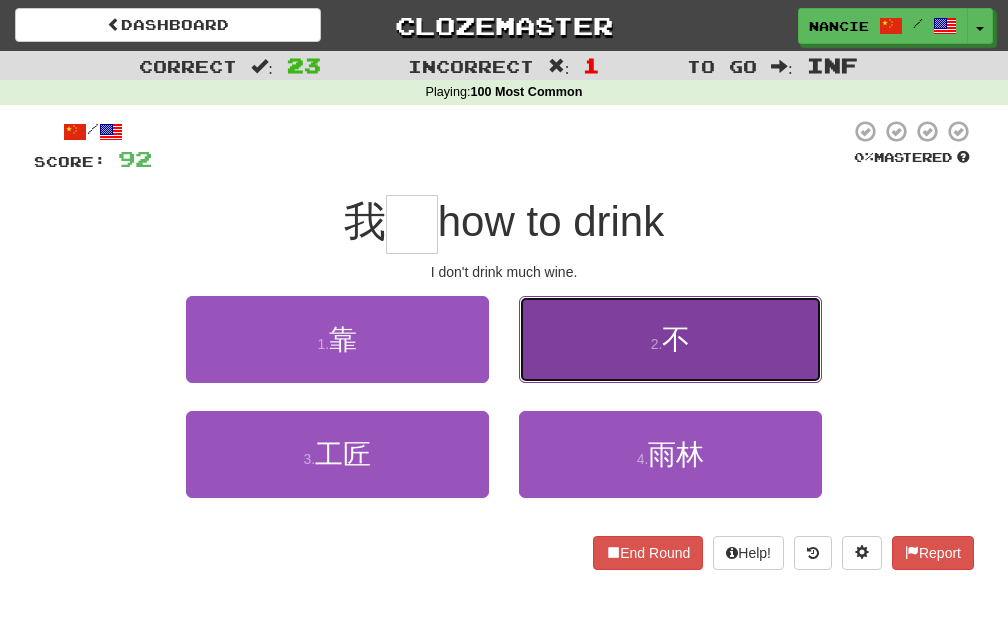 click on "2 .  不" at bounding box center (670, 339) 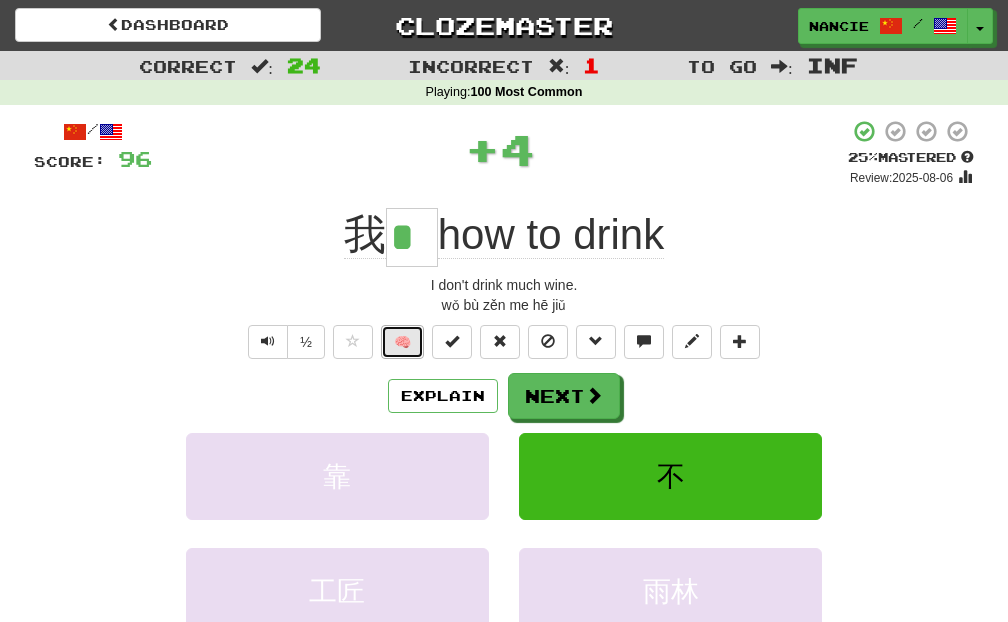 click on "🧠" at bounding box center [402, 342] 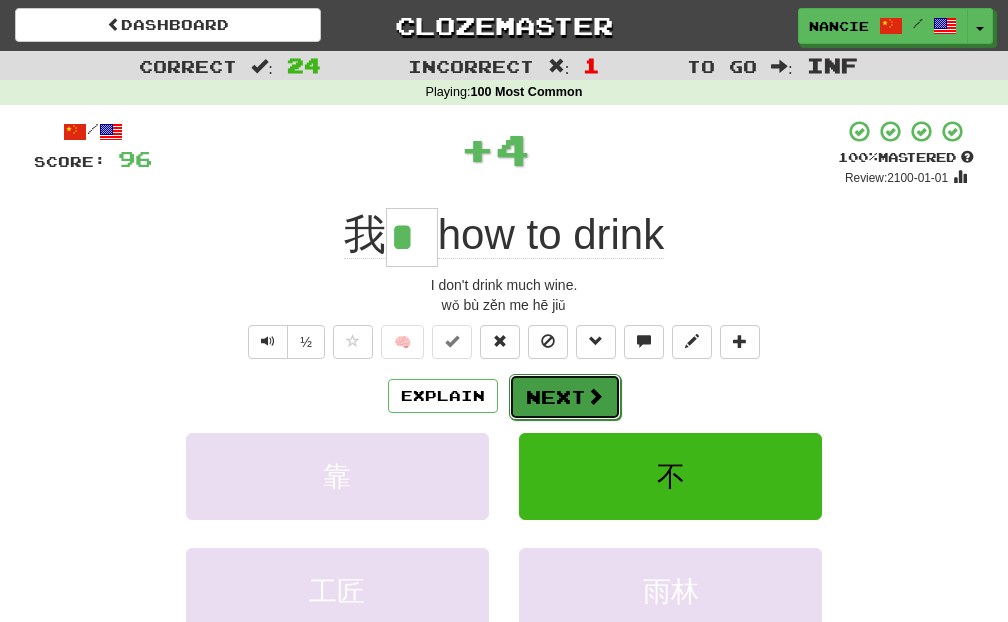 click on "Next" at bounding box center (565, 397) 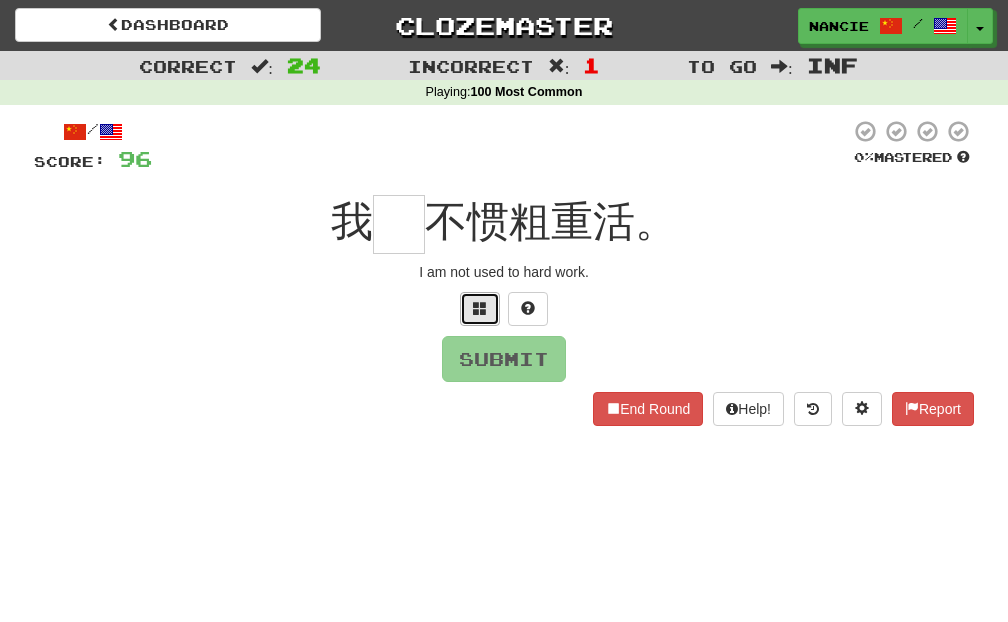 click at bounding box center (480, 309) 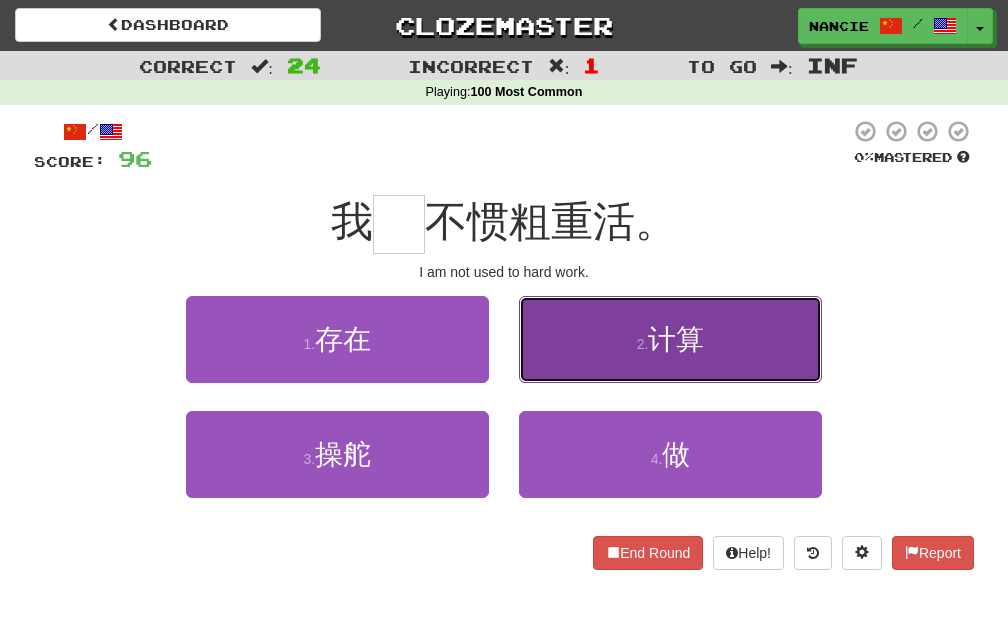 click on "2 .  计算" at bounding box center [670, 339] 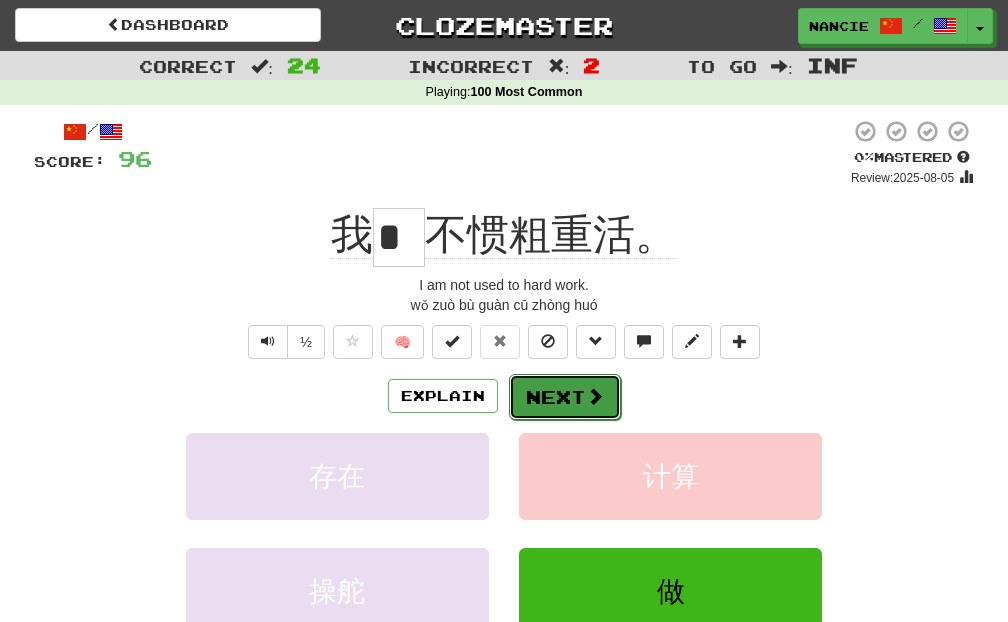 click on "Next" at bounding box center [565, 397] 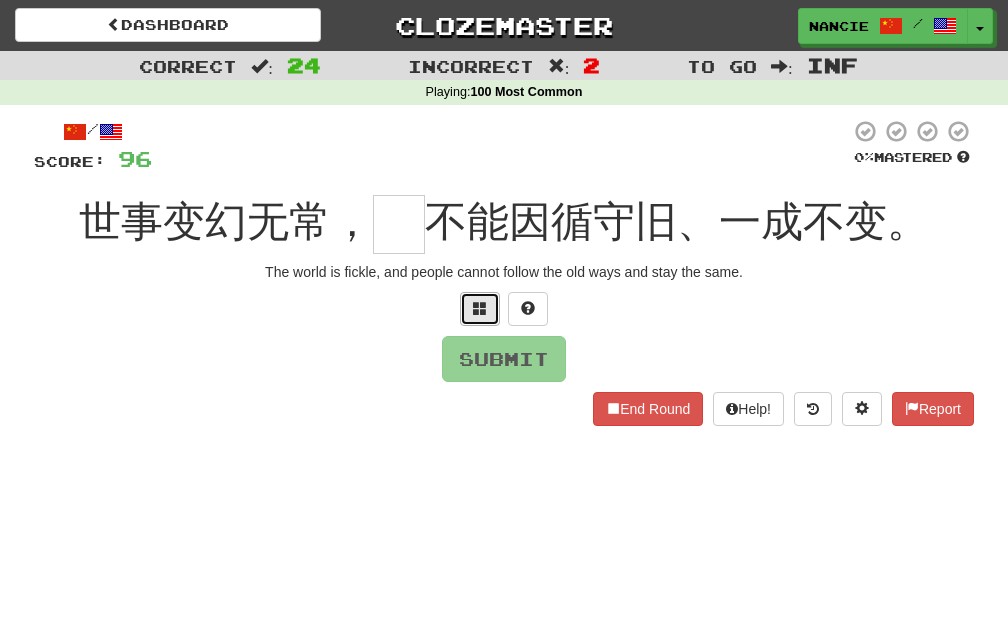 click at bounding box center [480, 309] 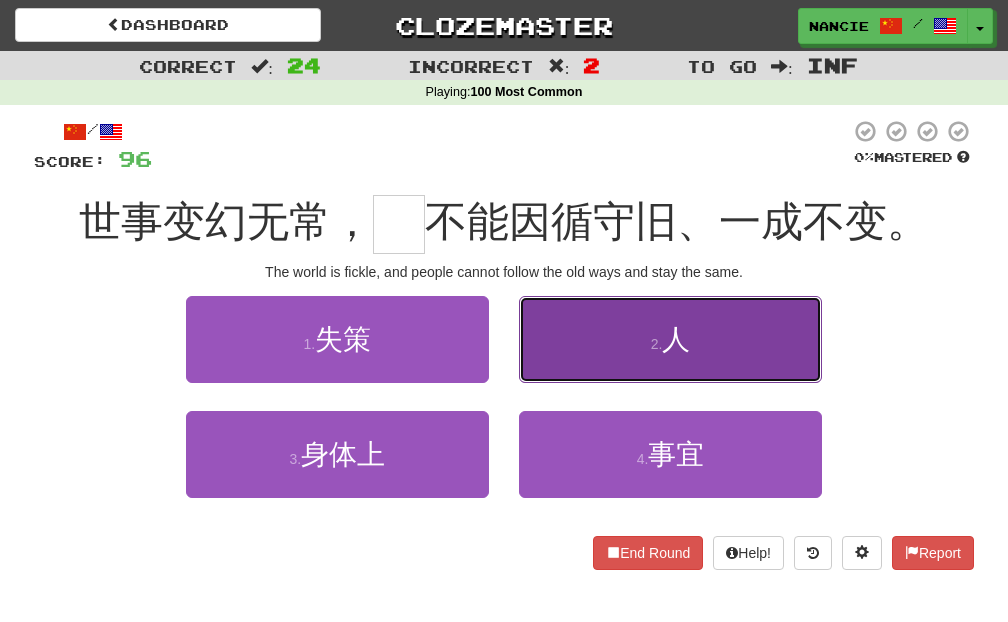 click on "2 .  人" at bounding box center (670, 339) 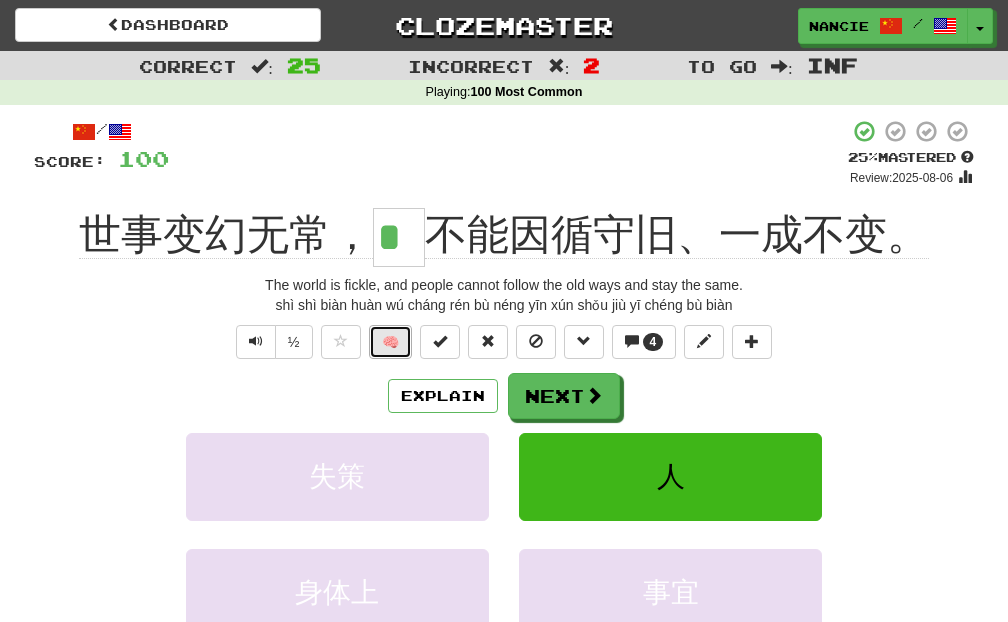 click on "🧠" at bounding box center (390, 342) 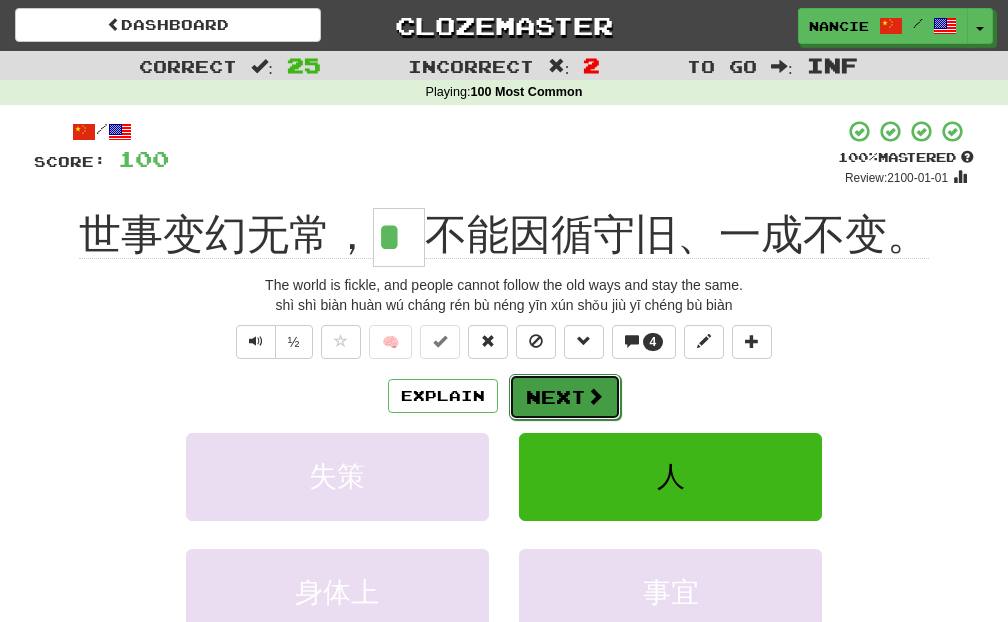 click on "Next" at bounding box center [565, 397] 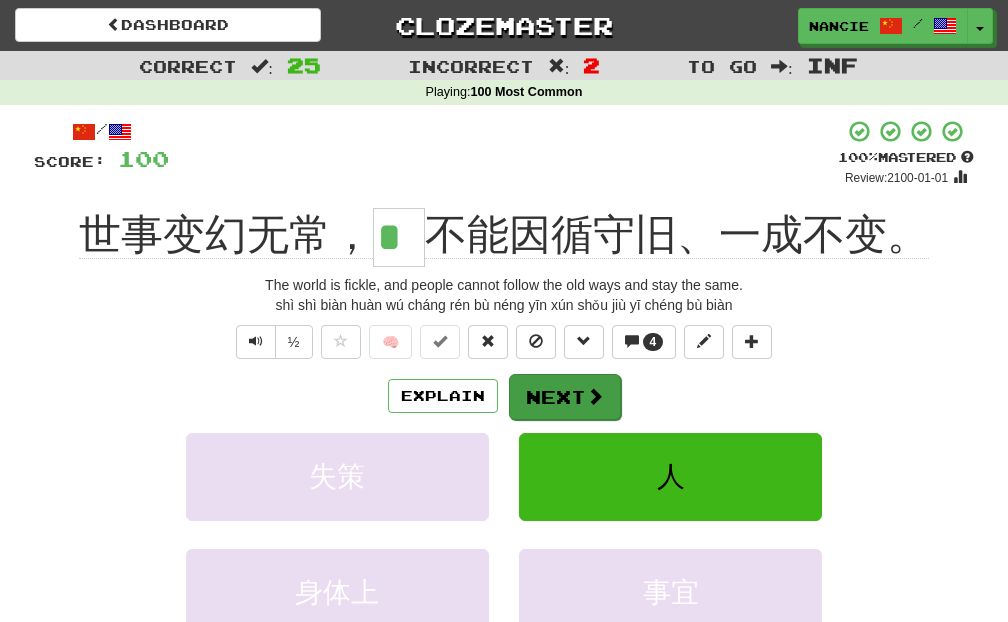 type 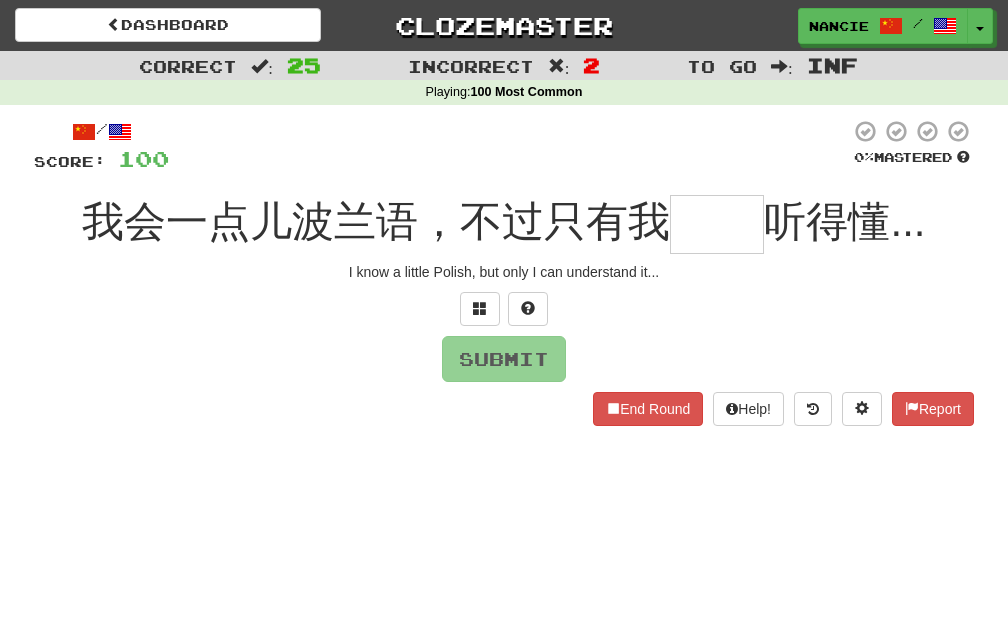 click on "/  Score:   100 0 %  Mastered 我会一点儿波兰语，不过只有我 听得懂... I know a little Polish, but only I can understand it... Submit  End Round  Help!  Report" at bounding box center [504, 272] 